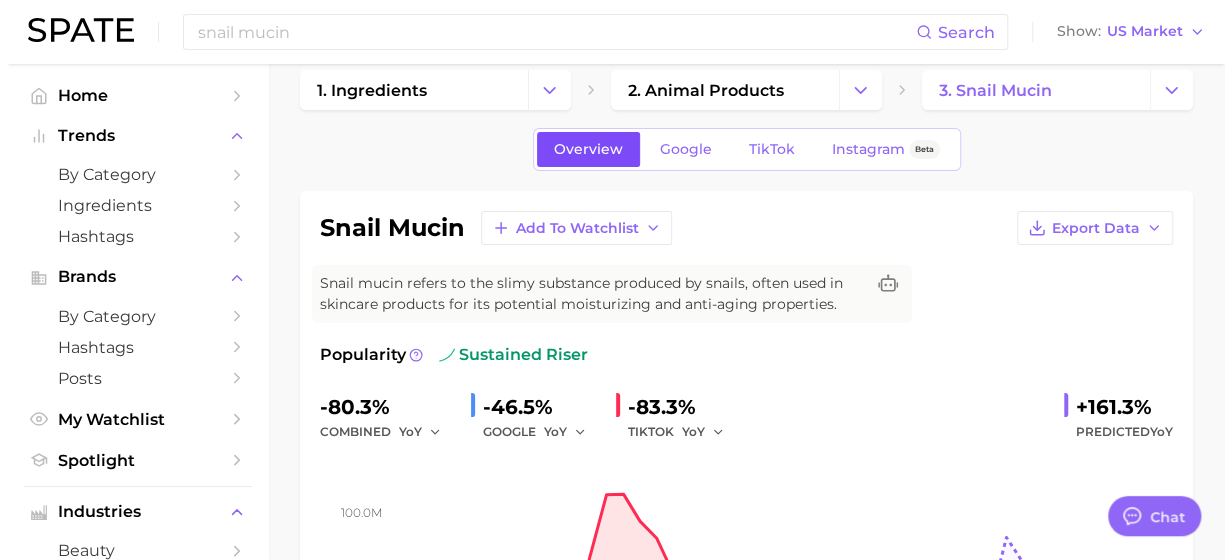 scroll, scrollTop: 0, scrollLeft: 0, axis: both 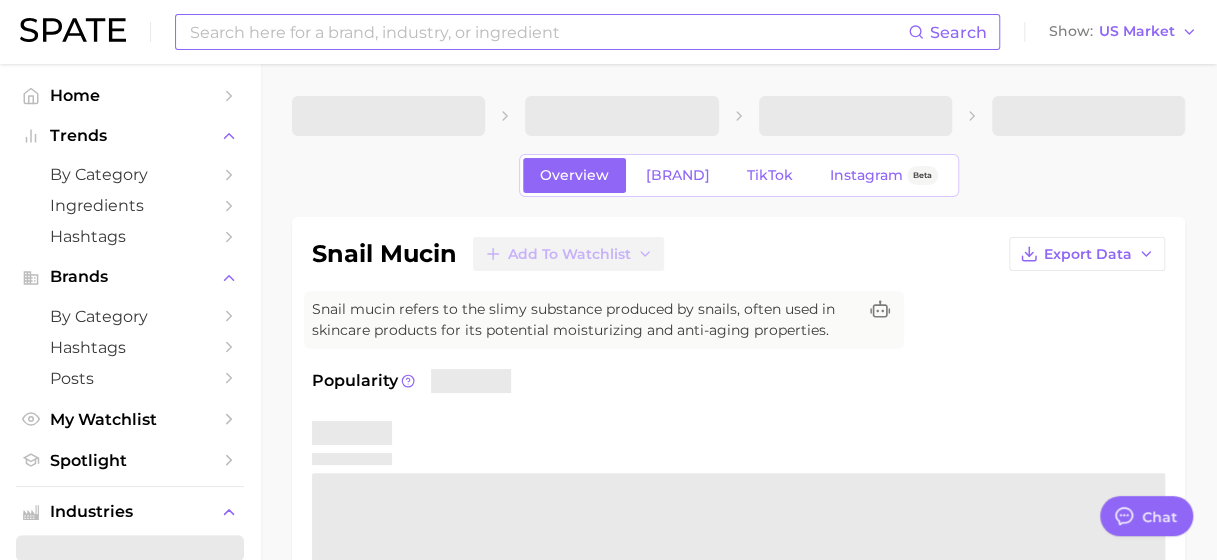 type on "x" 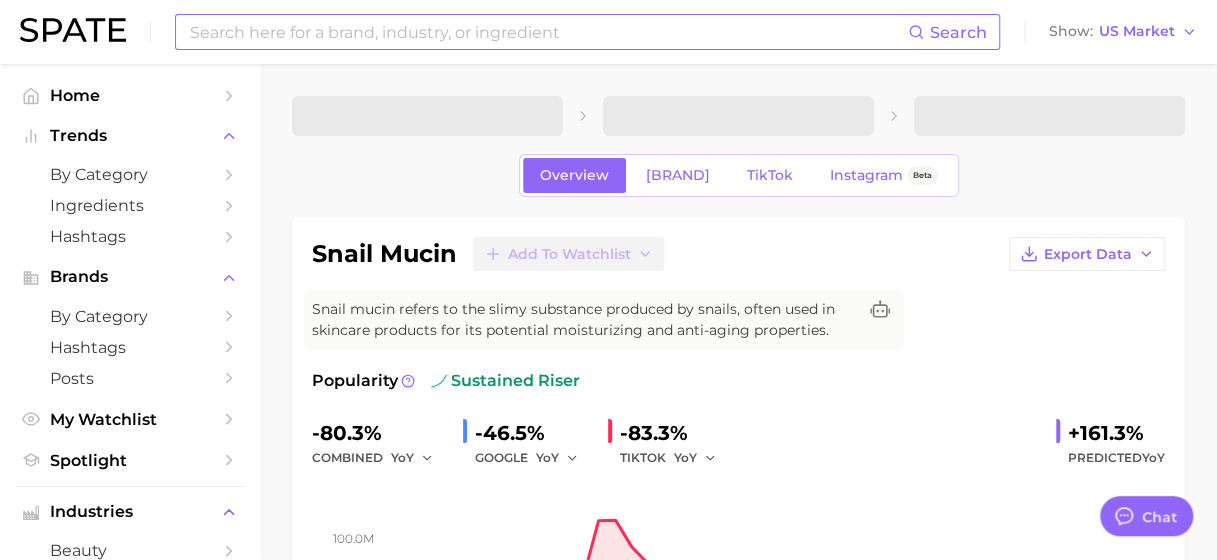 click at bounding box center (548, 32) 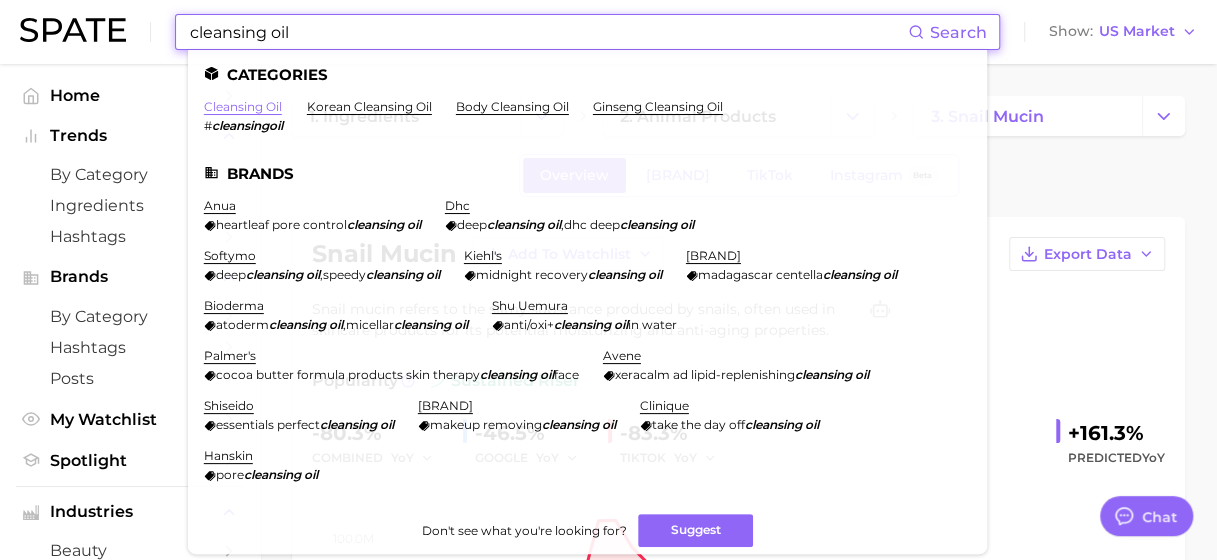 type on "cleansing oil" 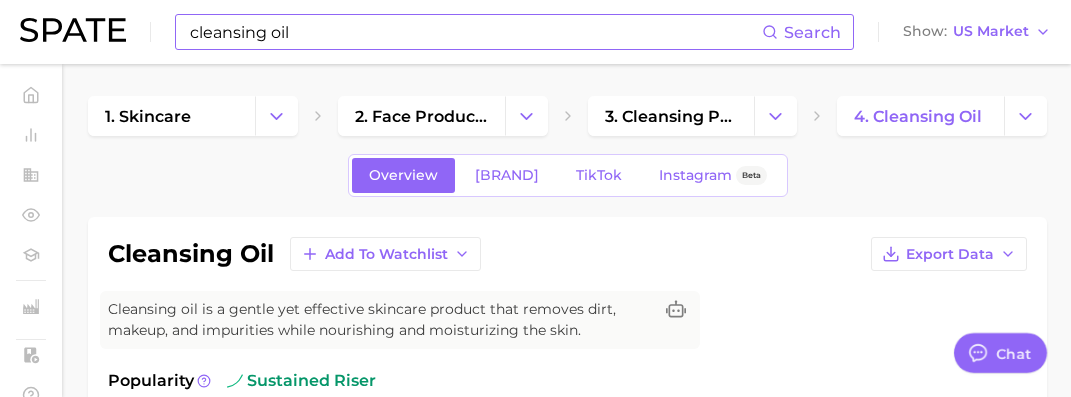 type on "x" 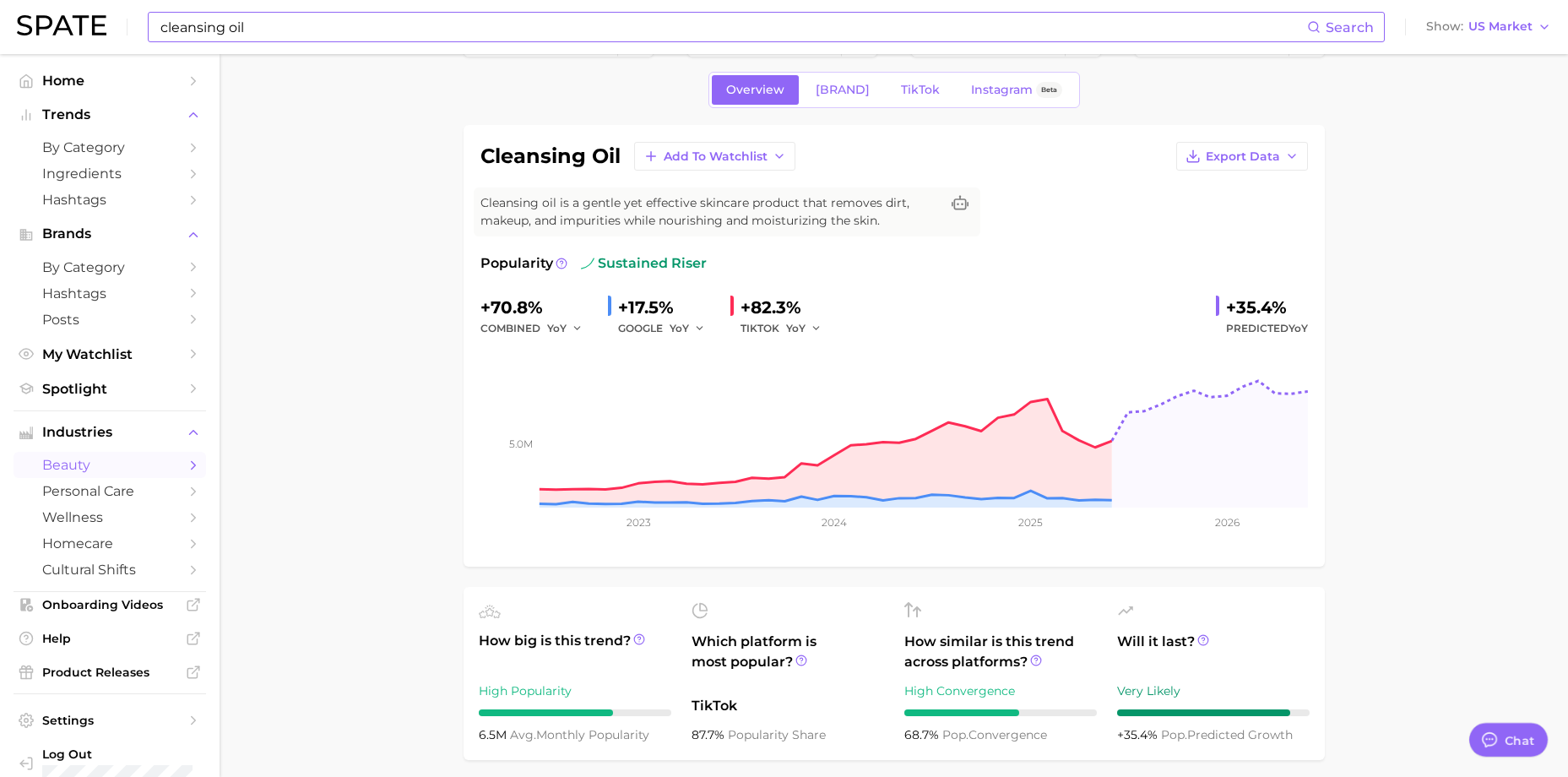 scroll, scrollTop: 84, scrollLeft: 0, axis: vertical 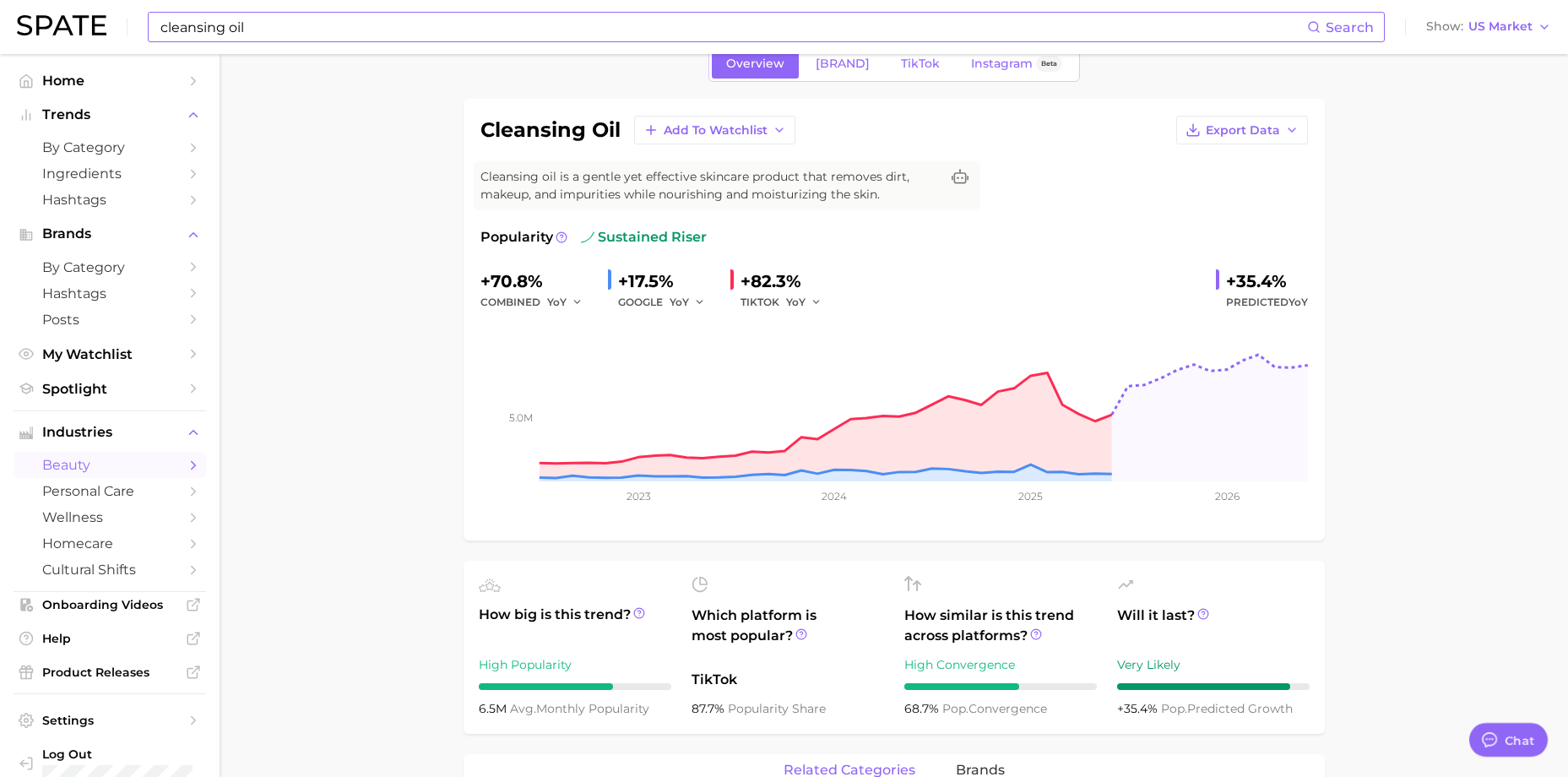 click on "1. skincare 2. face products 3. cleansing products 4. cleansing oil Overview Google TikTok Instagram Beta cleansing oil Add to Watchlist Export Data Cleansing oil is a gentle yet effective skincare product that removes dirt, makeup, and impurities while nourishing and moisturizing the skin. Popularity sustained riser +70.8% combined YoY +17.5% GOOGLE YoY +82.3% TIKTOK YoY +35.4% Predicted  YoY 5.0m 2023 2024 2025 2026 How big is this trend? High Popularity 6.5m avg.  monthly popularity Which platform is most popular? TikTok 87.7% popularity share How similar is this trend across platforms? High Convergence 68.7% pop.  convergence Will it last? Very Likely +35.4% pop.  predicted growth related categories brands Related Categories 1962  total What are consumers viewing alongside  cleansing oil ? Export Data Filters concerns   1.0m body parts   1.0m beauty trends   461.6k ingredients   156.5k product format   122.5k benefits   117.2k Columns new group Popularity YoY QoQ cleansing oil skin body parts 541.2k -0.7%" at bounding box center (893, 910) 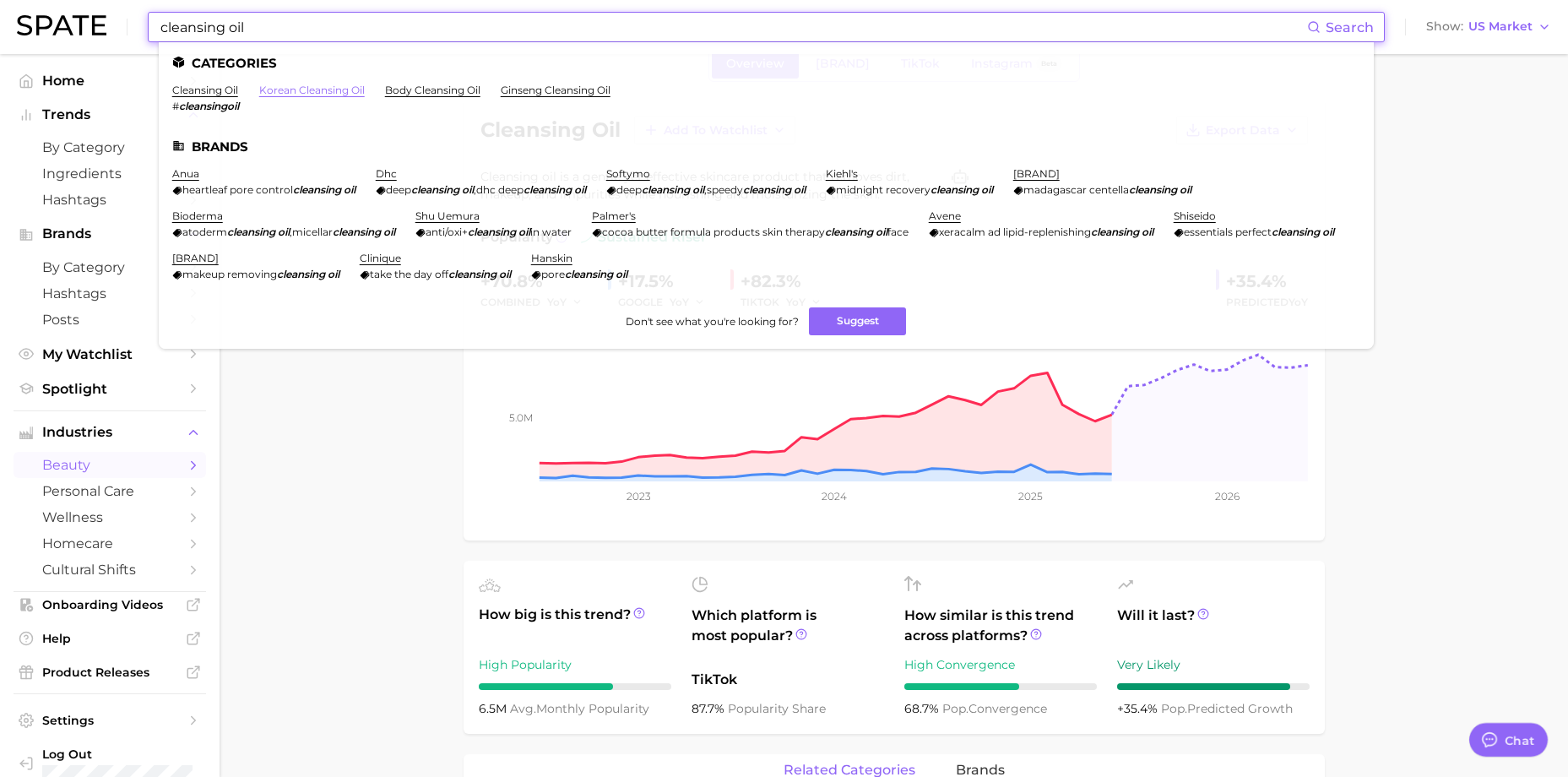 click on "korean cleansing oil" at bounding box center [312, 90] 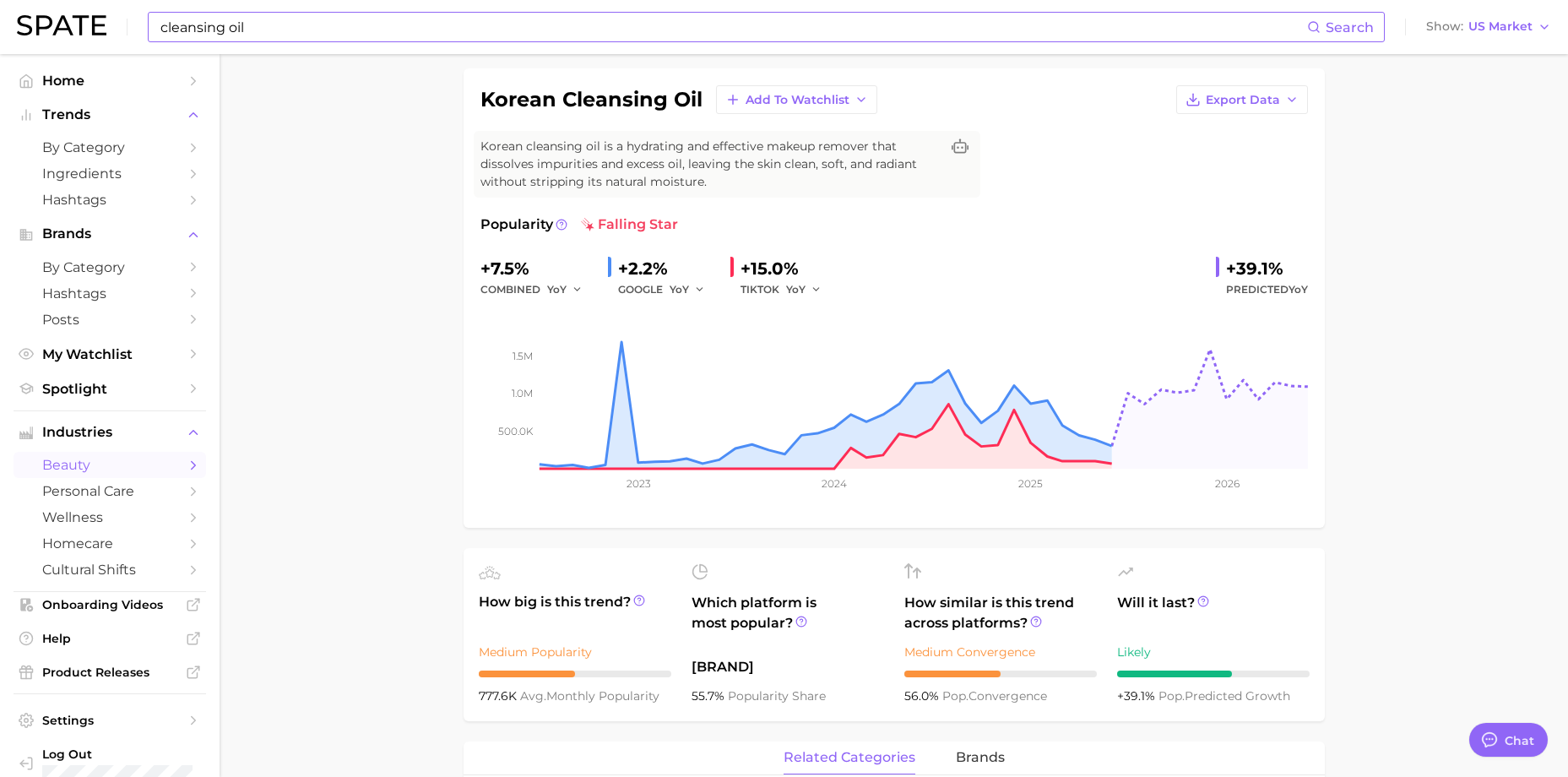 scroll, scrollTop: 84, scrollLeft: 0, axis: vertical 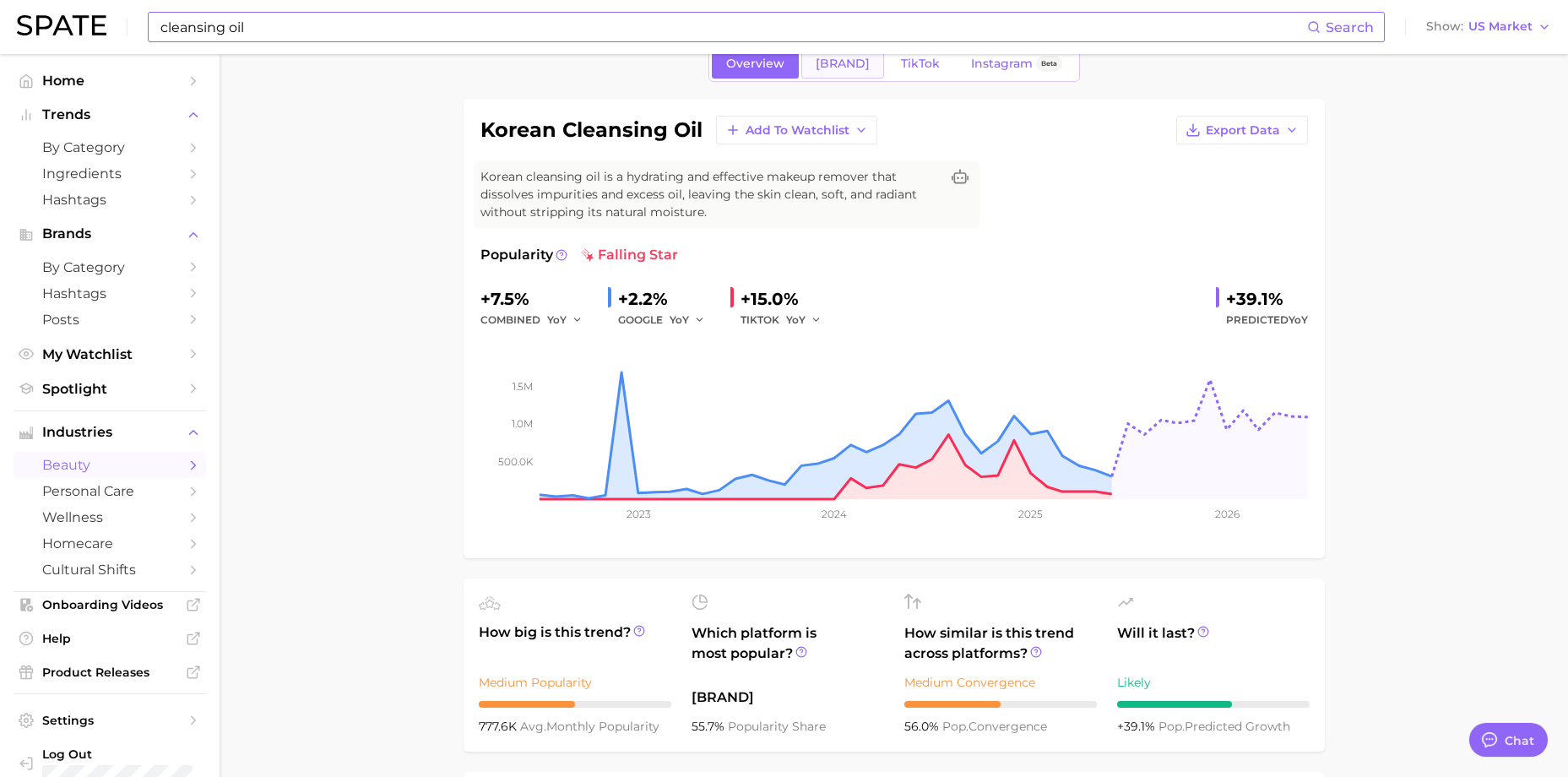 click on "[BRAND]" at bounding box center [843, 63] 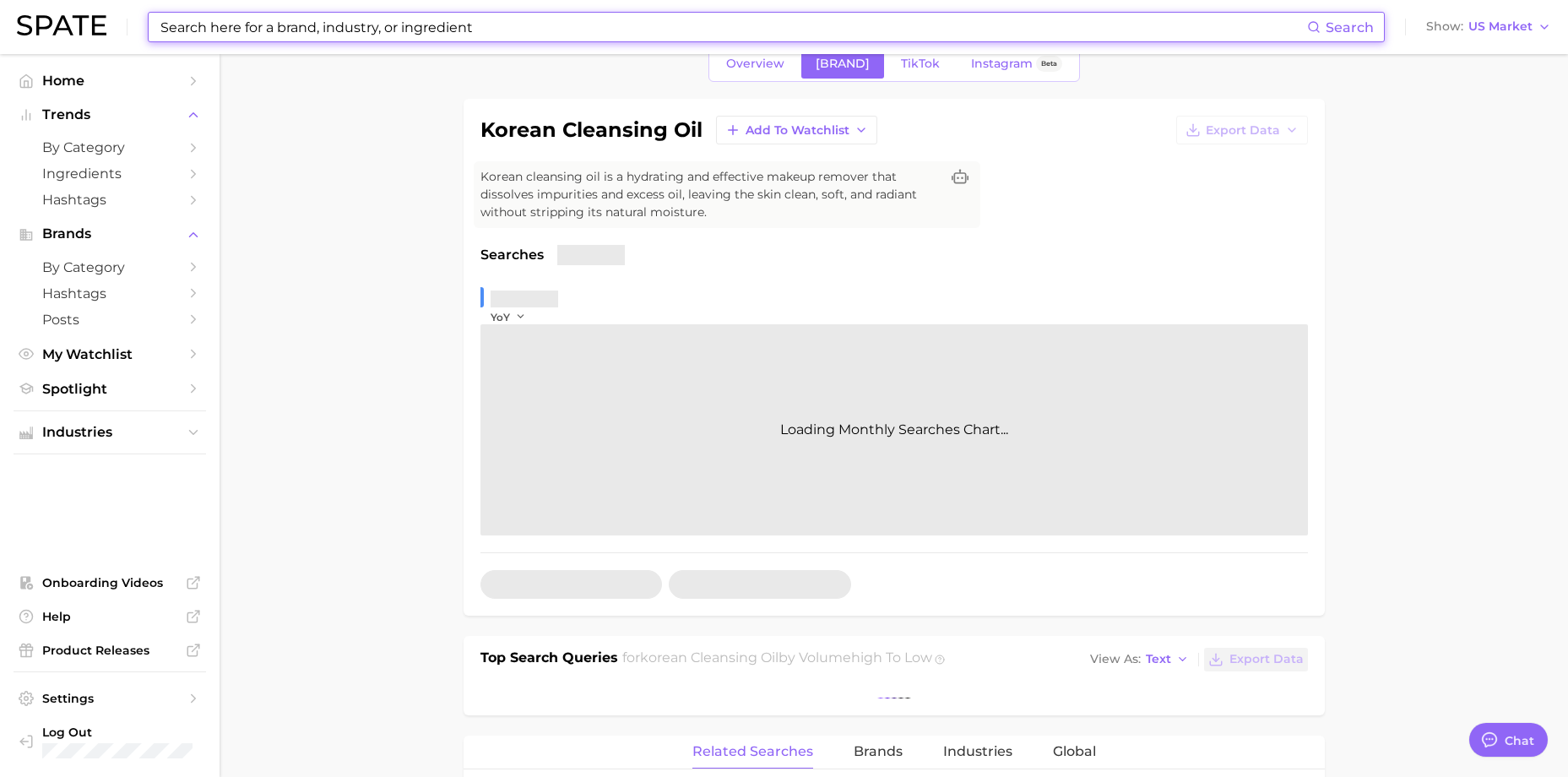 scroll, scrollTop: 0, scrollLeft: 0, axis: both 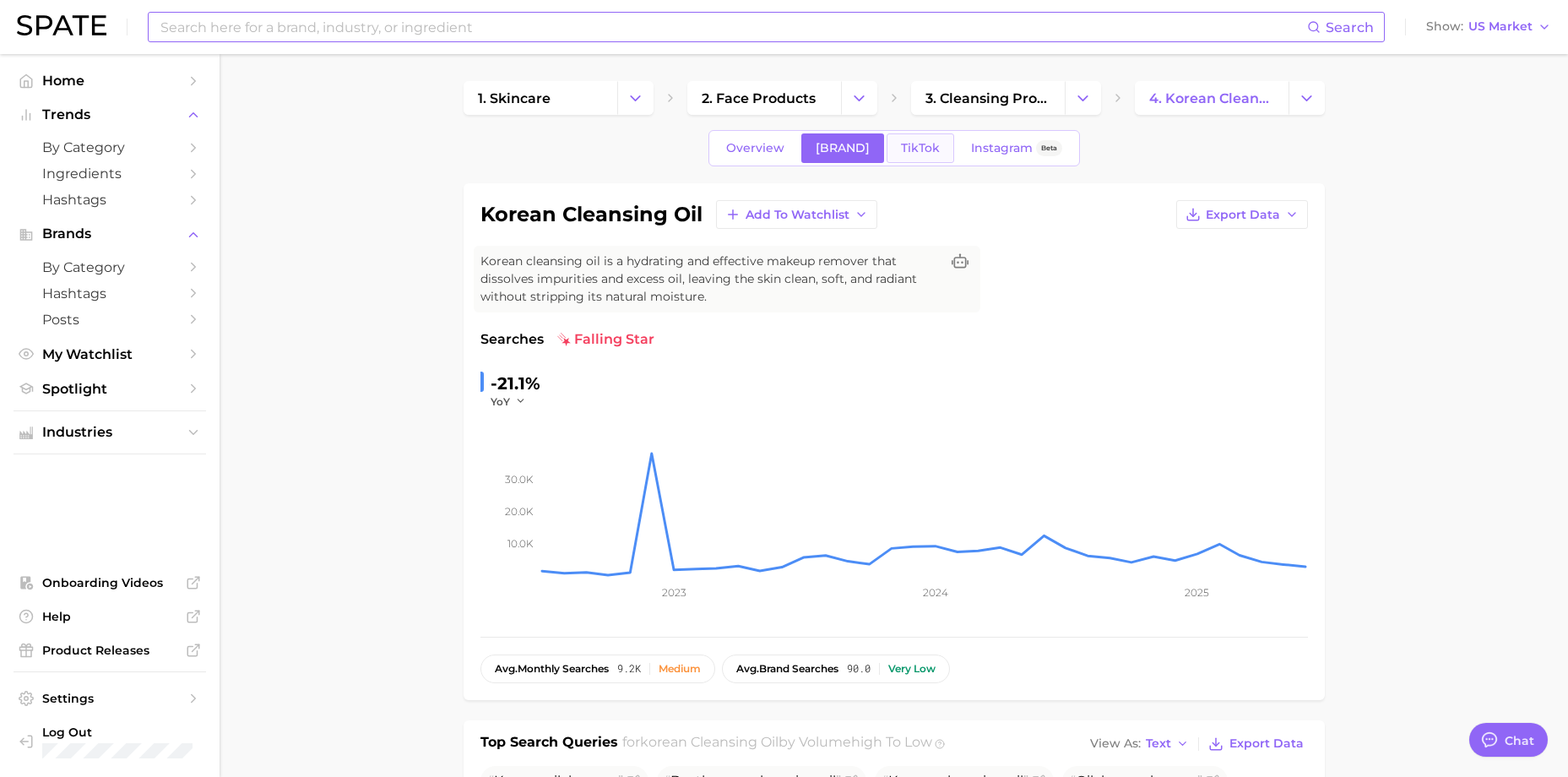 click on "TikTok" at bounding box center (920, 148) 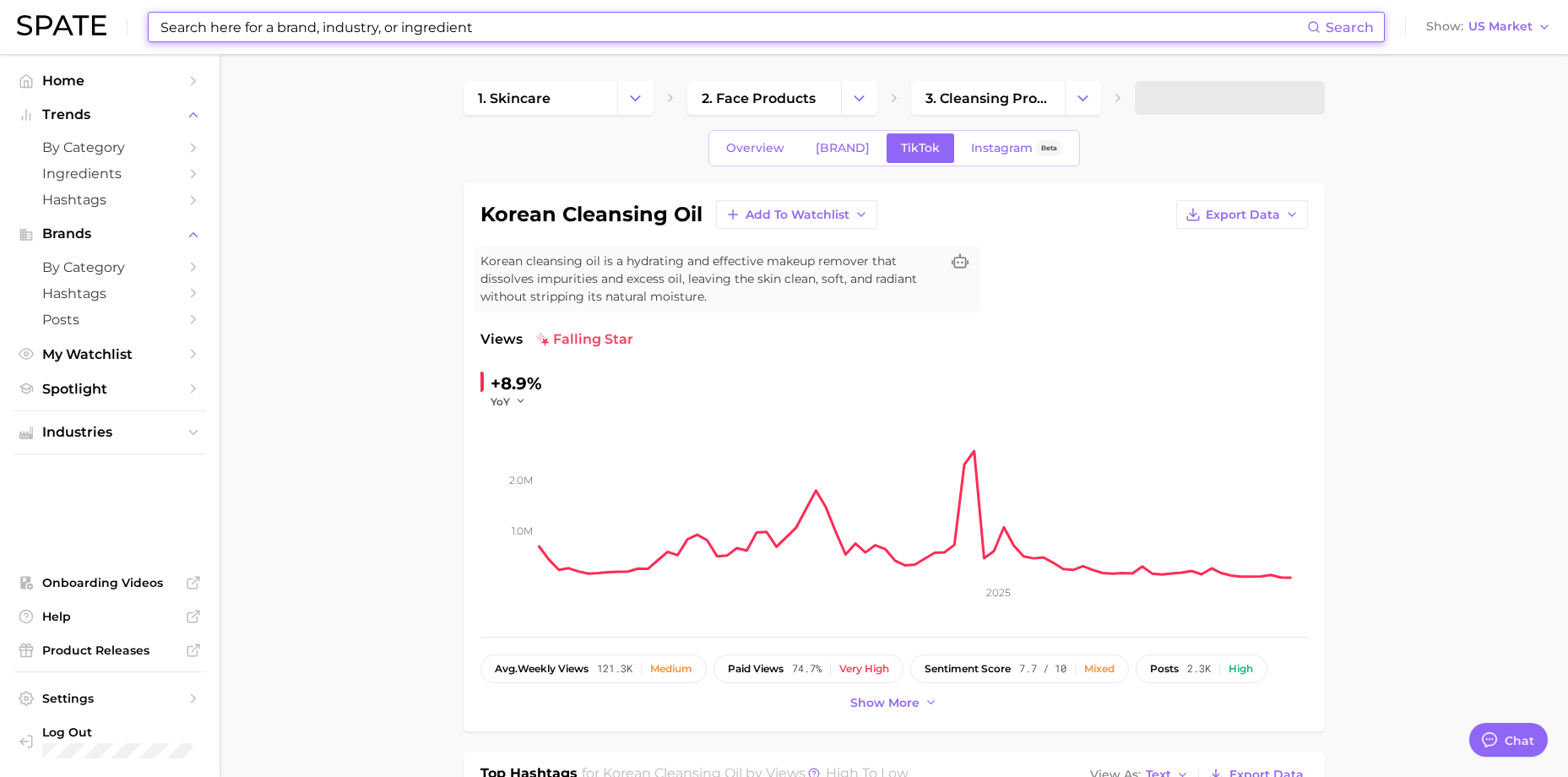 scroll, scrollTop: 0, scrollLeft: 0, axis: both 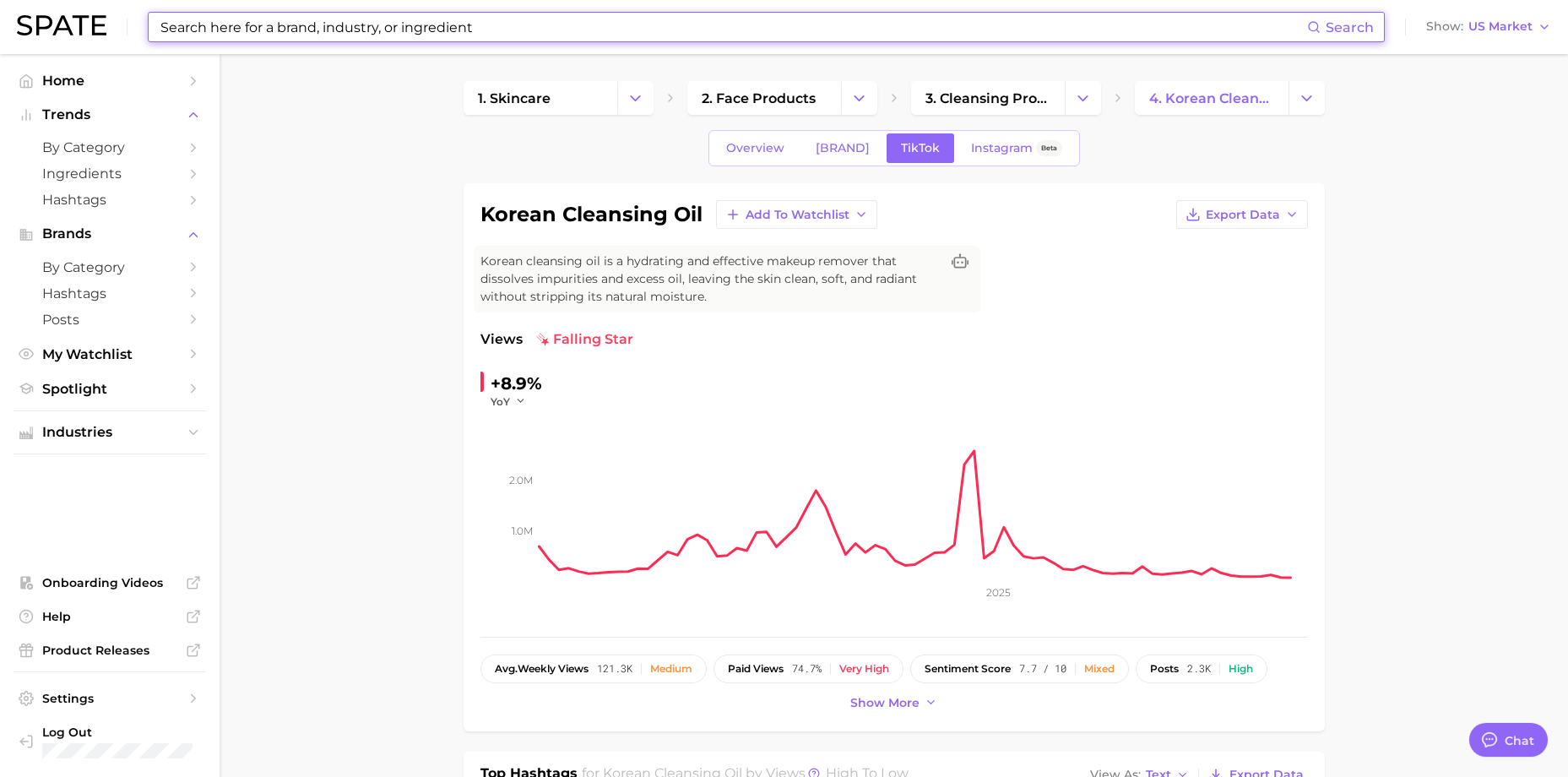 click at bounding box center [733, 27] 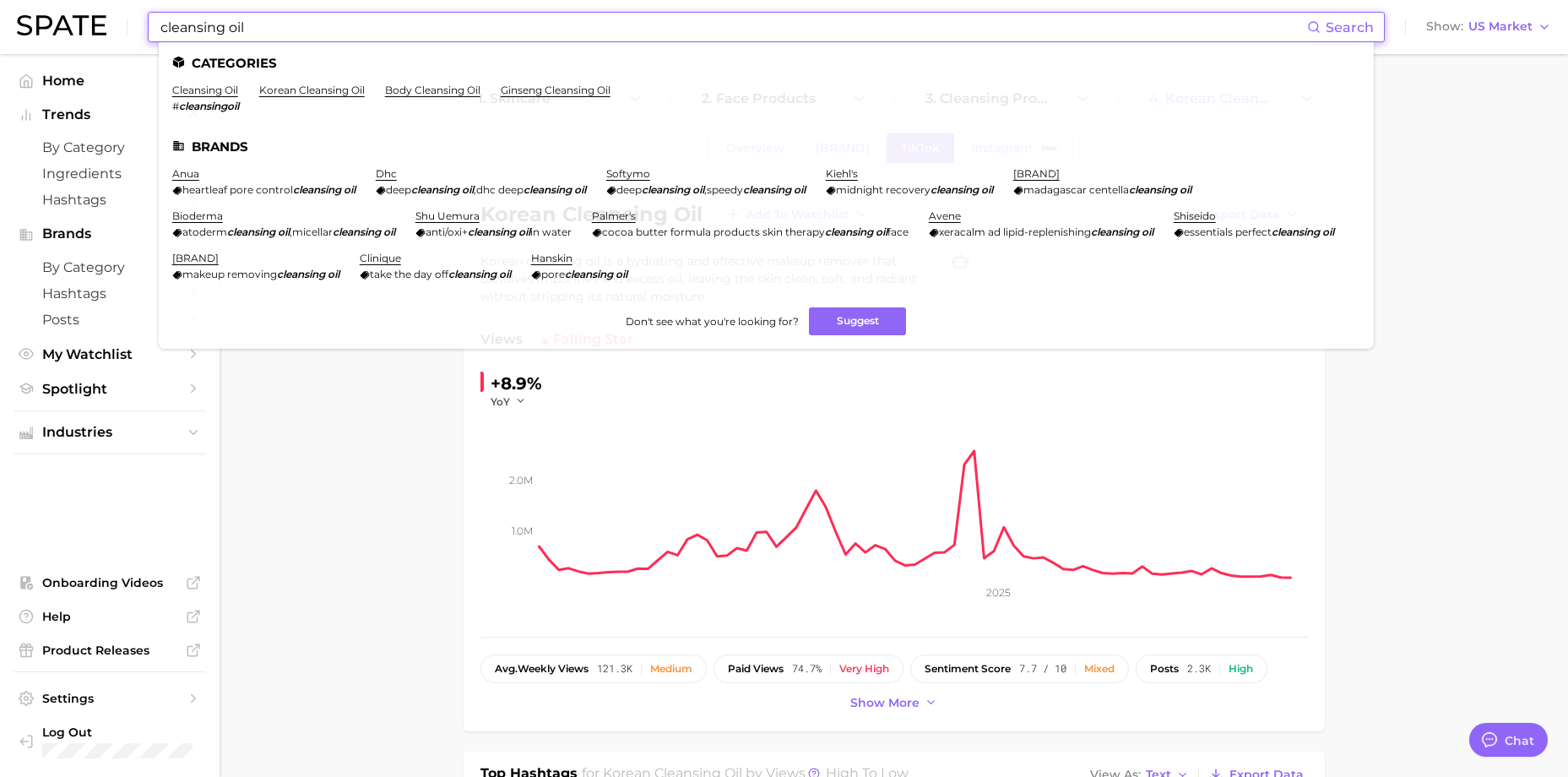 type on "cleansing oil" 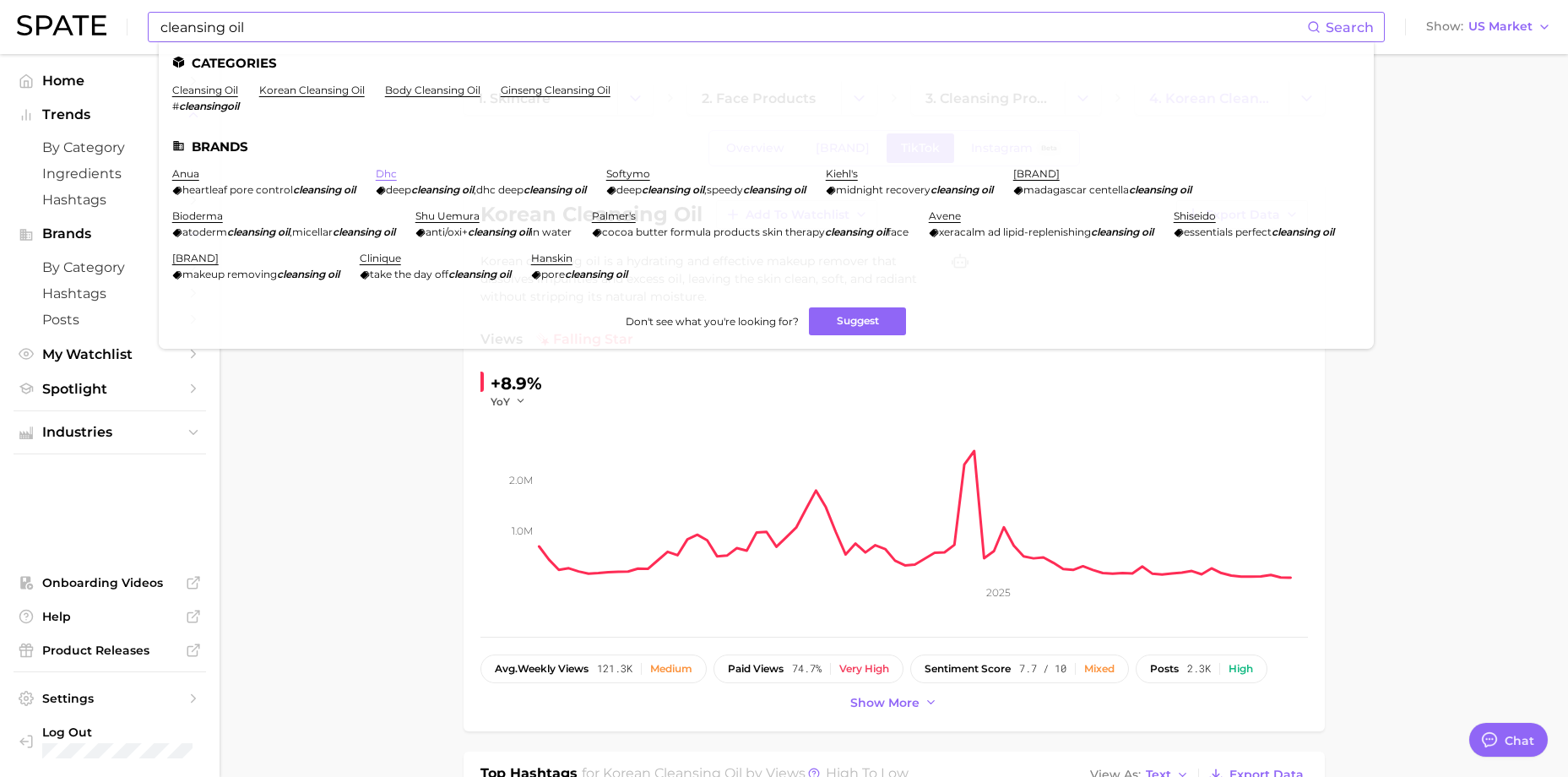 click on "dhc" at bounding box center [386, 173] 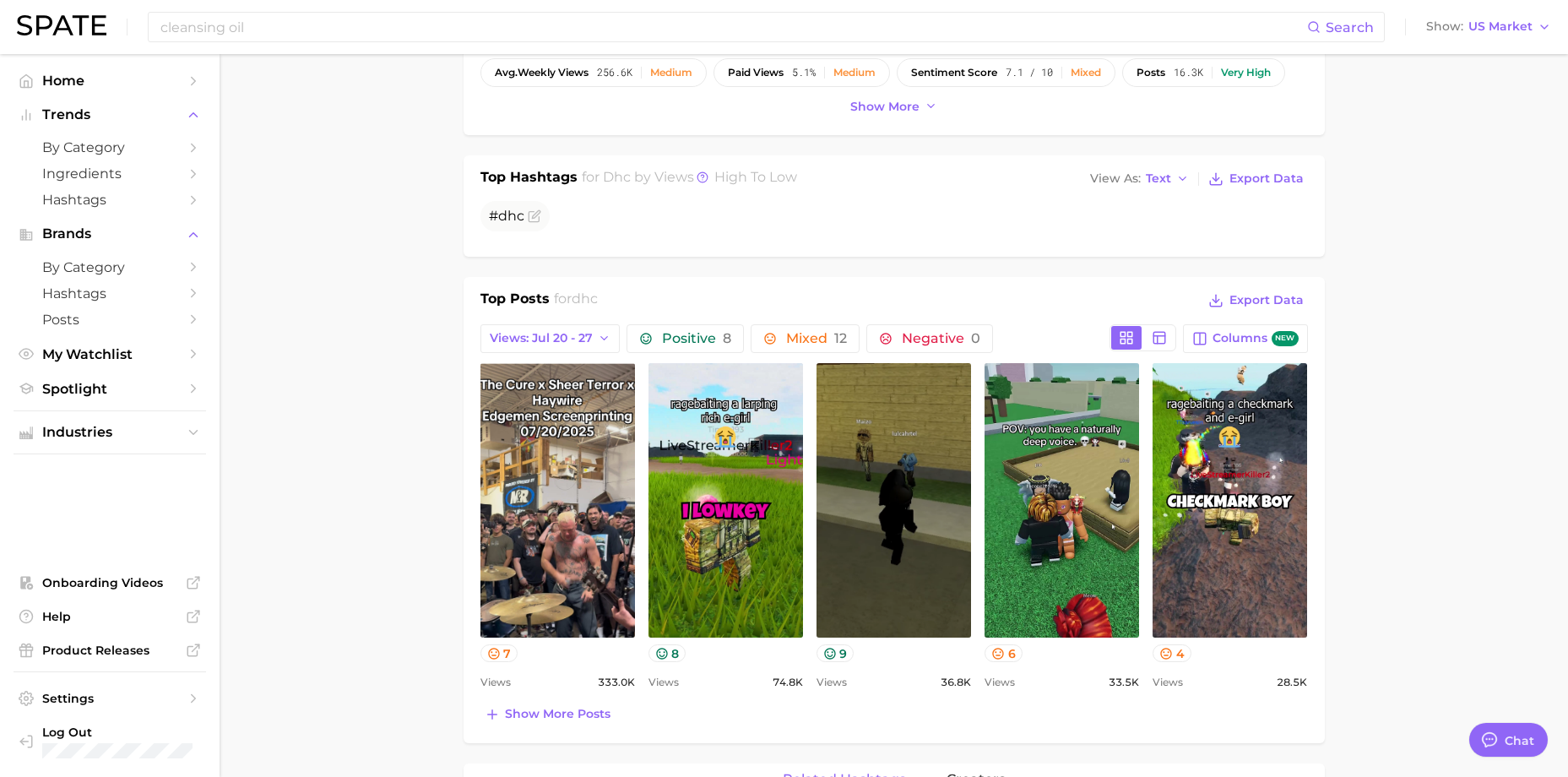 scroll, scrollTop: 84, scrollLeft: 0, axis: vertical 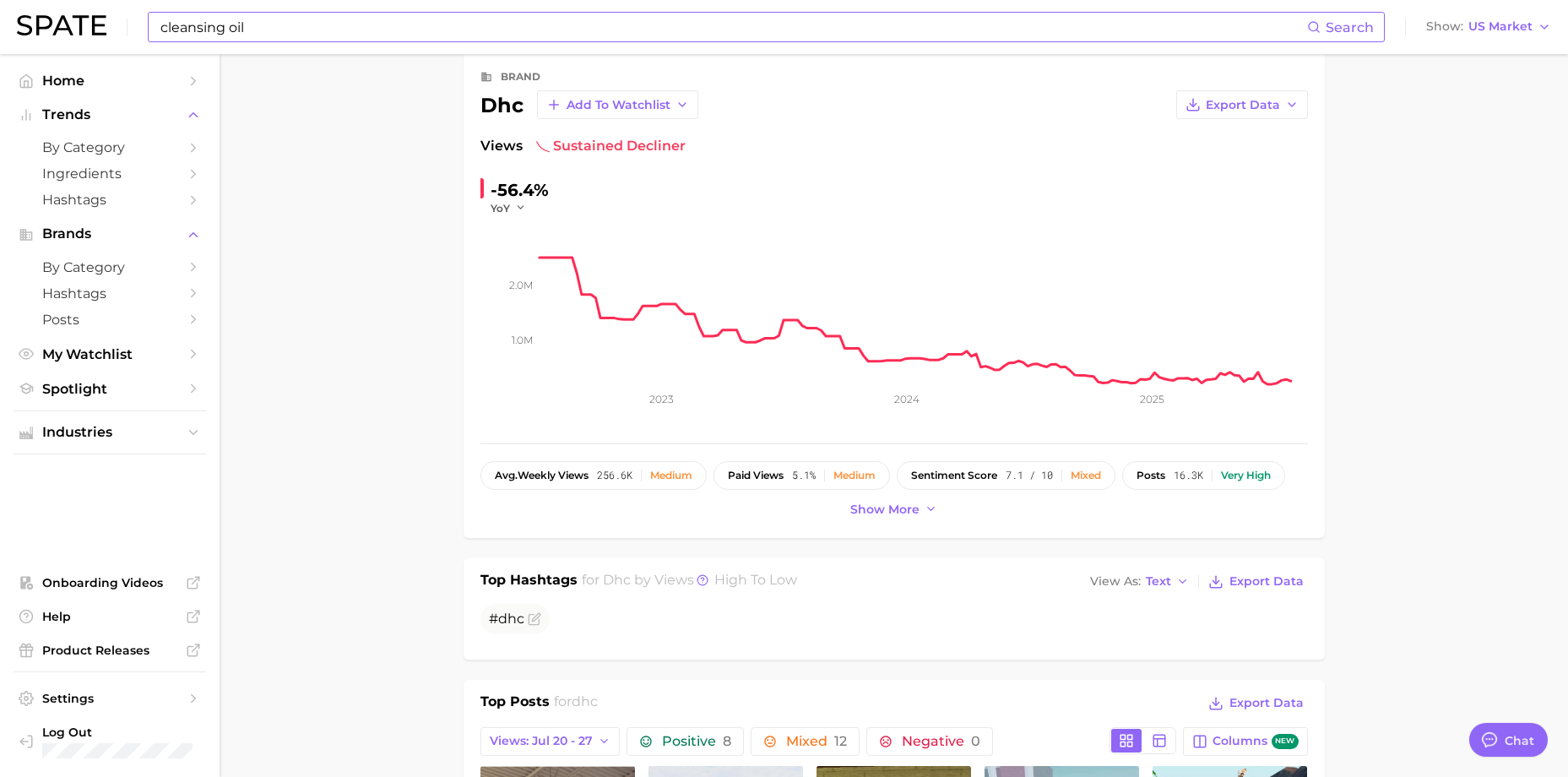 click on "cleansing oil" at bounding box center (733, 27) 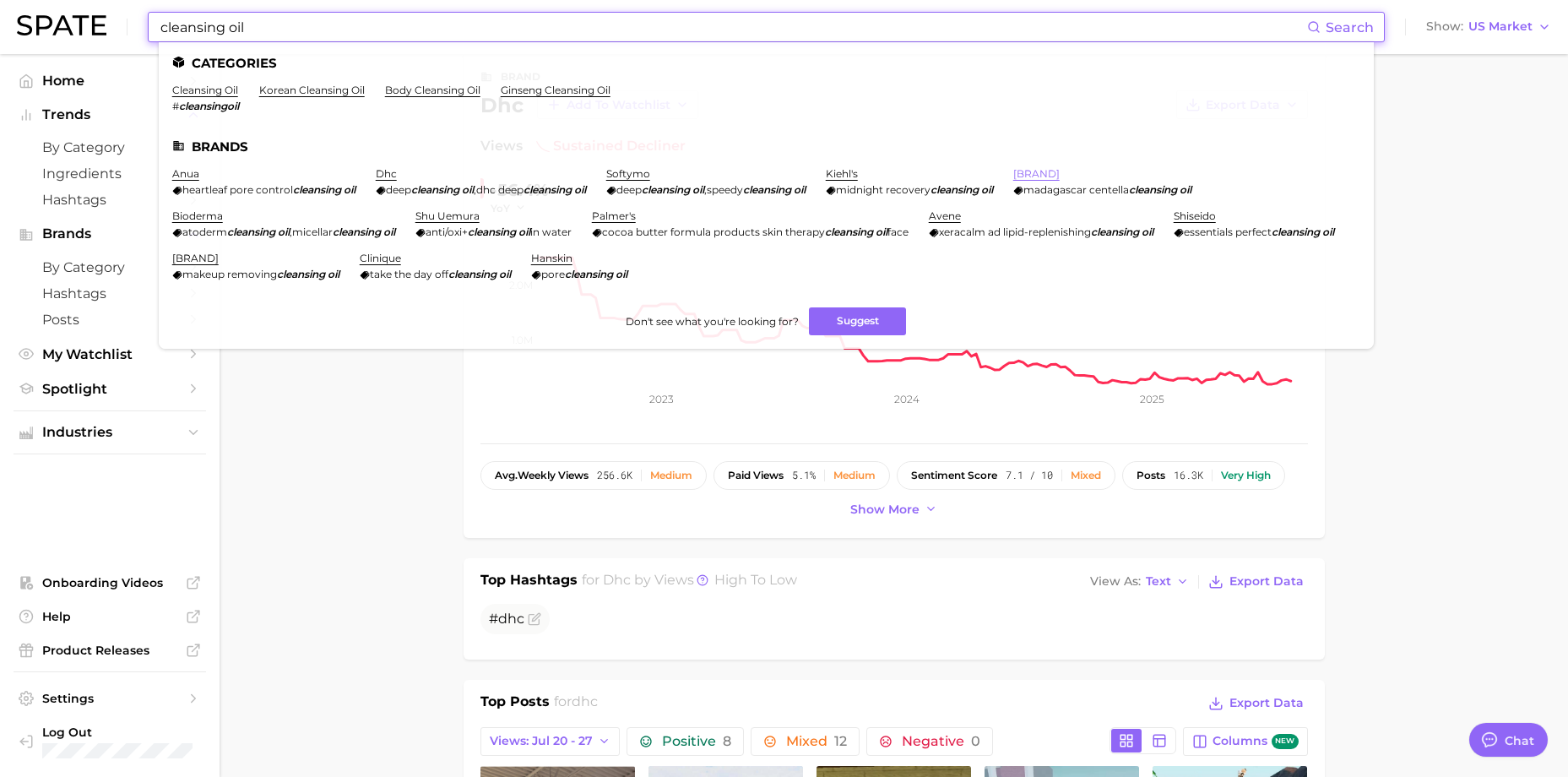 click on "[BRAND]" at bounding box center (1036, 173) 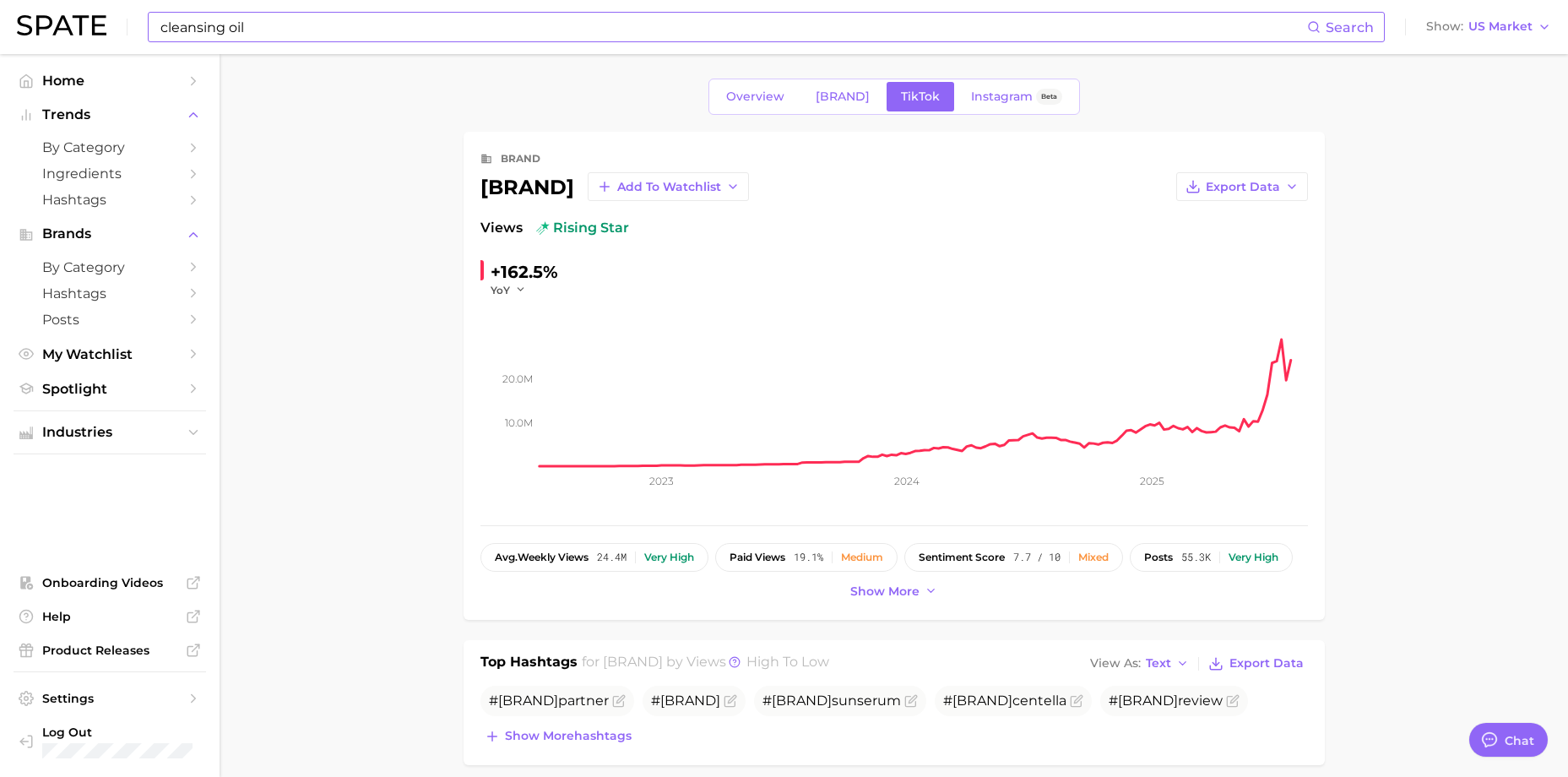 scroll, scrollTop: 0, scrollLeft: 0, axis: both 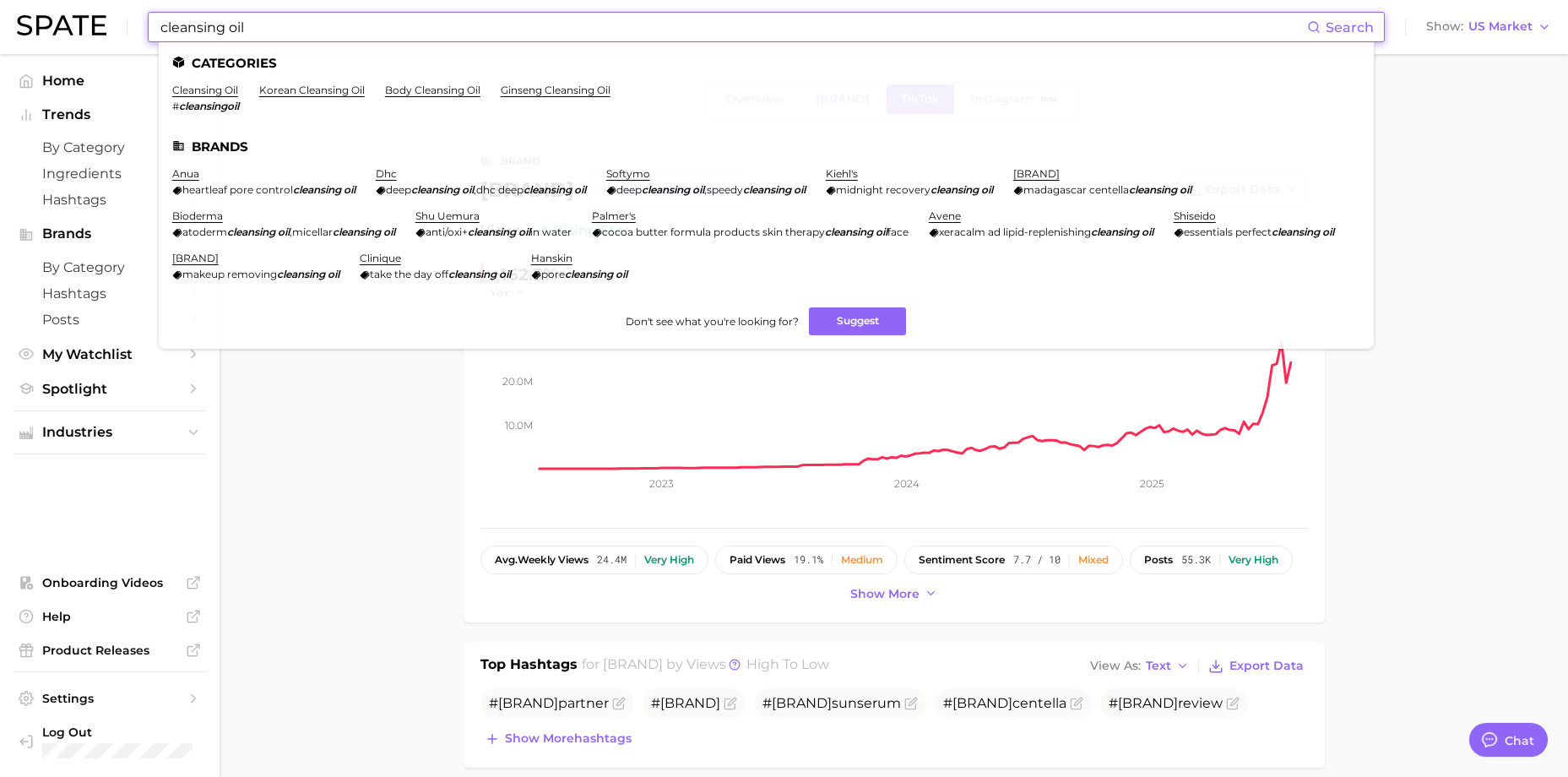 click on "cleansing oil" at bounding box center [733, 27] 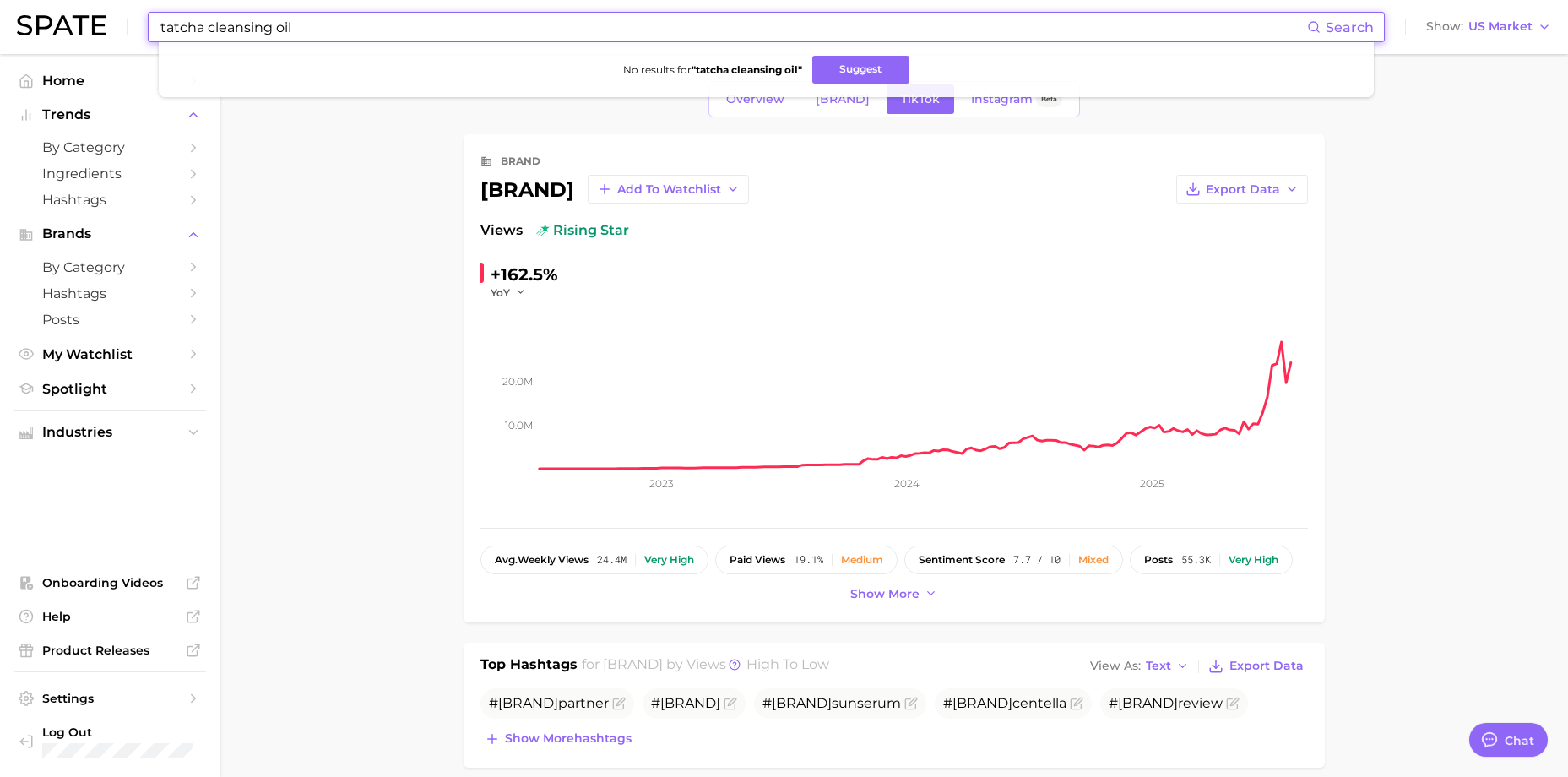 drag, startPoint x: 299, startPoint y: 31, endPoint x: 207, endPoint y: 39, distance: 92.347171 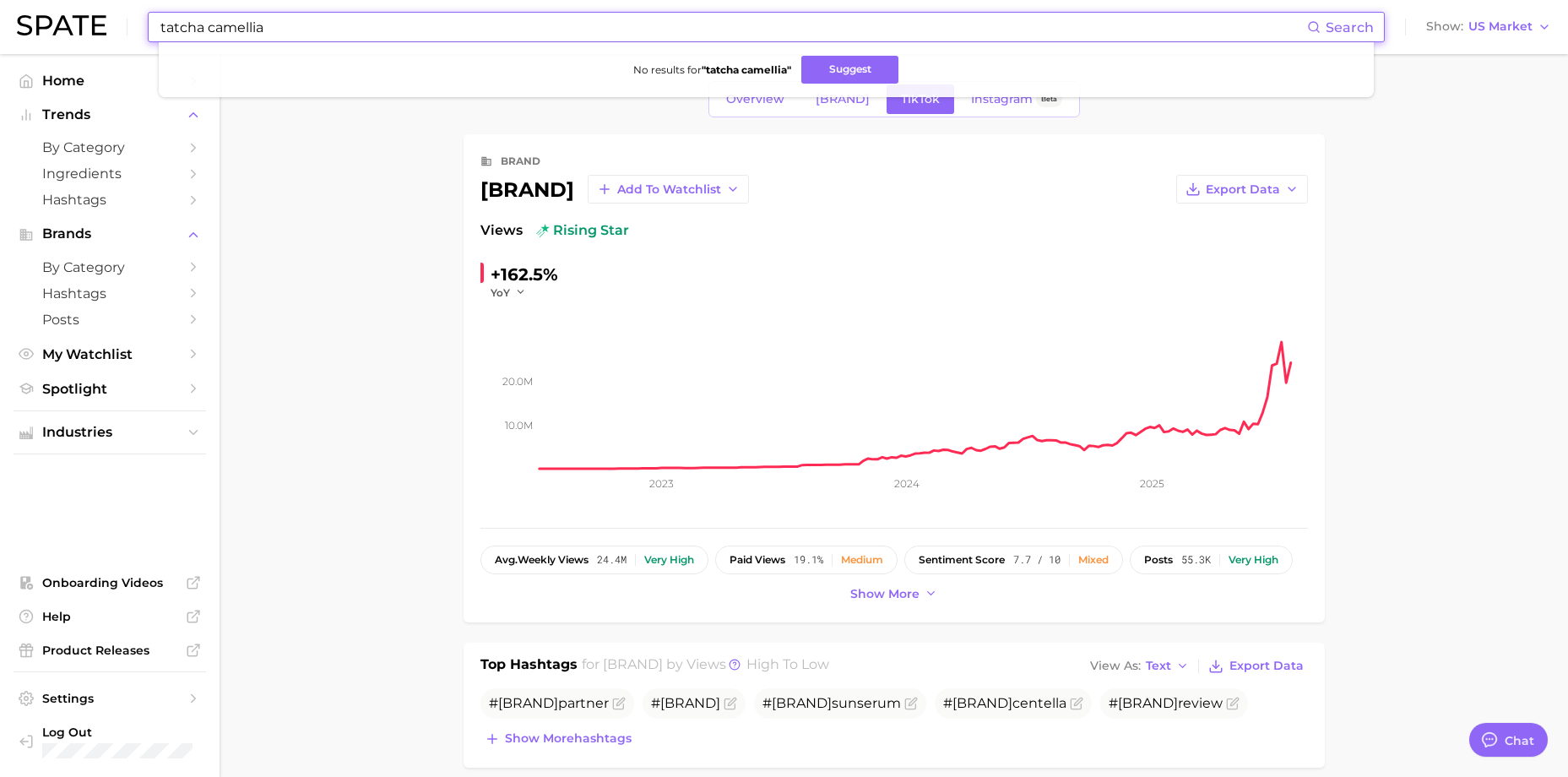 drag, startPoint x: 274, startPoint y: 26, endPoint x: 207, endPoint y: 31, distance: 67.18631 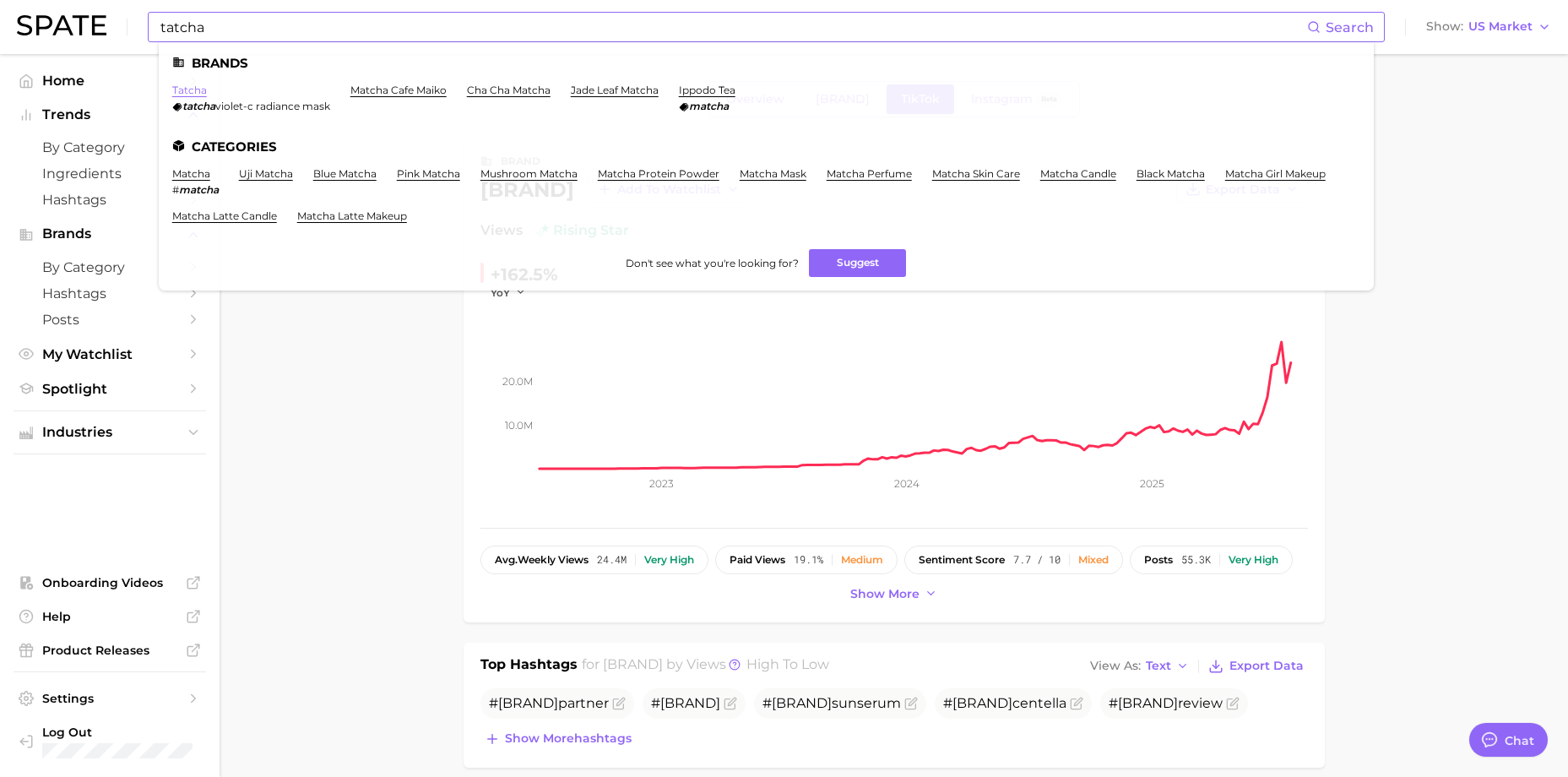 click on "tatcha" at bounding box center (189, 90) 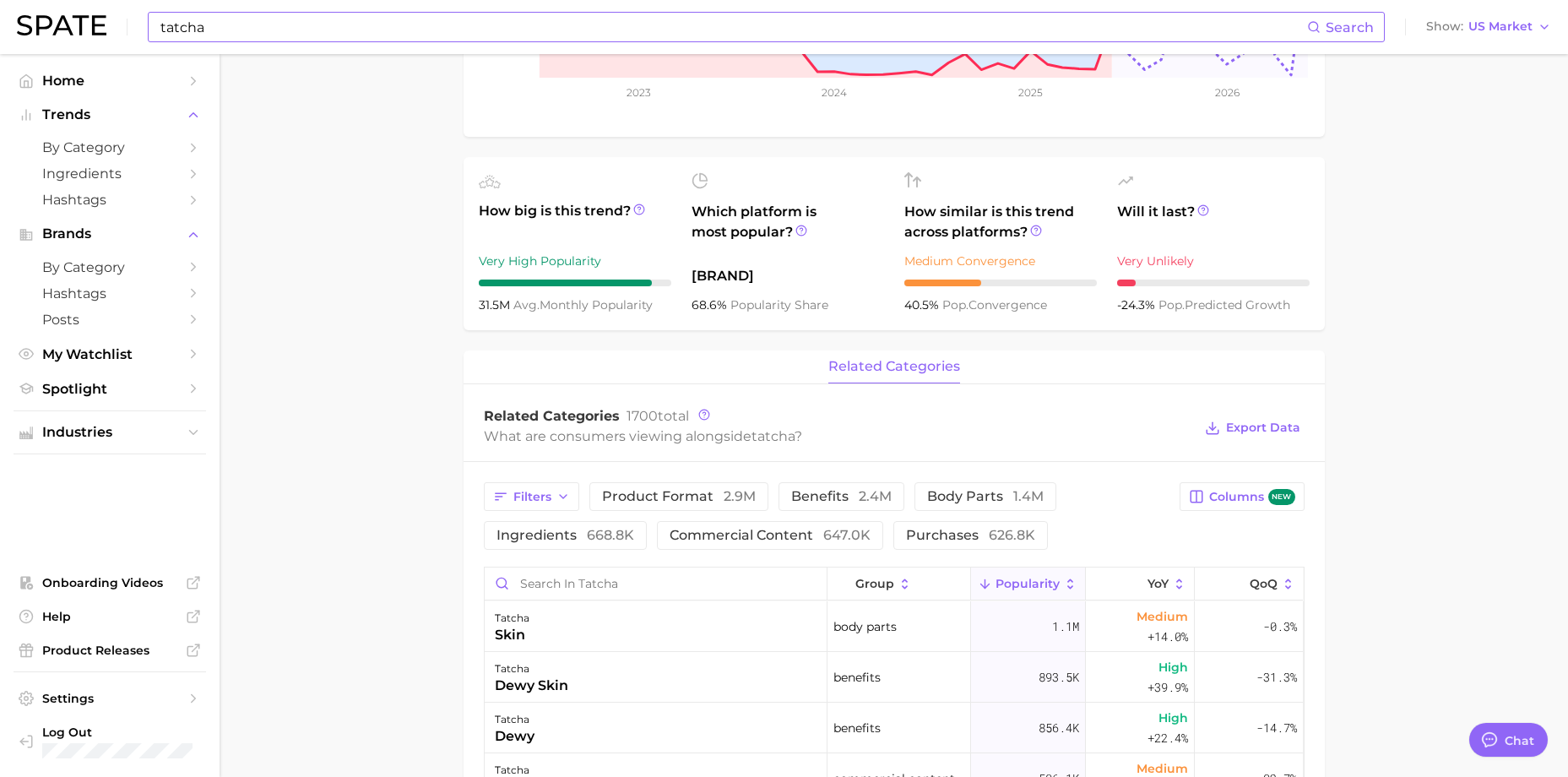 scroll, scrollTop: 507, scrollLeft: 0, axis: vertical 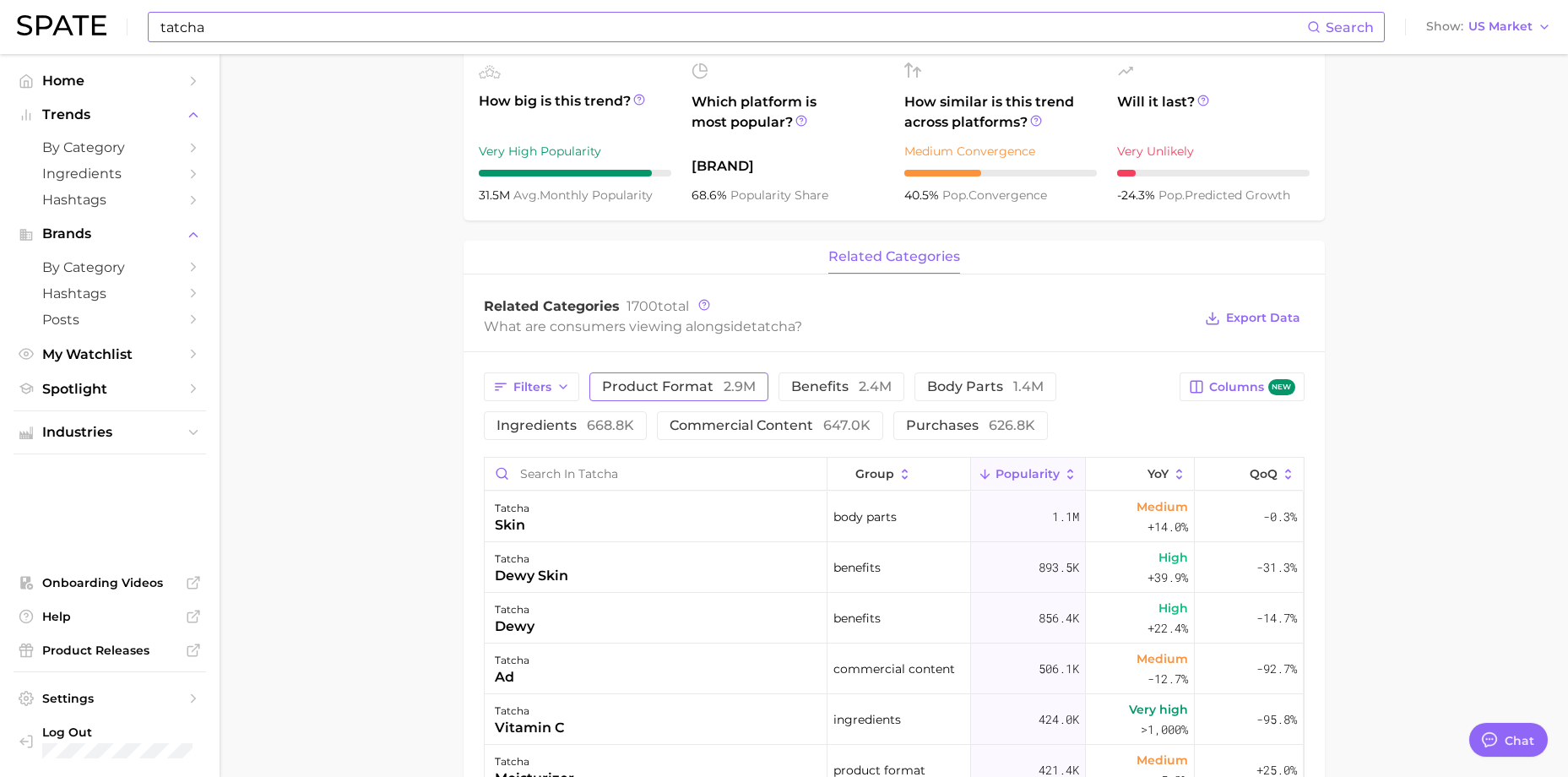 click on "product format   2.9m" at bounding box center [679, 387] 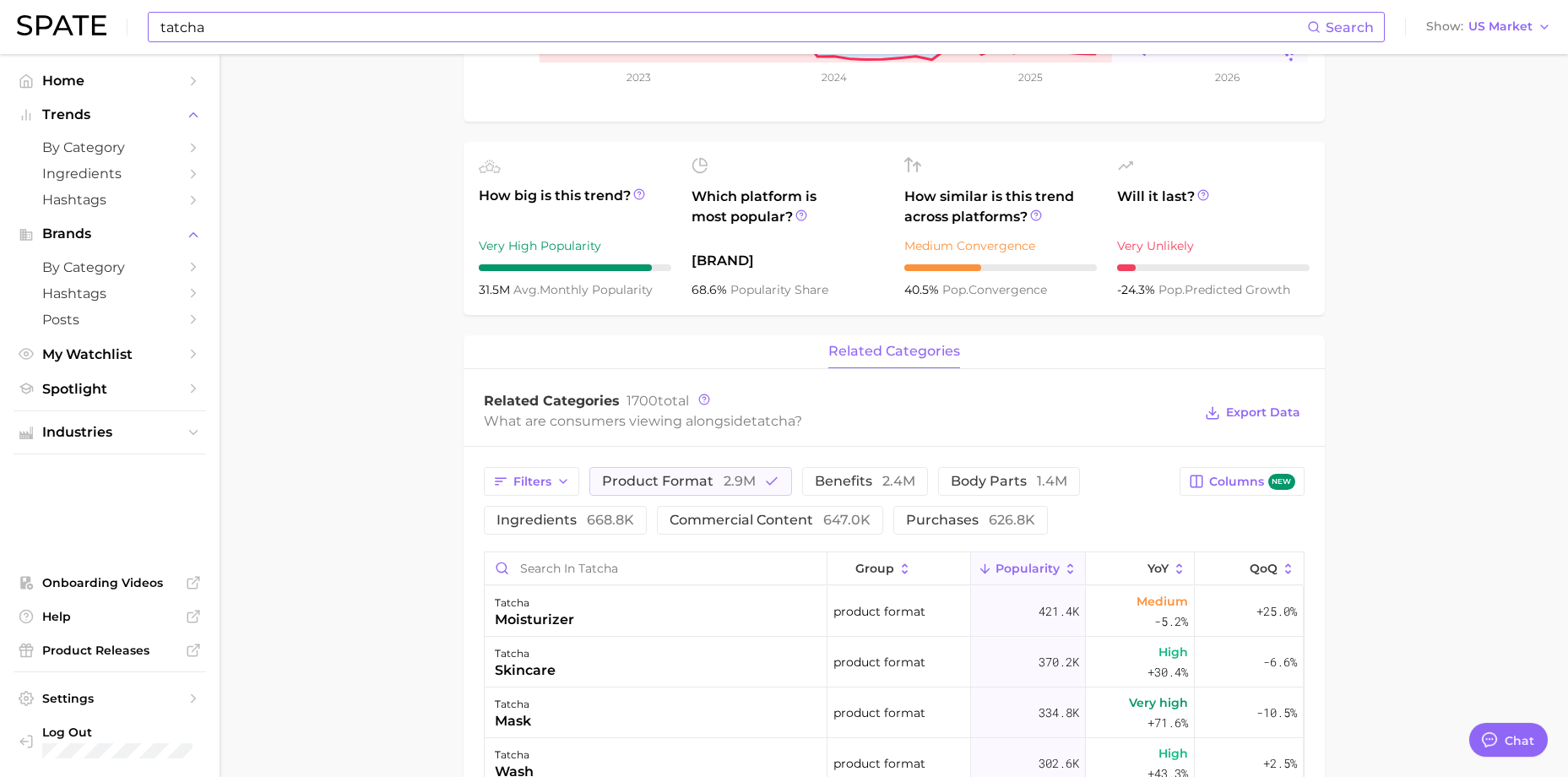 scroll, scrollTop: 393, scrollLeft: 0, axis: vertical 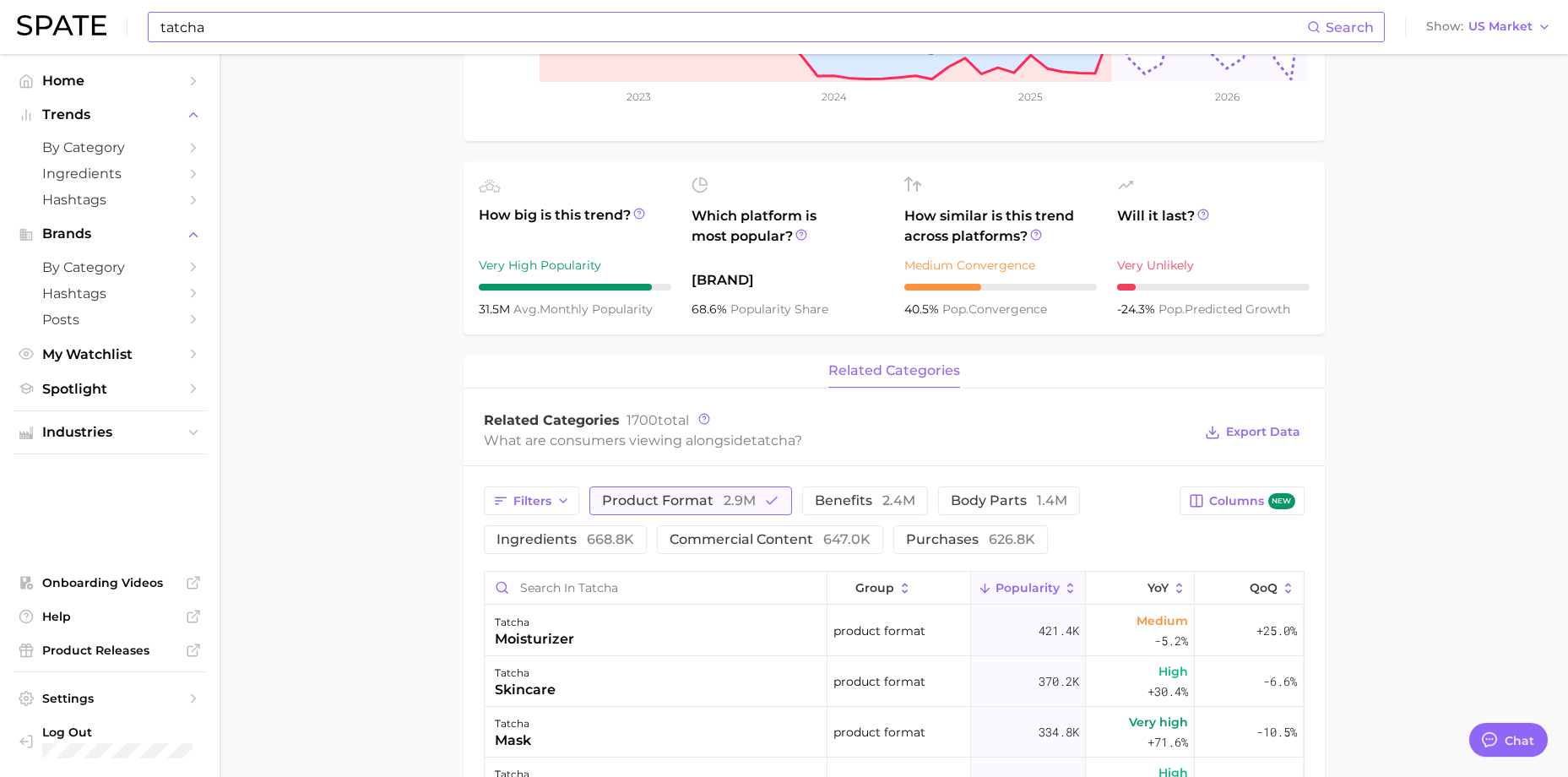 click 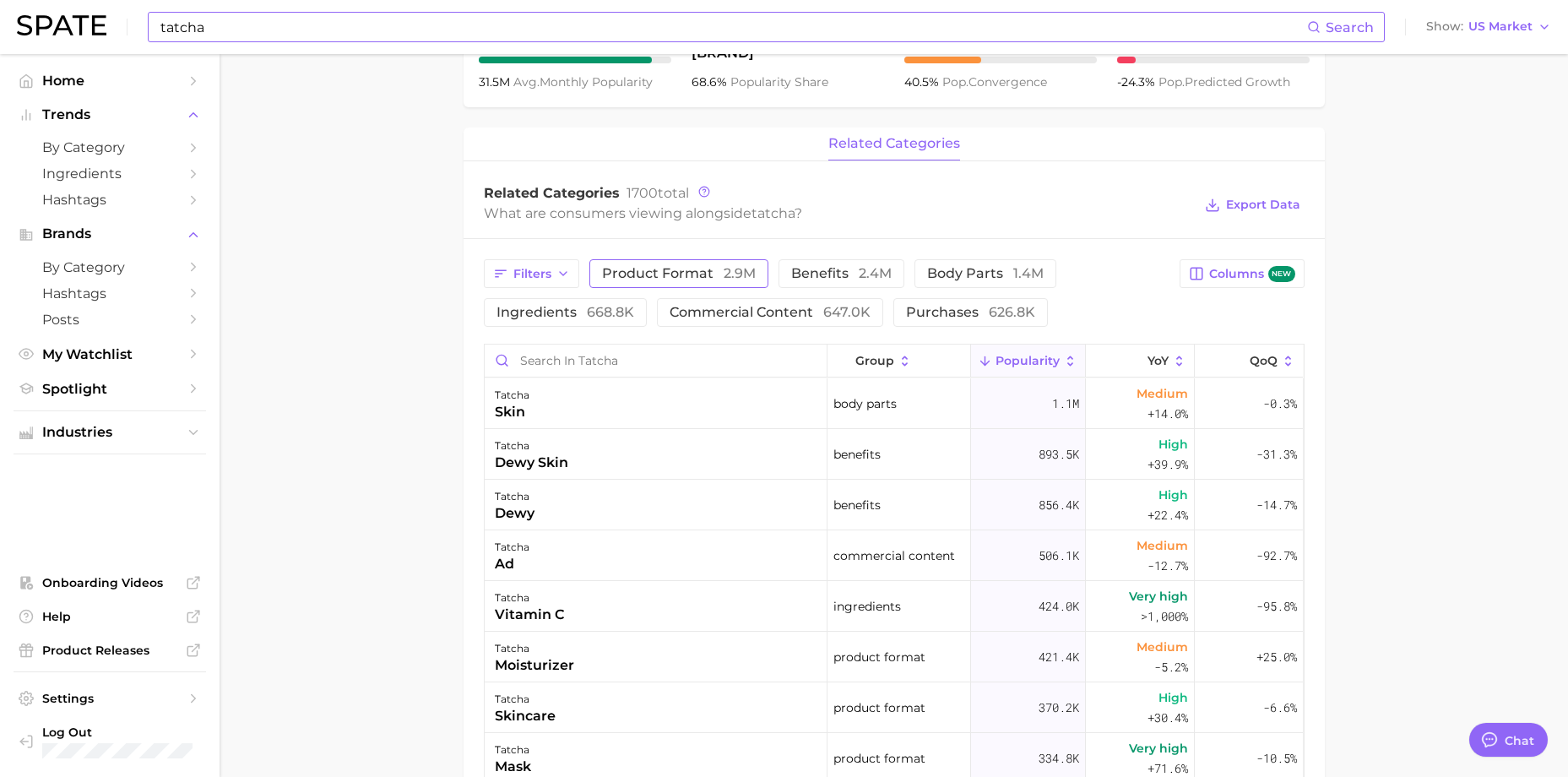 scroll, scrollTop: 646, scrollLeft: 0, axis: vertical 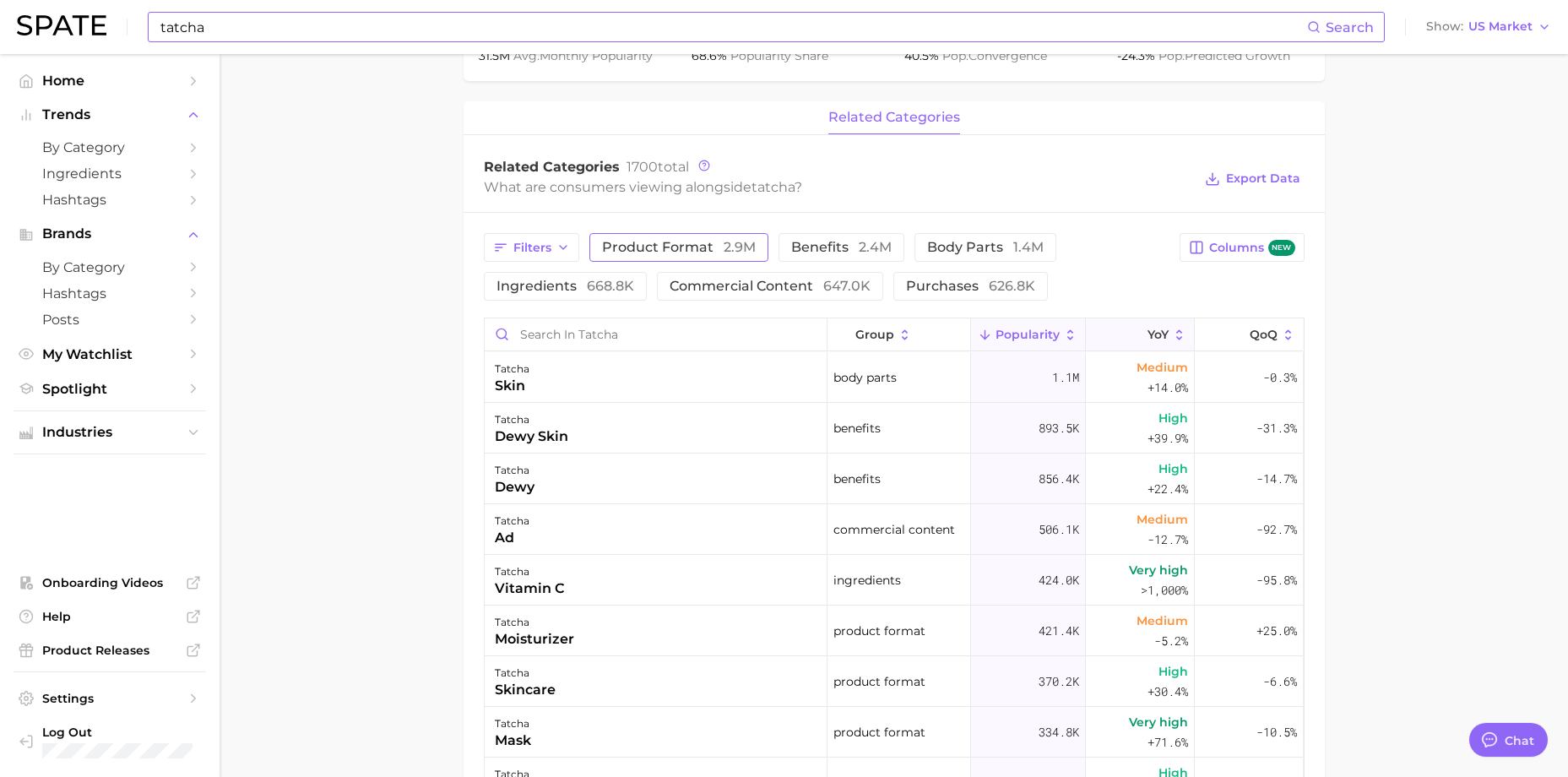click on "YoY" at bounding box center [1140, 334] 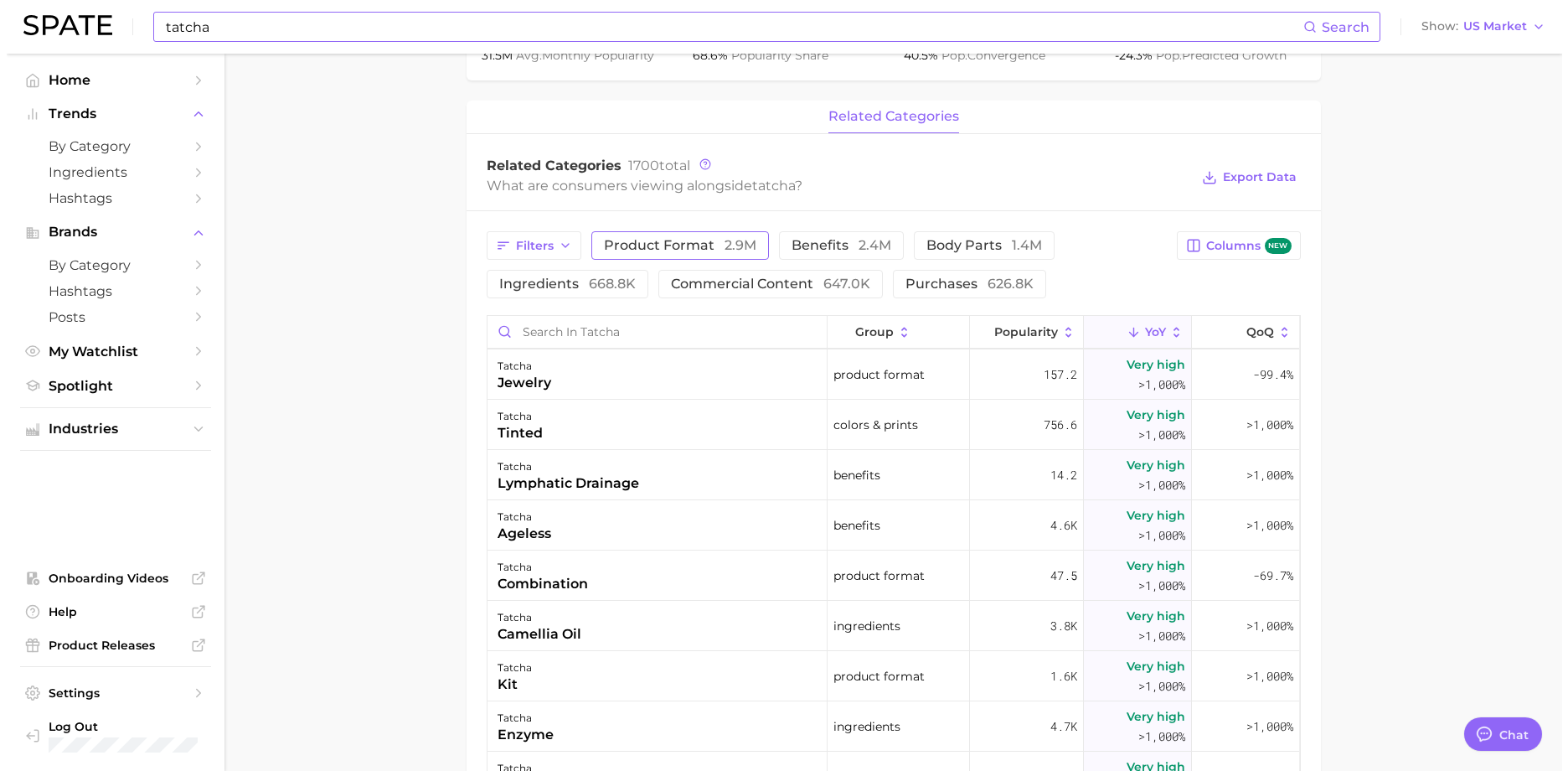 scroll, scrollTop: 838, scrollLeft: 0, axis: vertical 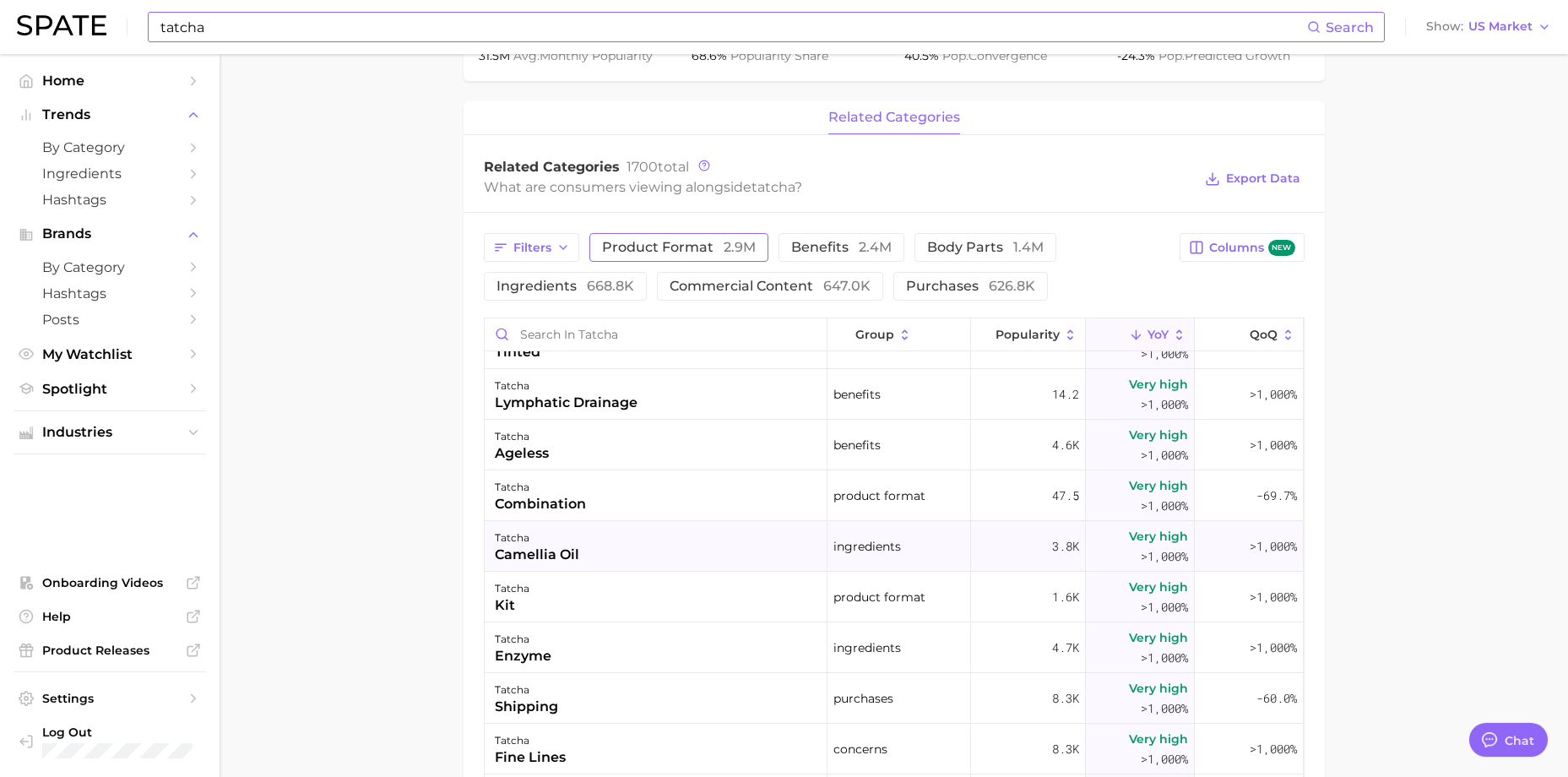 click on "camellia oil" at bounding box center (537, 555) 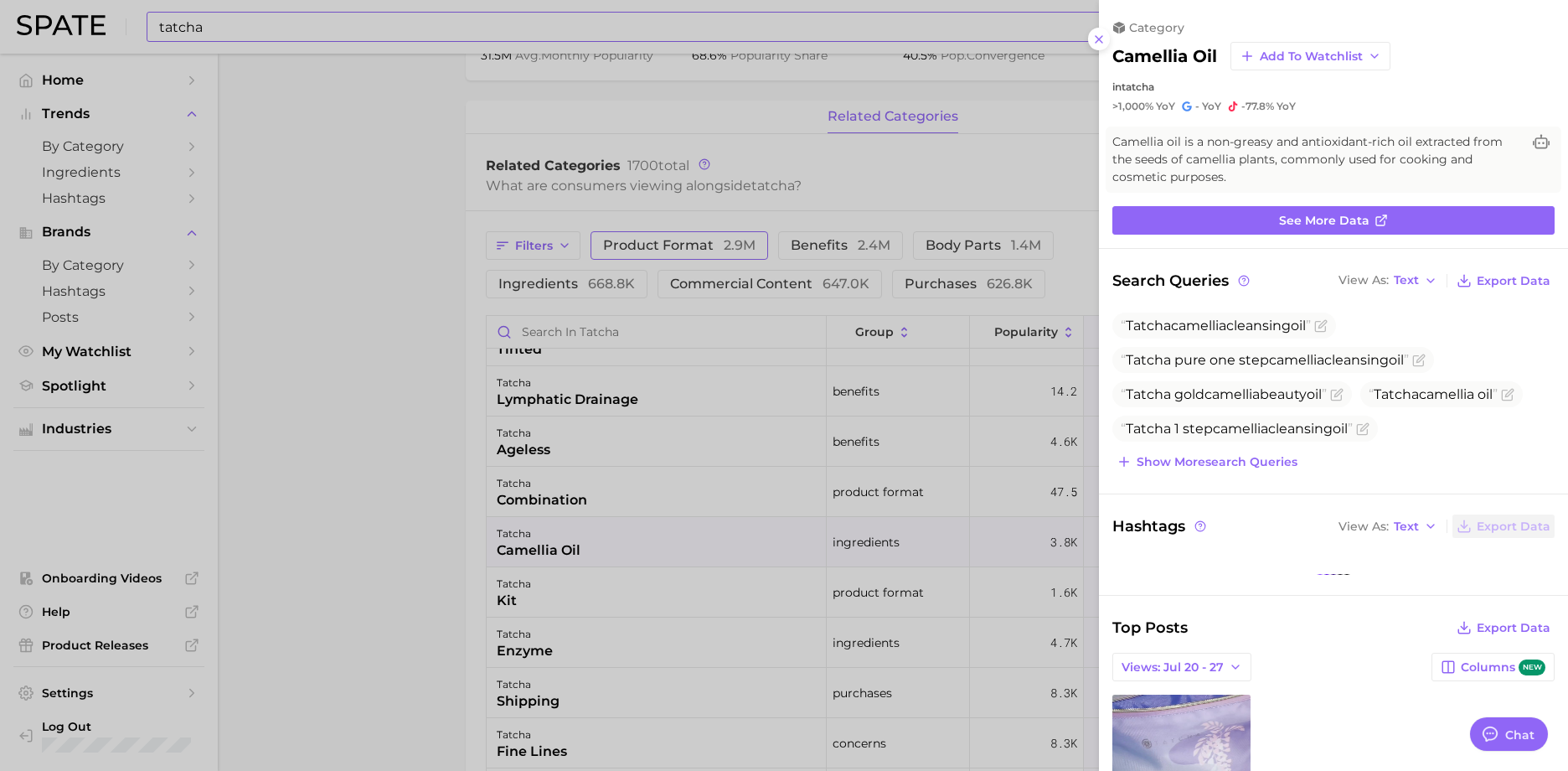 scroll, scrollTop: 0, scrollLeft: 0, axis: both 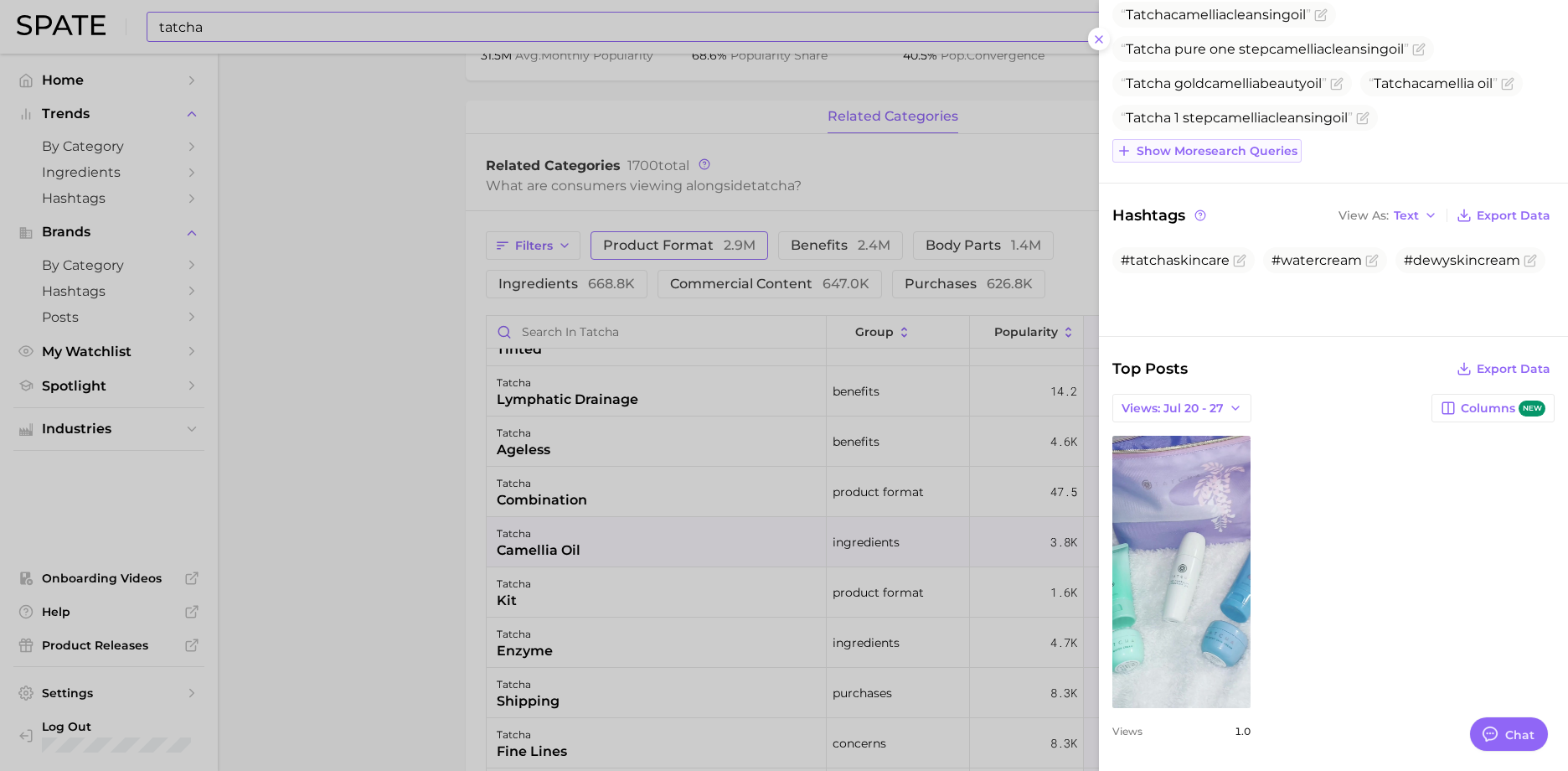 click on "Show more  search queries" at bounding box center [1217, 151] 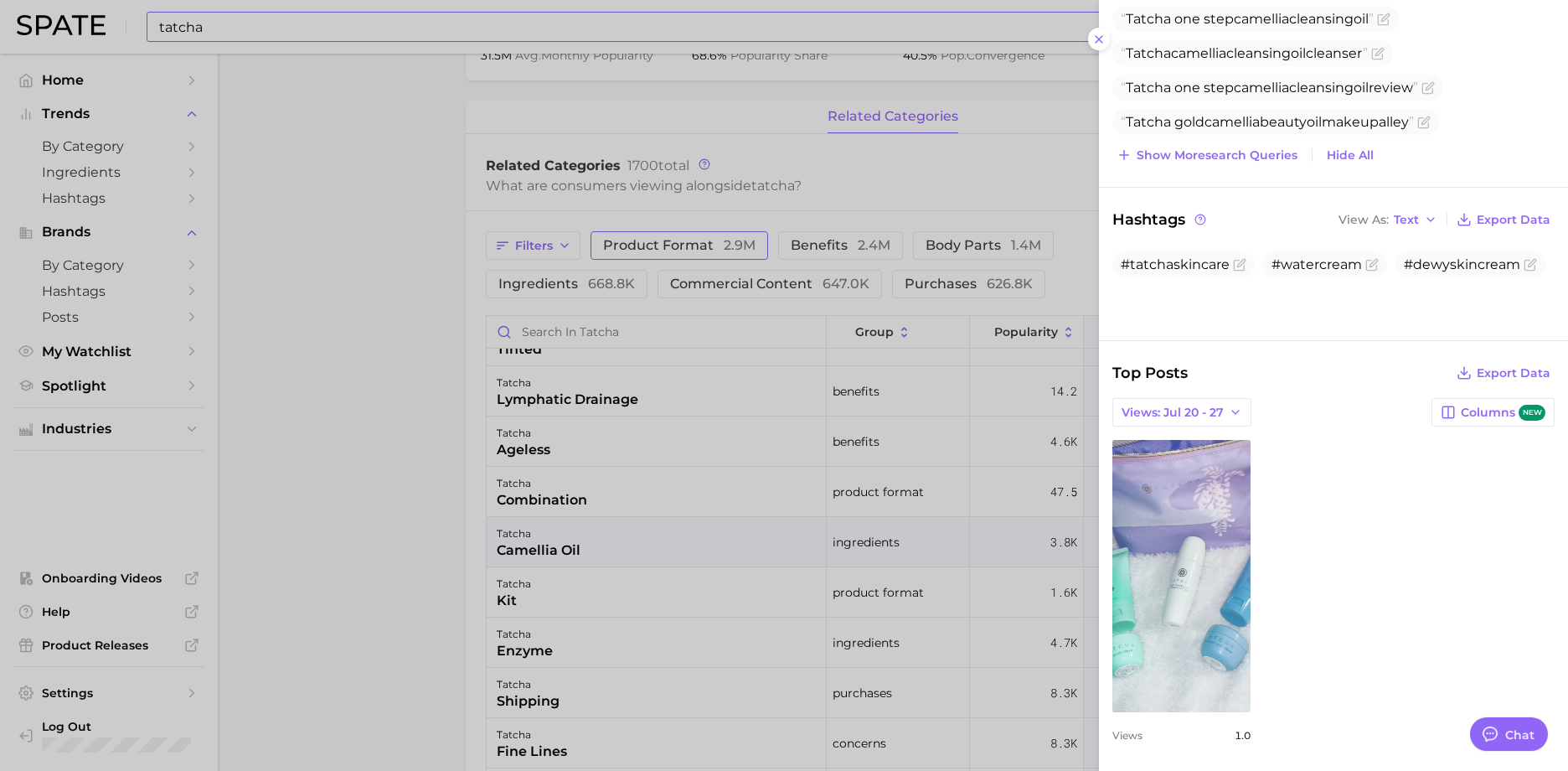 scroll, scrollTop: 483, scrollLeft: 0, axis: vertical 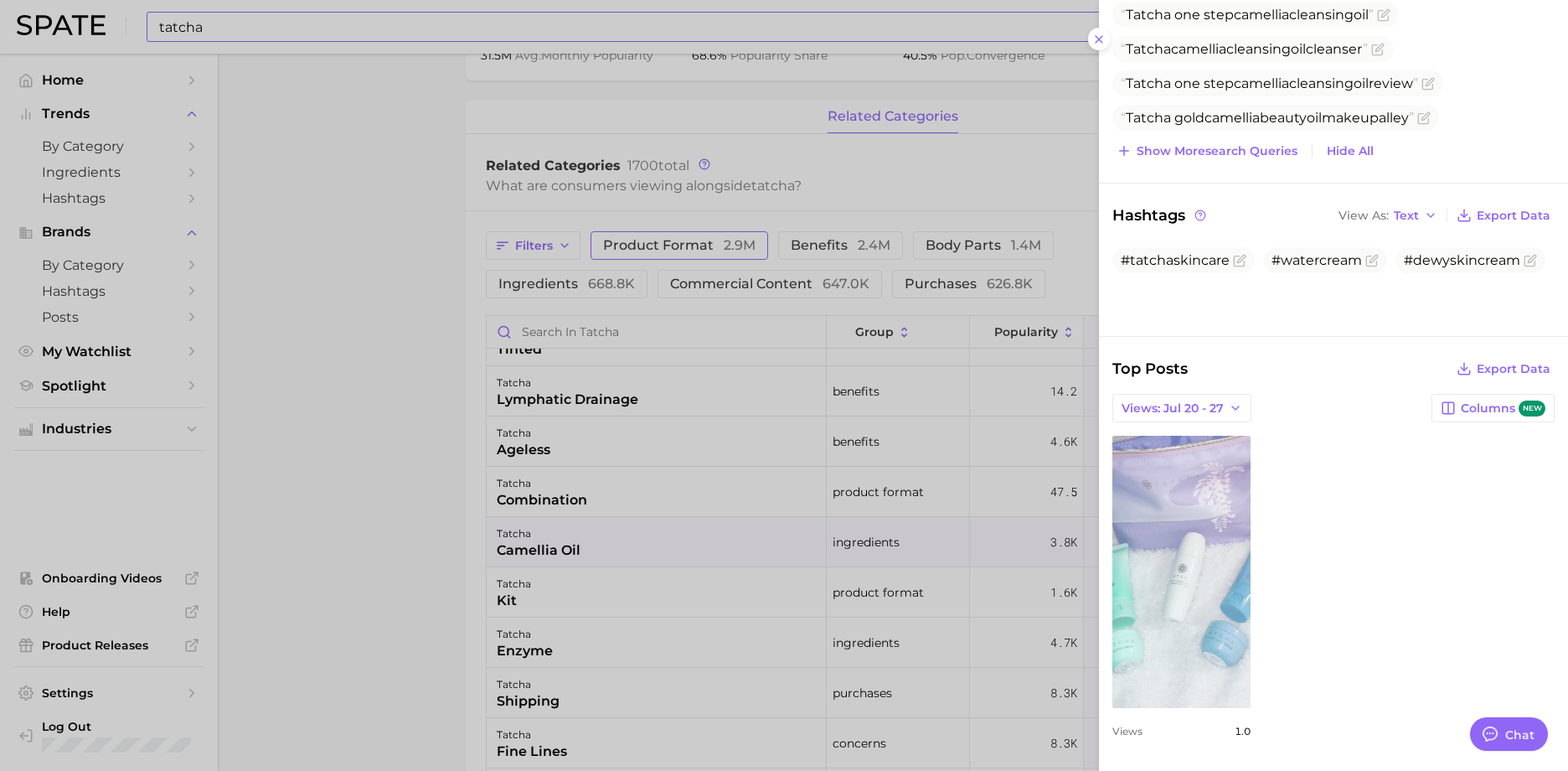 click on "view post on TikTok" at bounding box center (1181, 572) 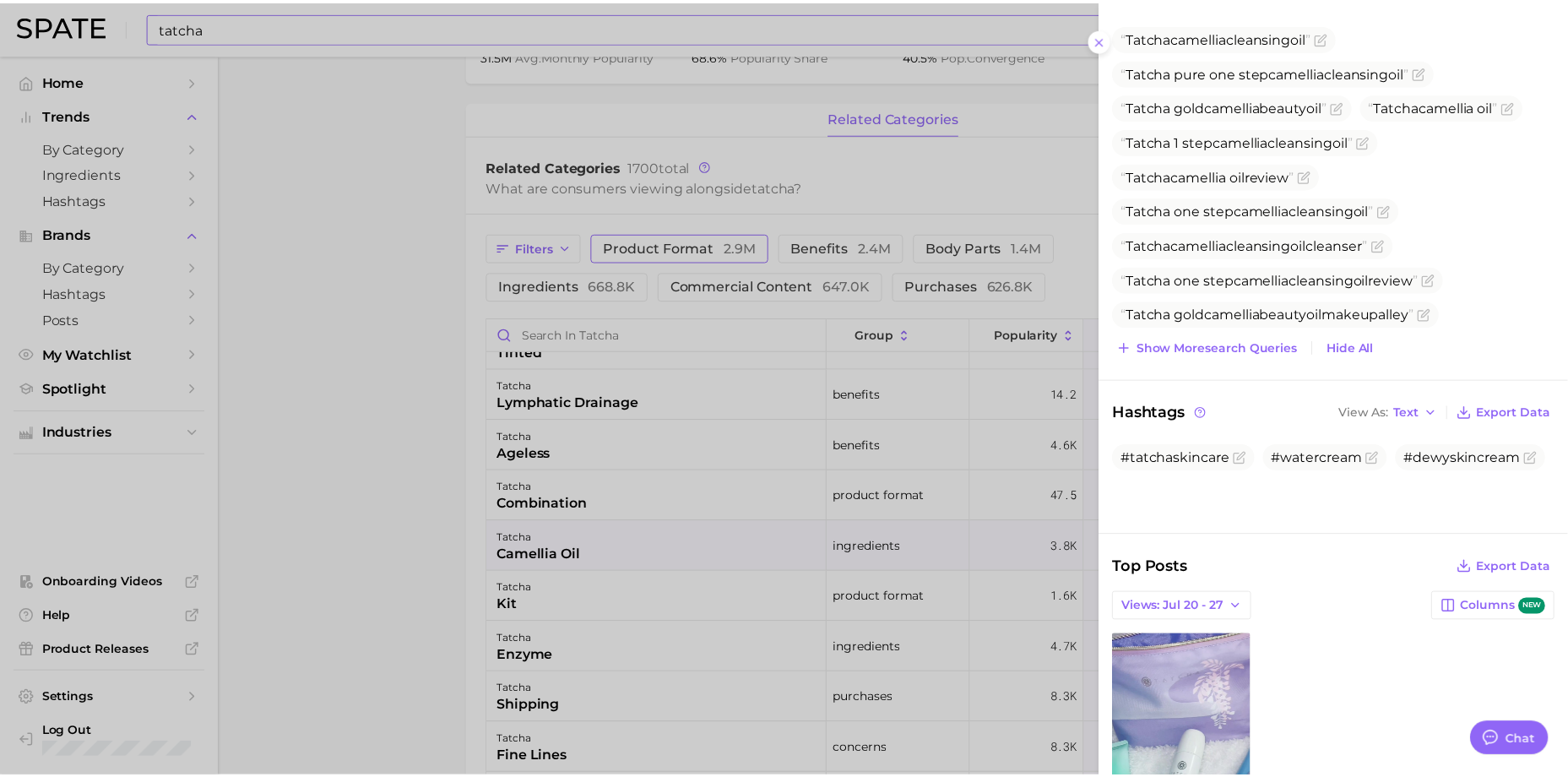 scroll, scrollTop: 149, scrollLeft: 0, axis: vertical 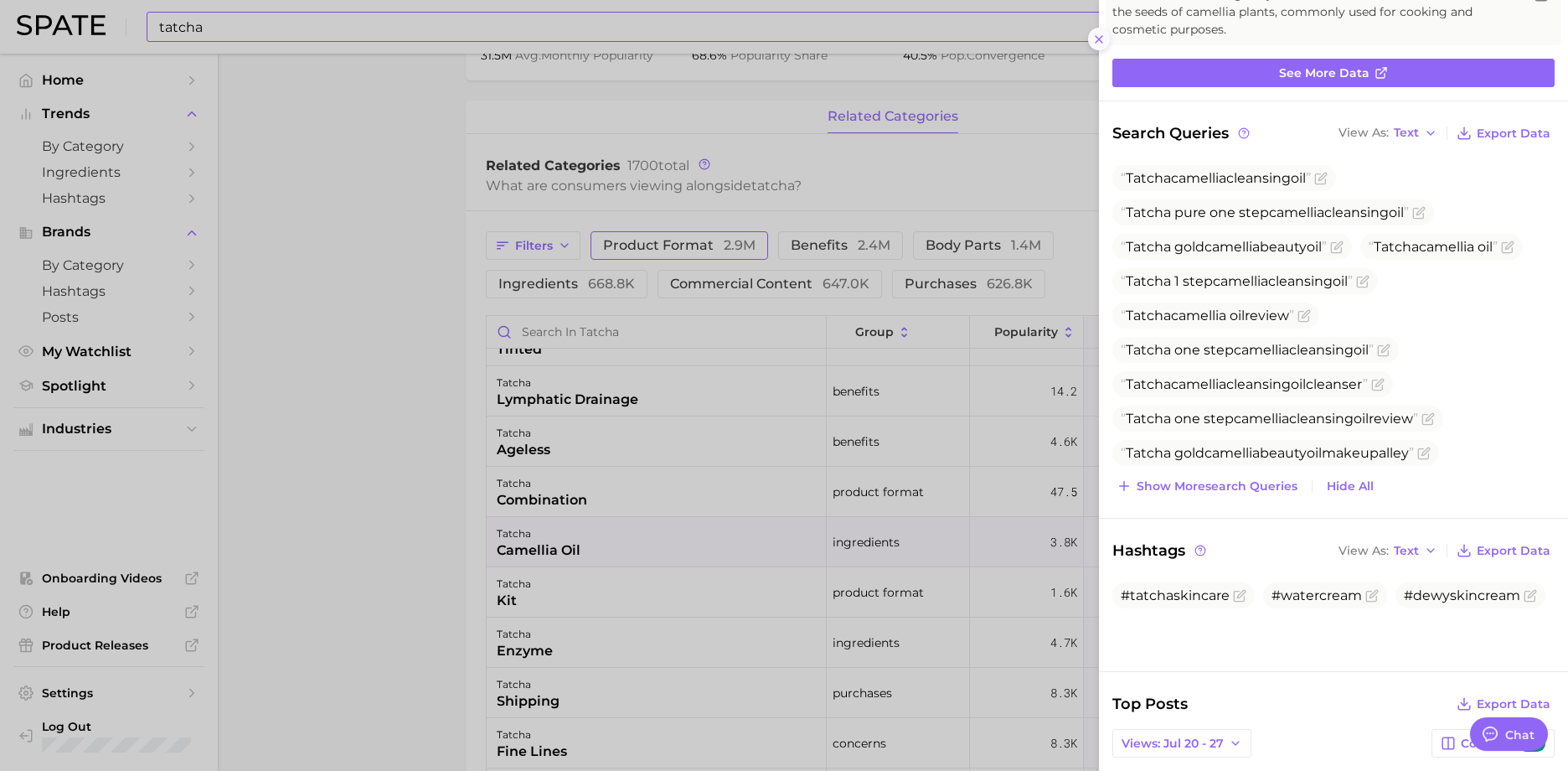 click 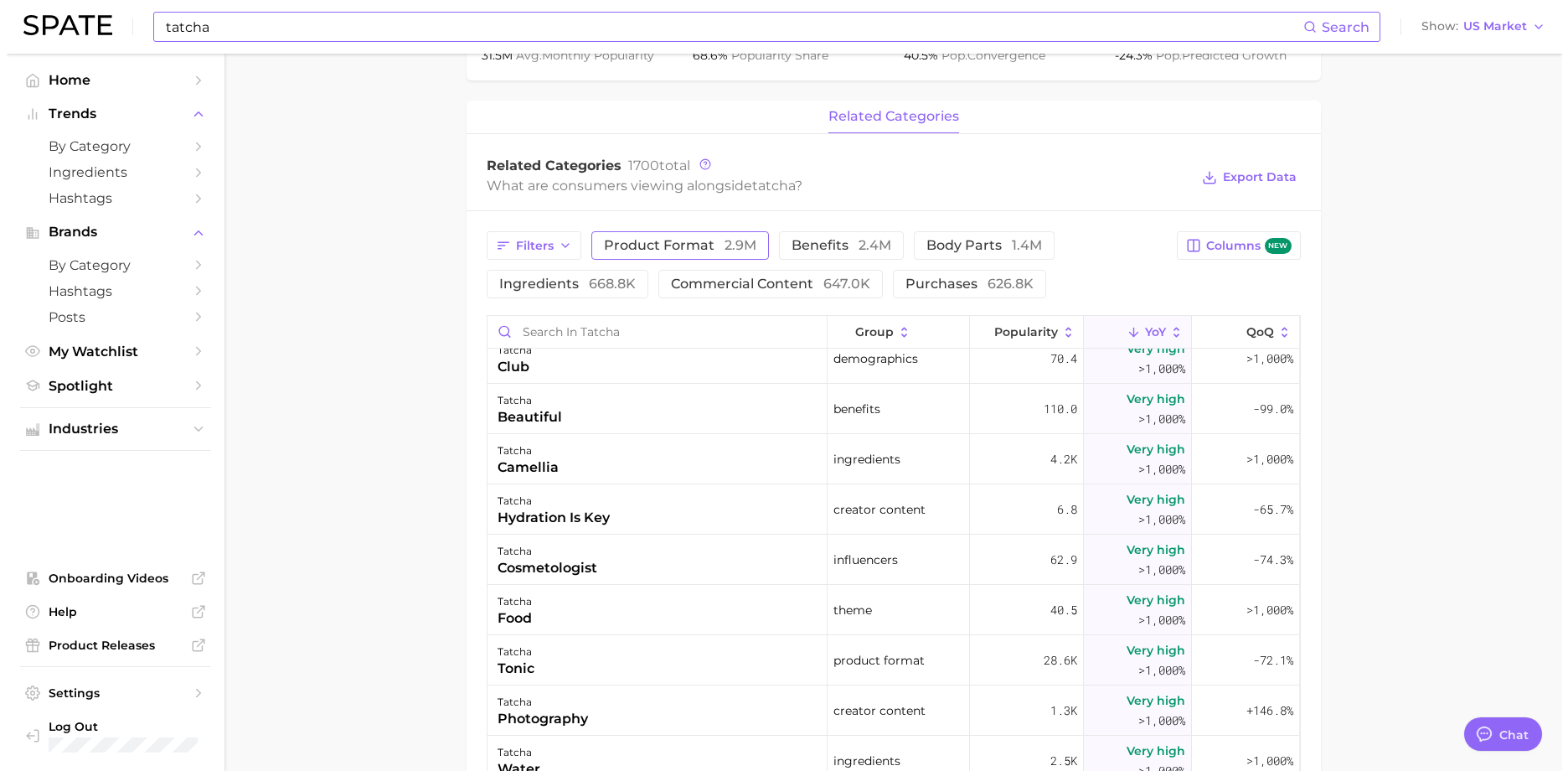 scroll, scrollTop: 1676, scrollLeft: 0, axis: vertical 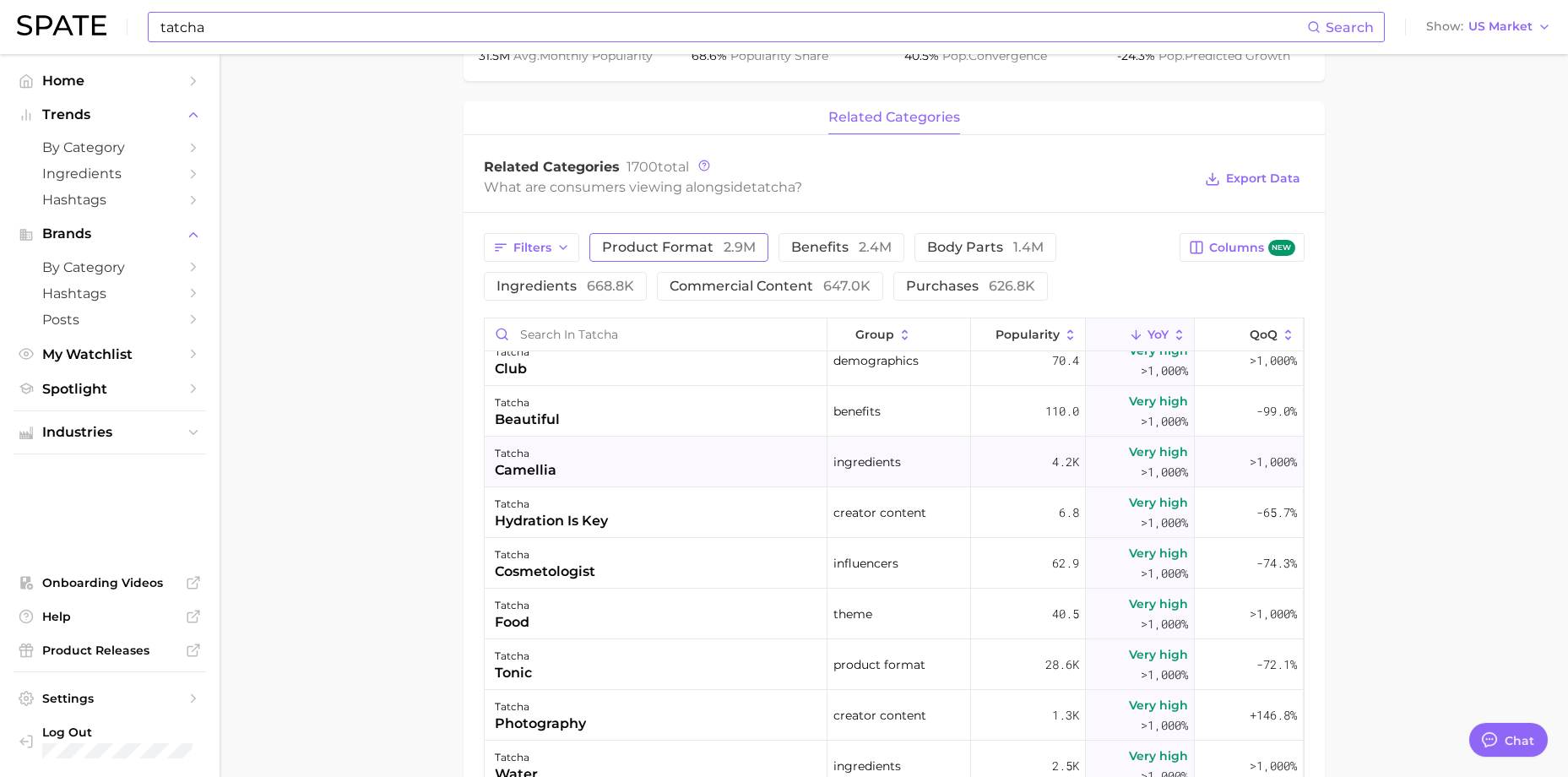 click on "tatcha camellia" at bounding box center (656, 462) 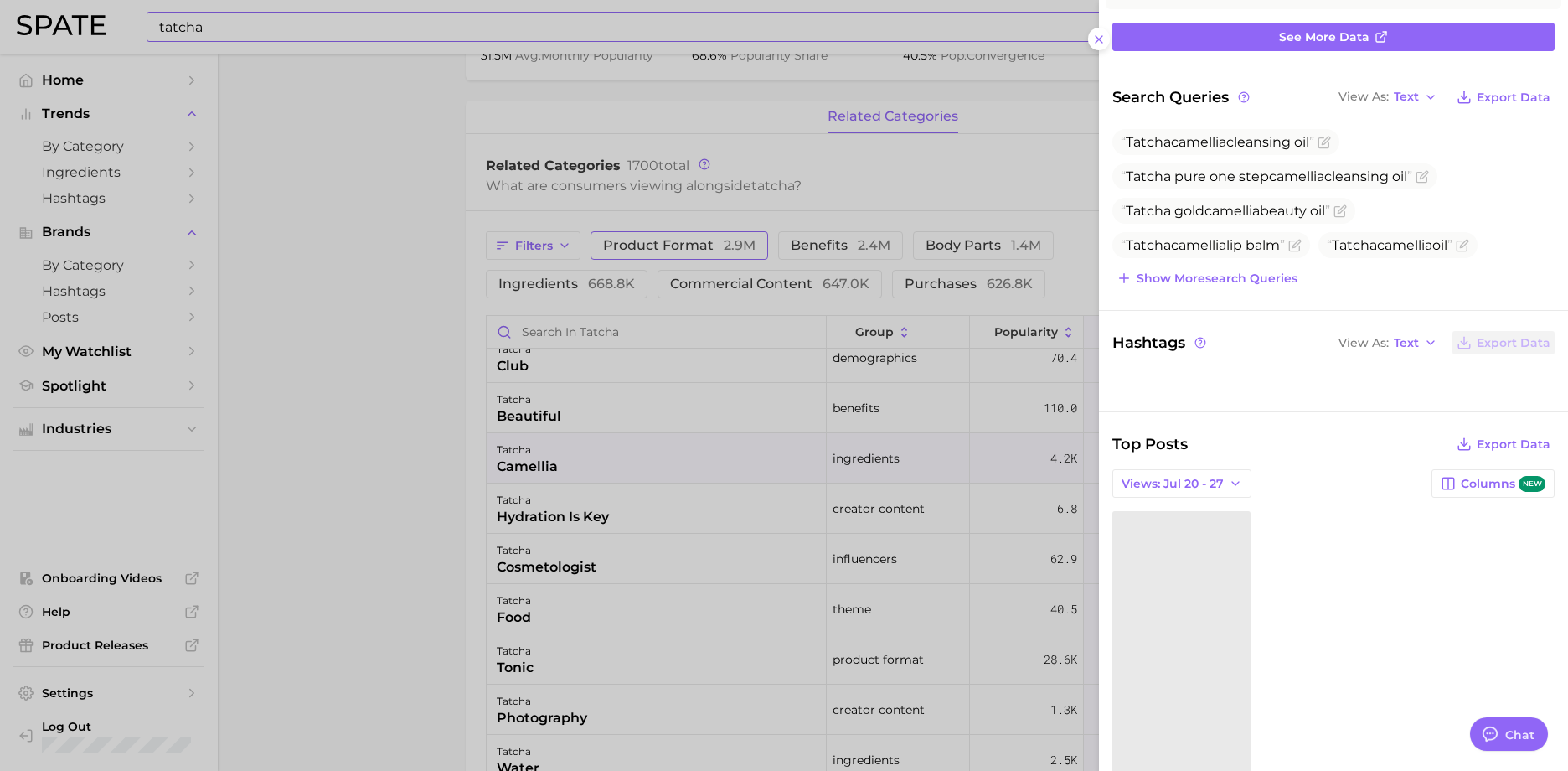 scroll, scrollTop: 168, scrollLeft: 0, axis: vertical 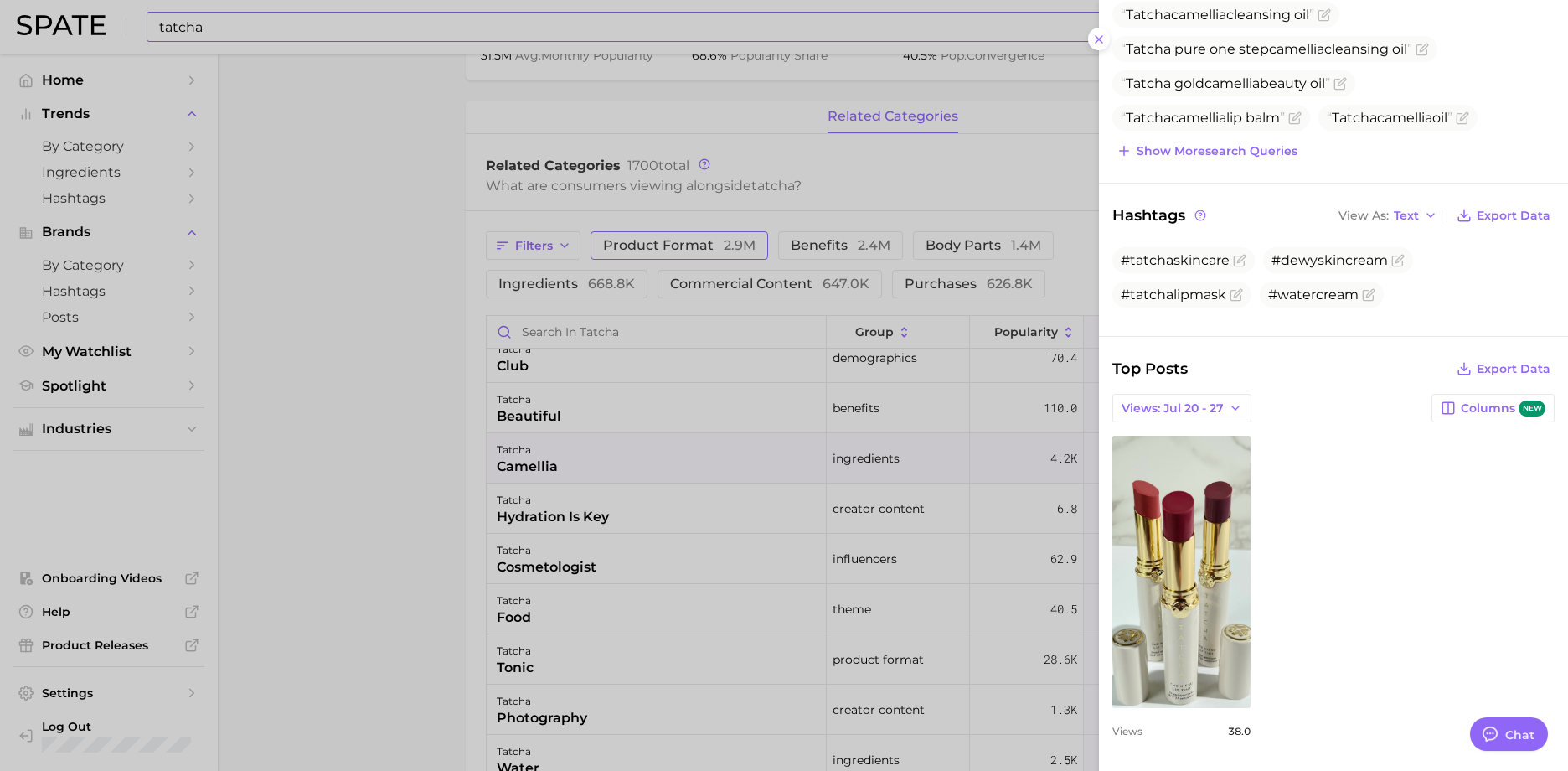 click 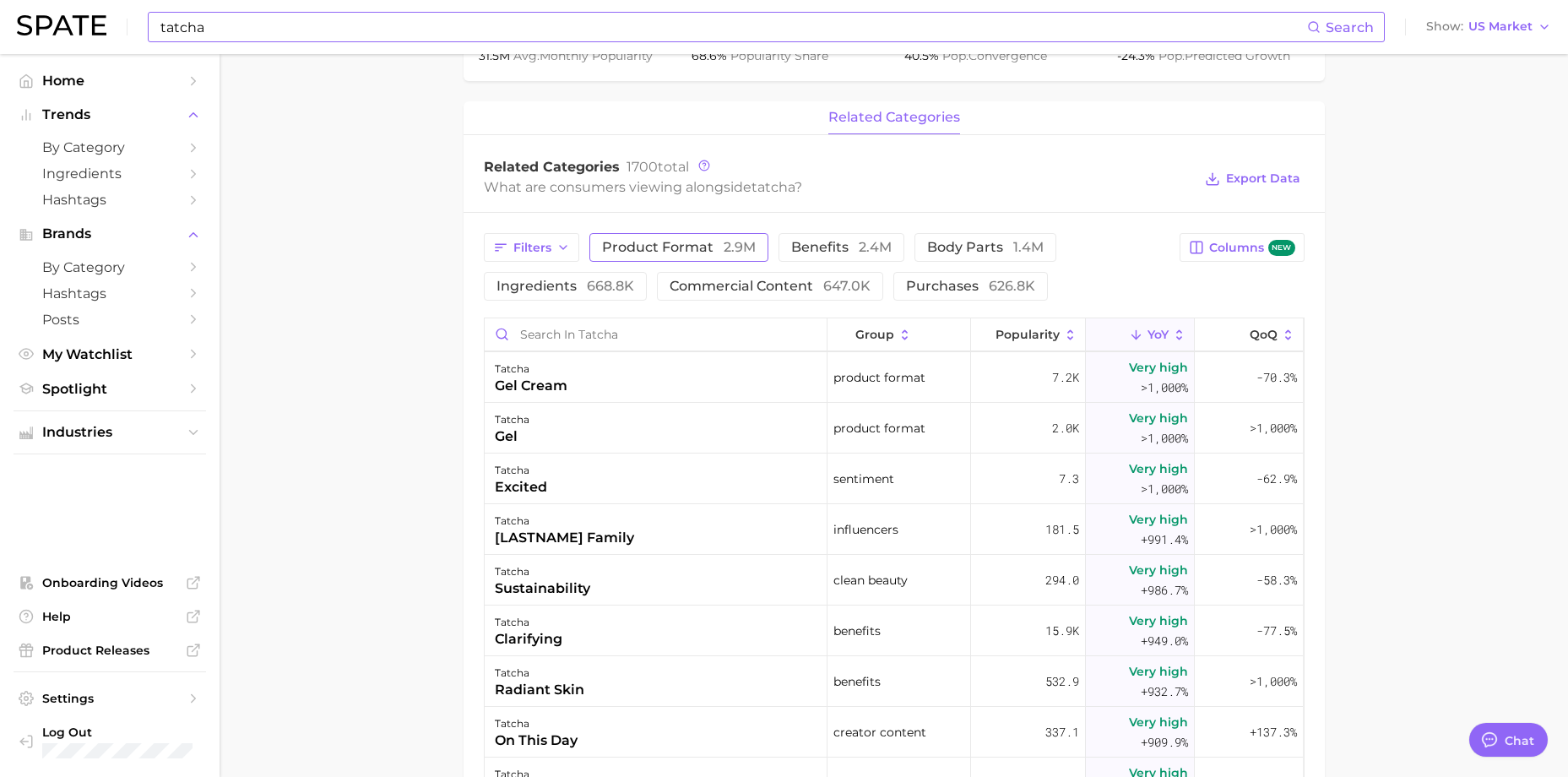 scroll, scrollTop: 3463, scrollLeft: 0, axis: vertical 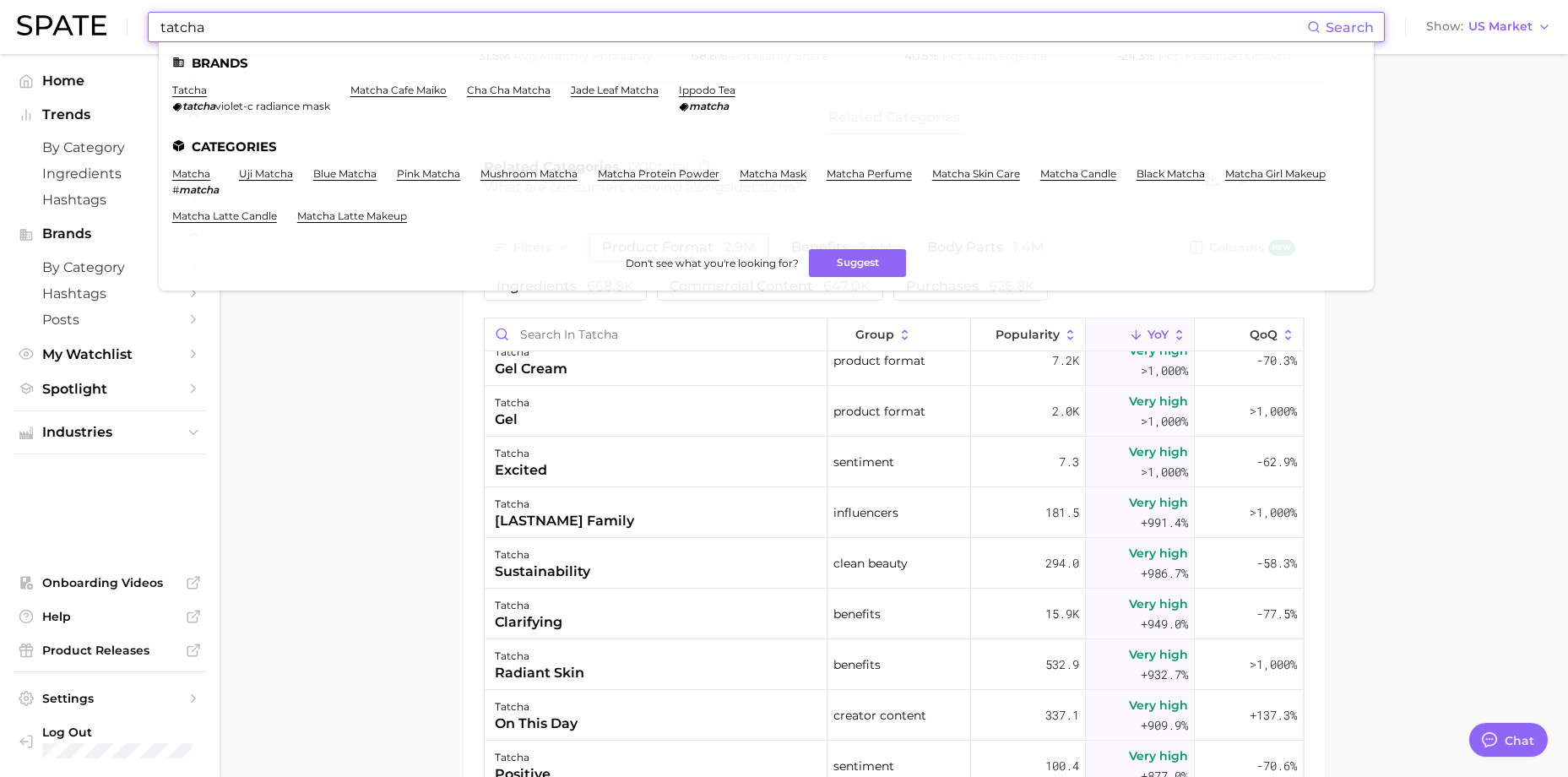 click on "tatcha" at bounding box center [733, 27] 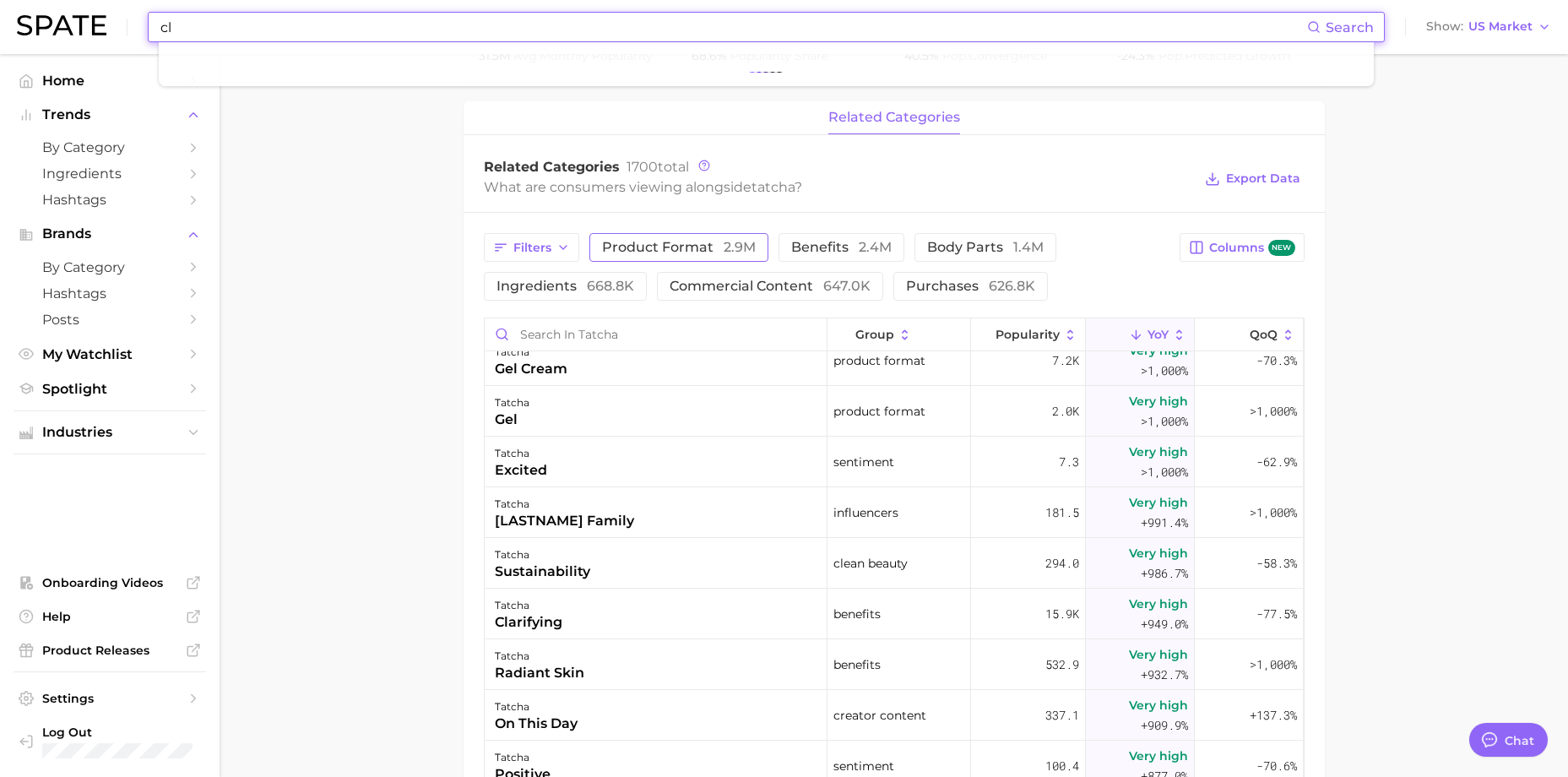 type on "c" 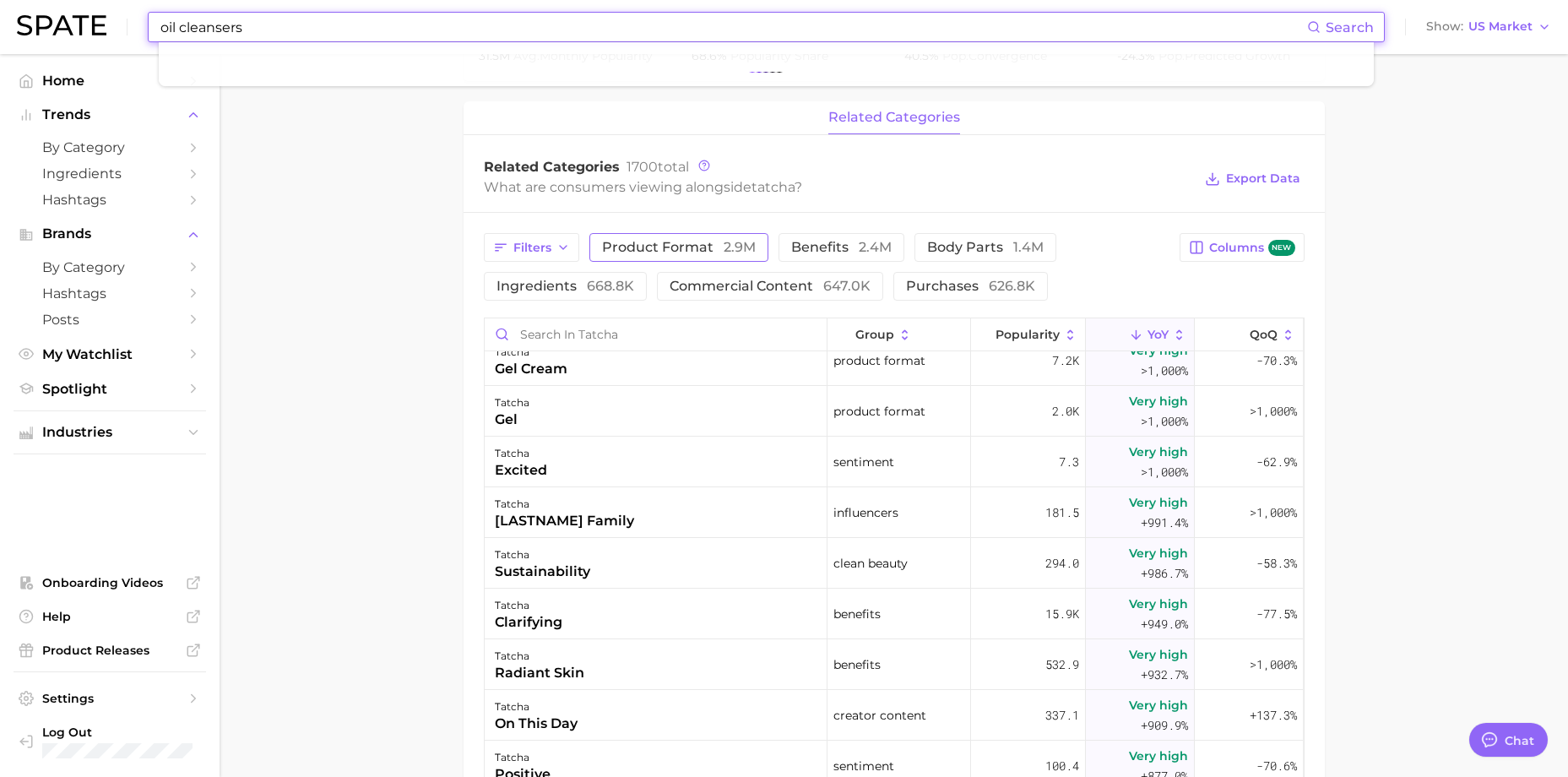 type on "oil cleansers" 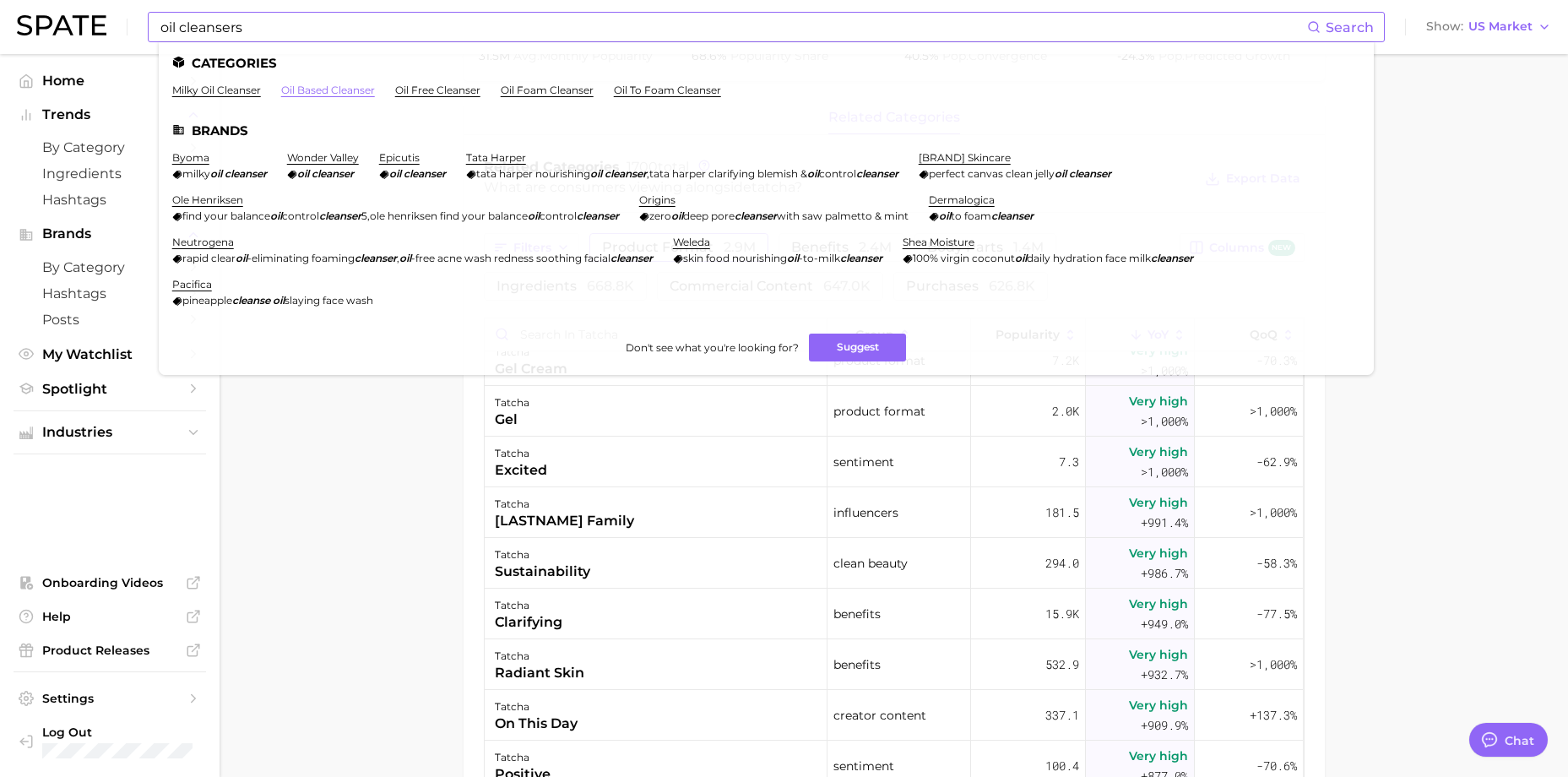 click on "oil based cleanser" at bounding box center [328, 90] 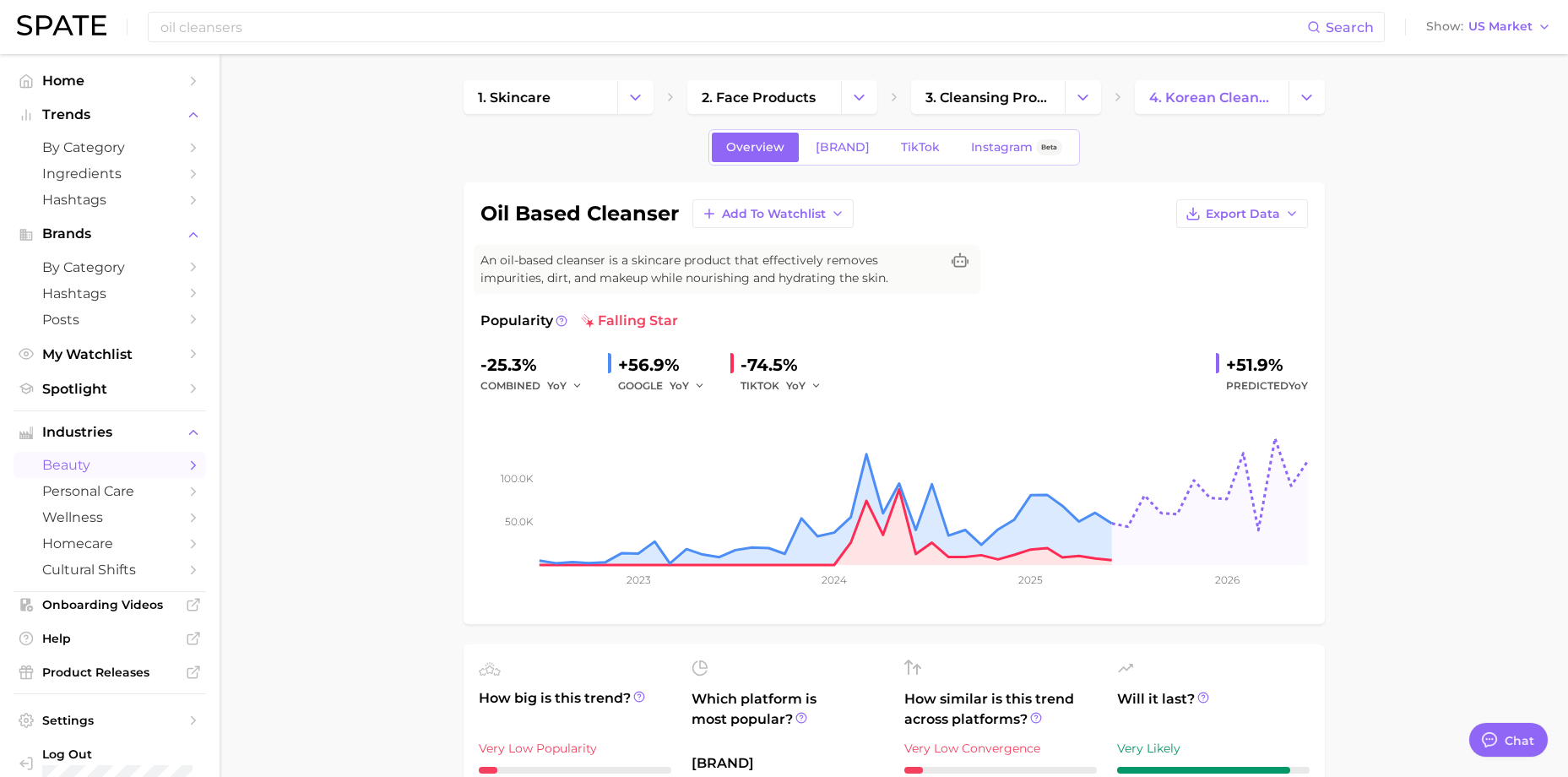 scroll, scrollTop: 0, scrollLeft: 0, axis: both 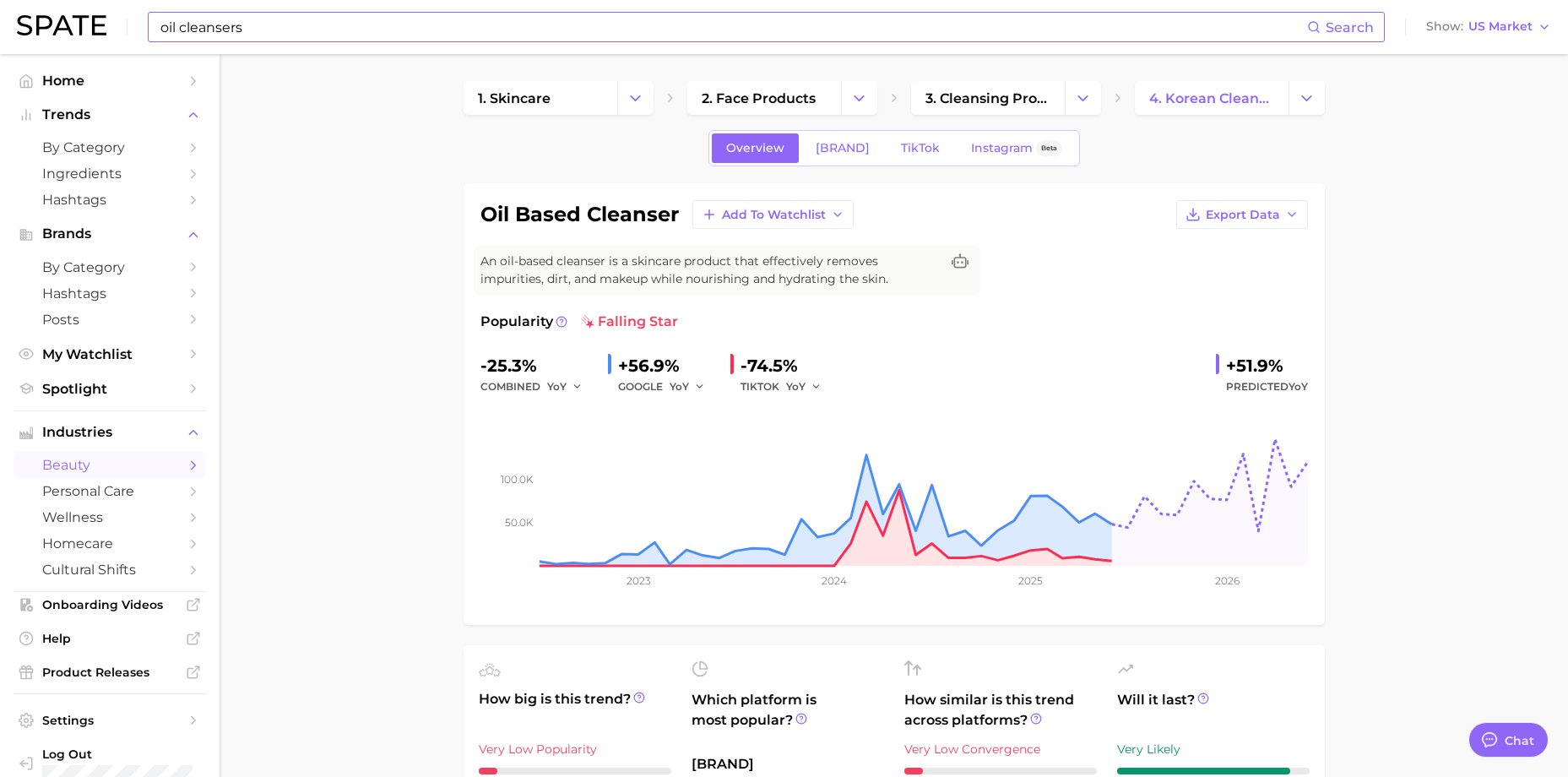 click on "oil cleansers" at bounding box center [733, 27] 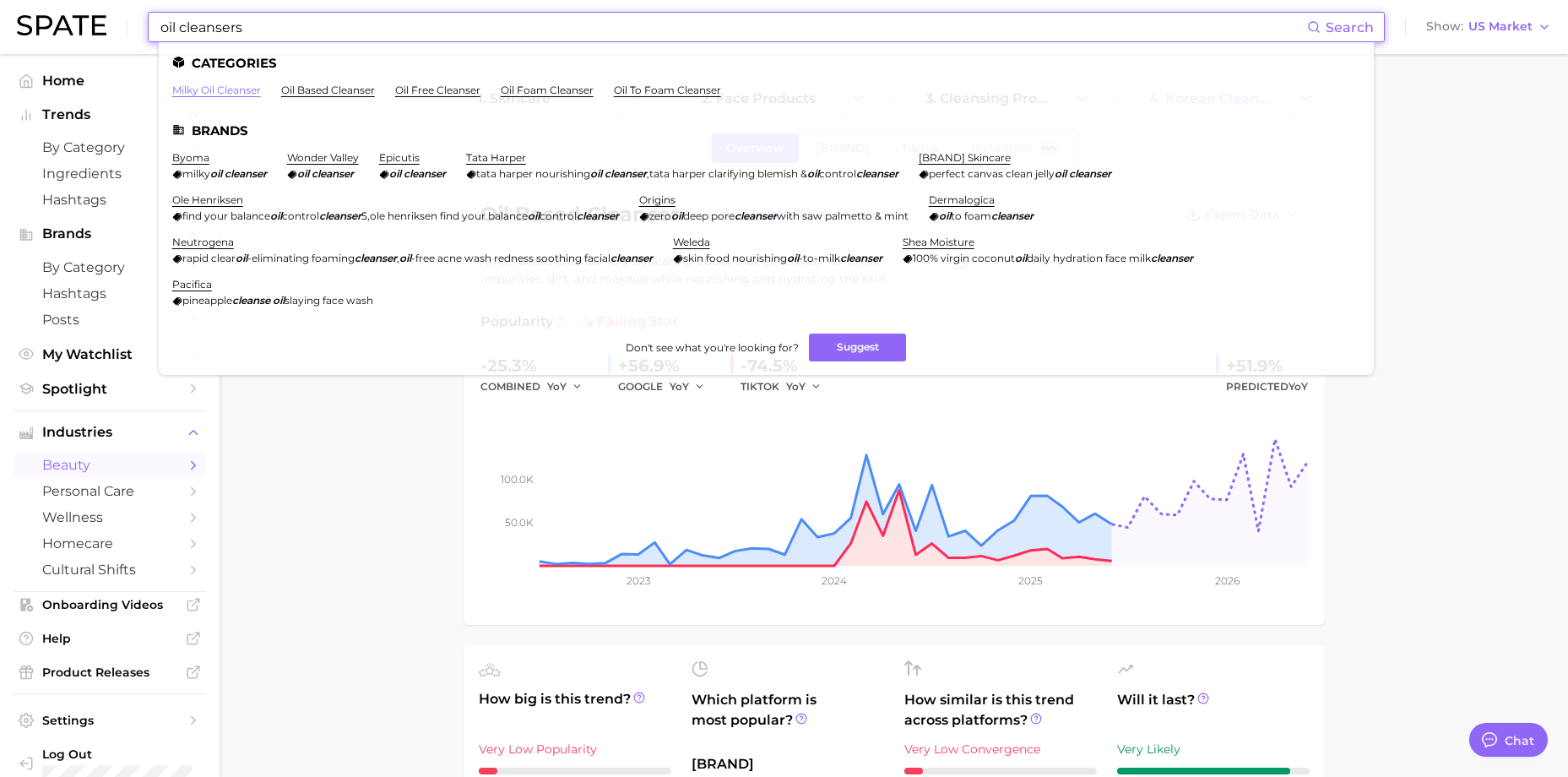 click on "milky oil cleanser" at bounding box center [216, 90] 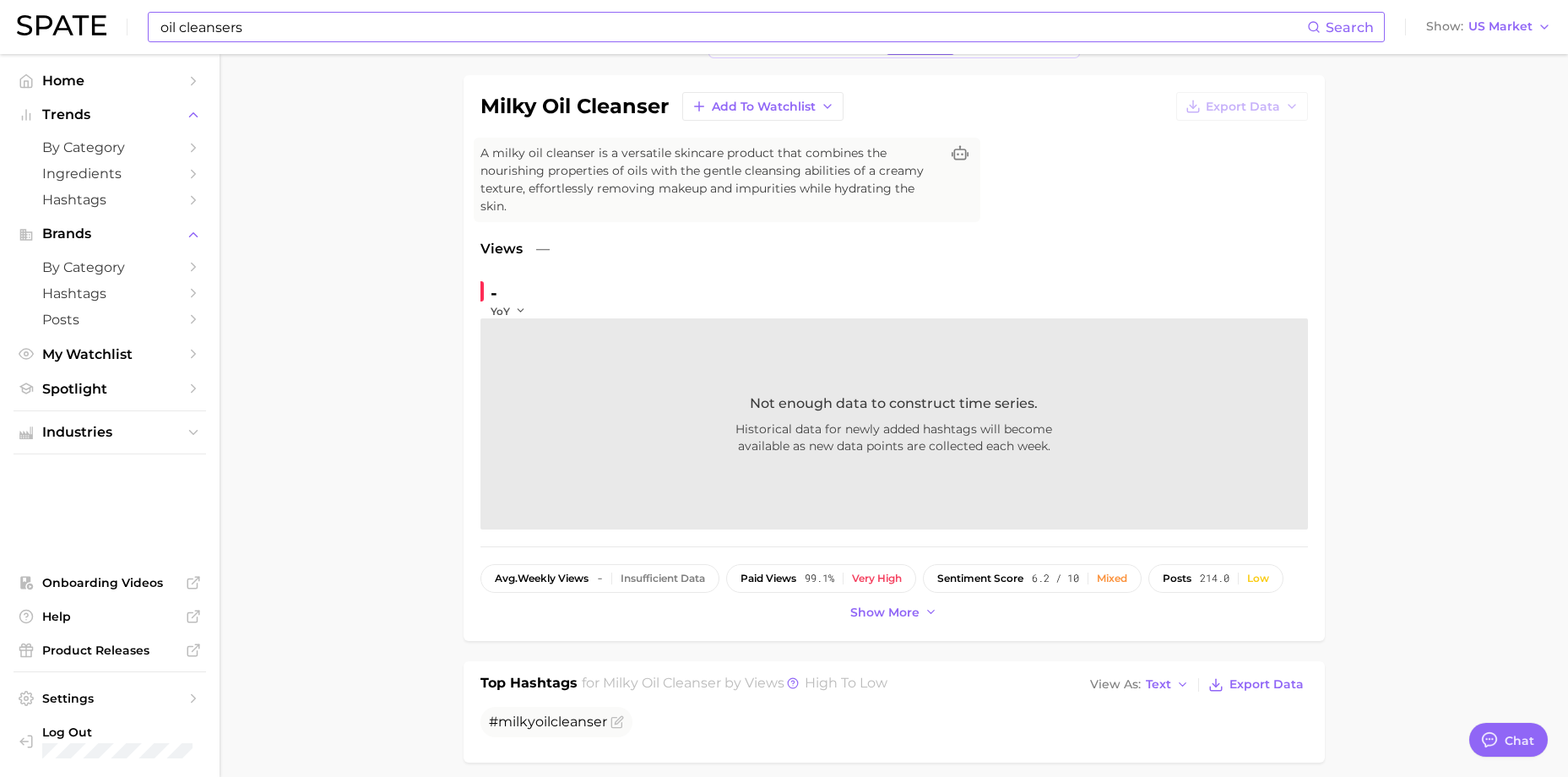scroll, scrollTop: 84, scrollLeft: 0, axis: vertical 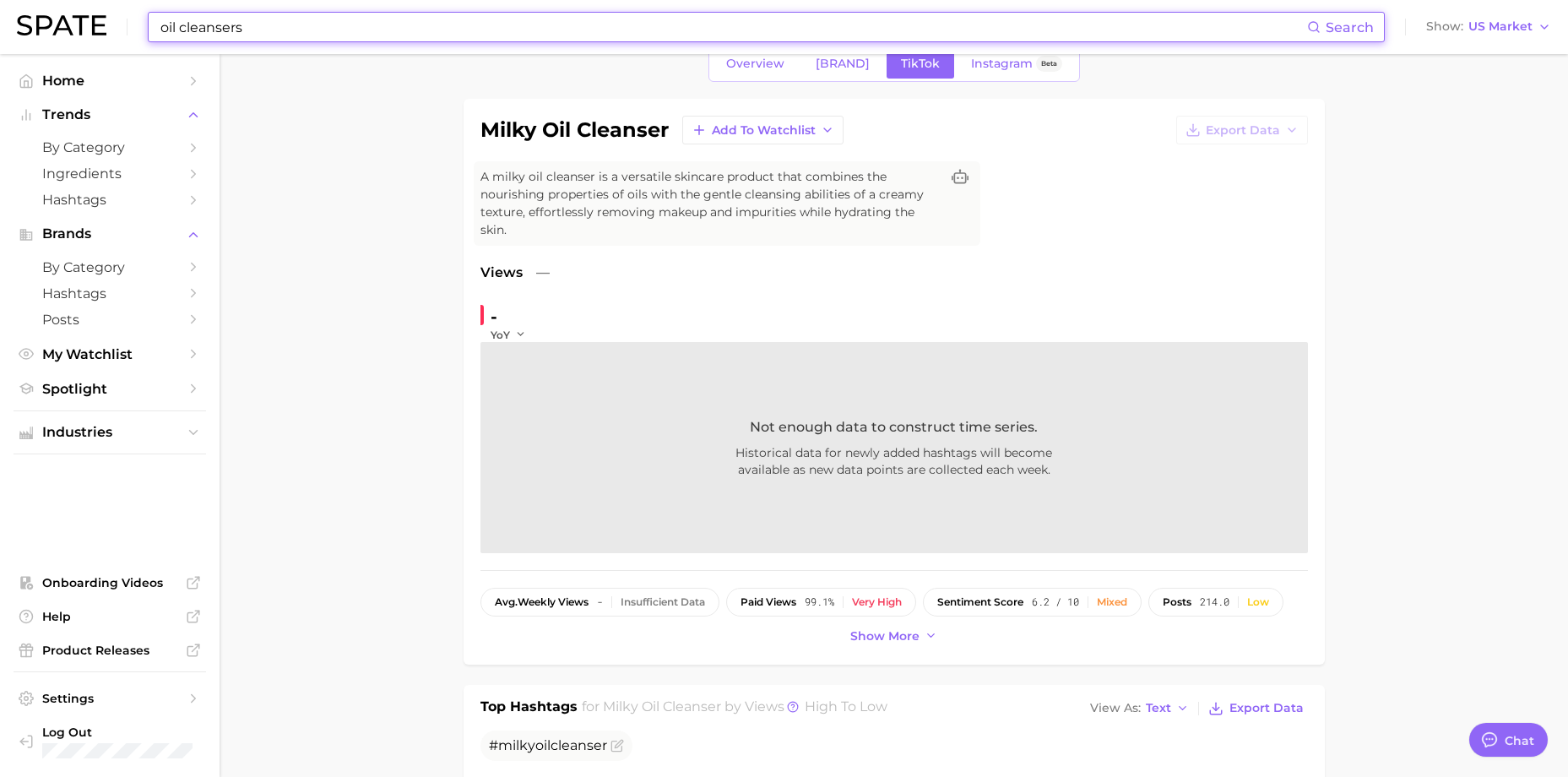 click on "oil cleansers" at bounding box center [733, 27] 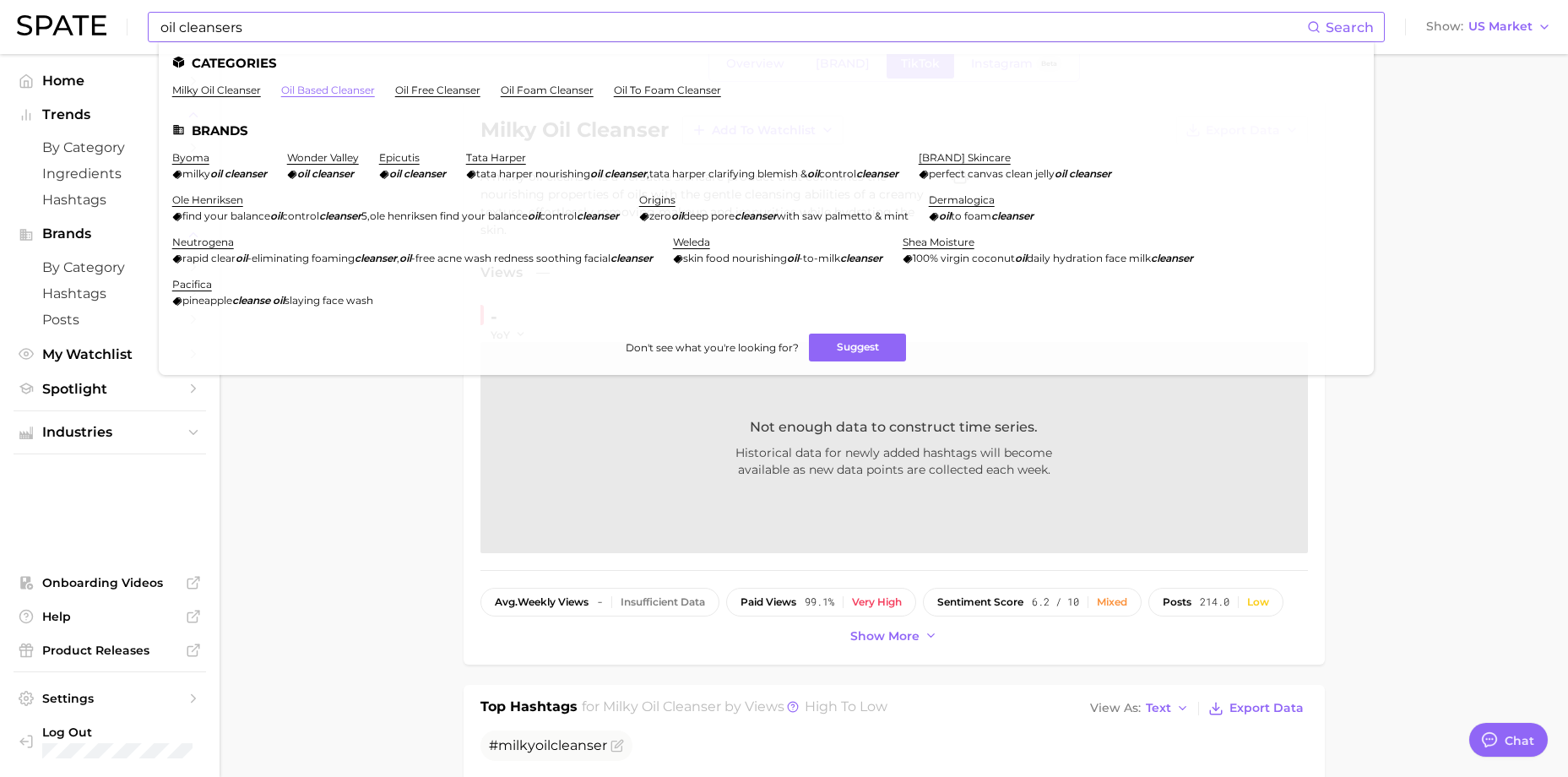 click on "oil based cleanser" at bounding box center [328, 90] 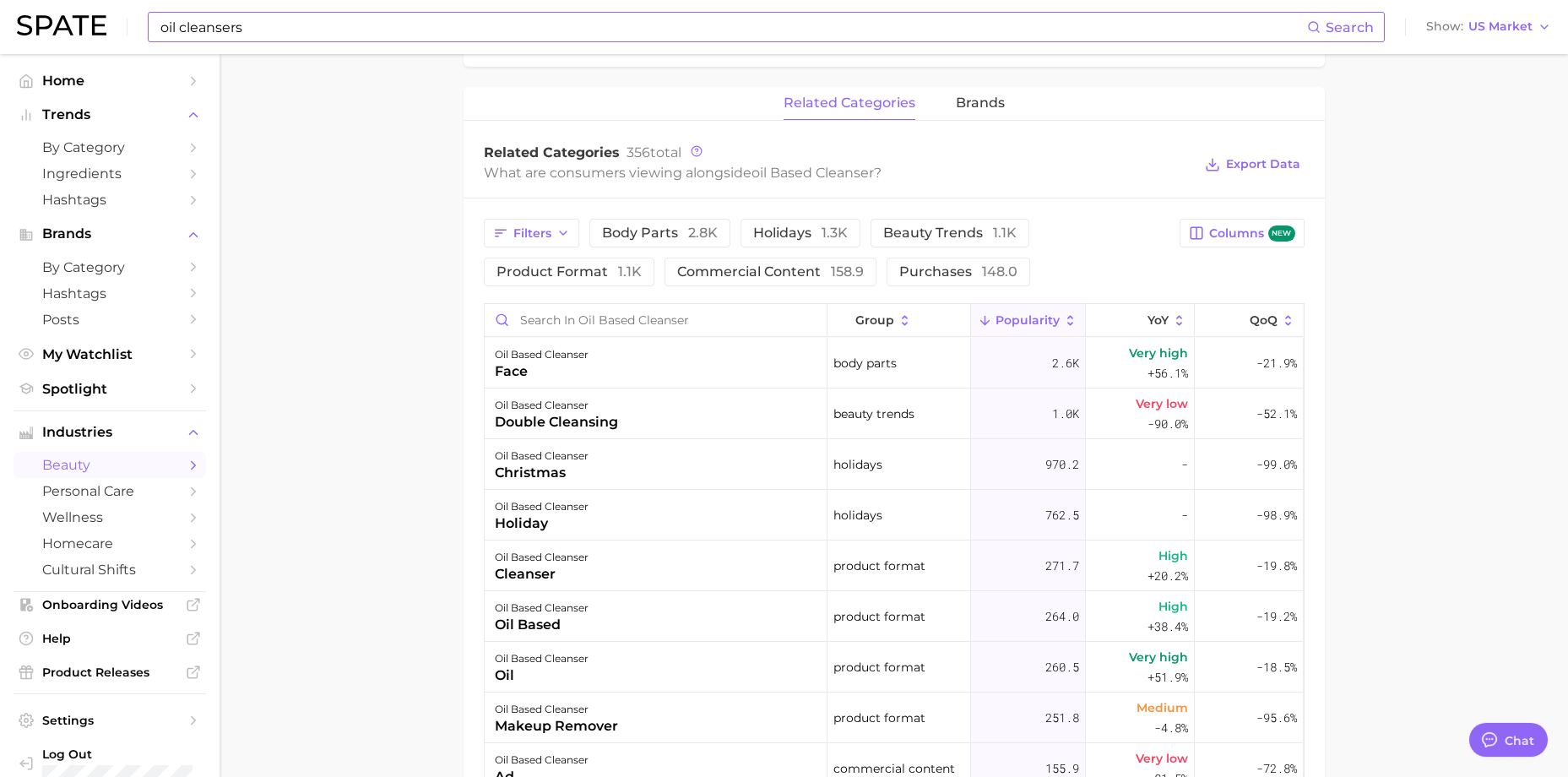 scroll, scrollTop: 737, scrollLeft: 0, axis: vertical 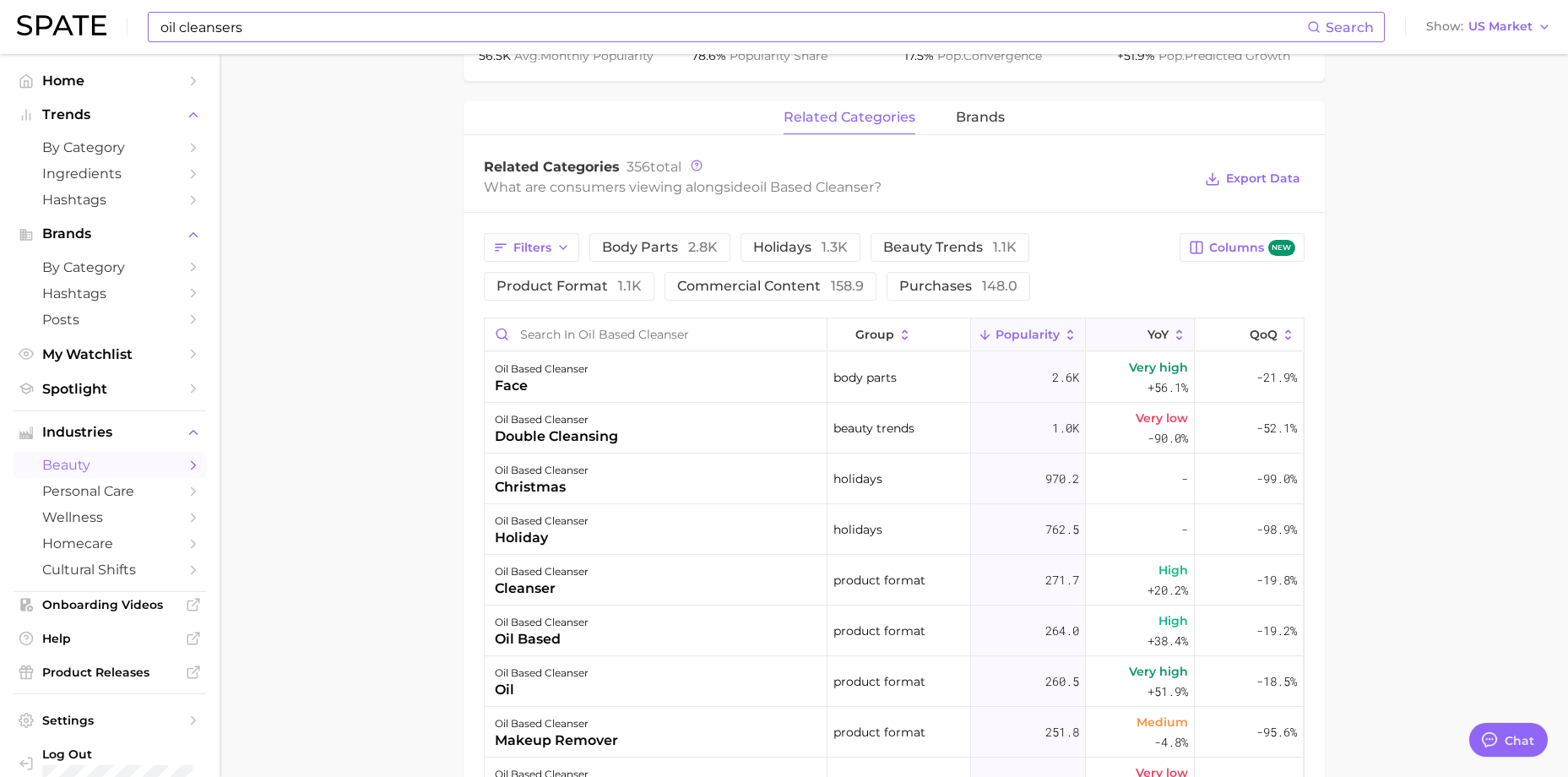 click 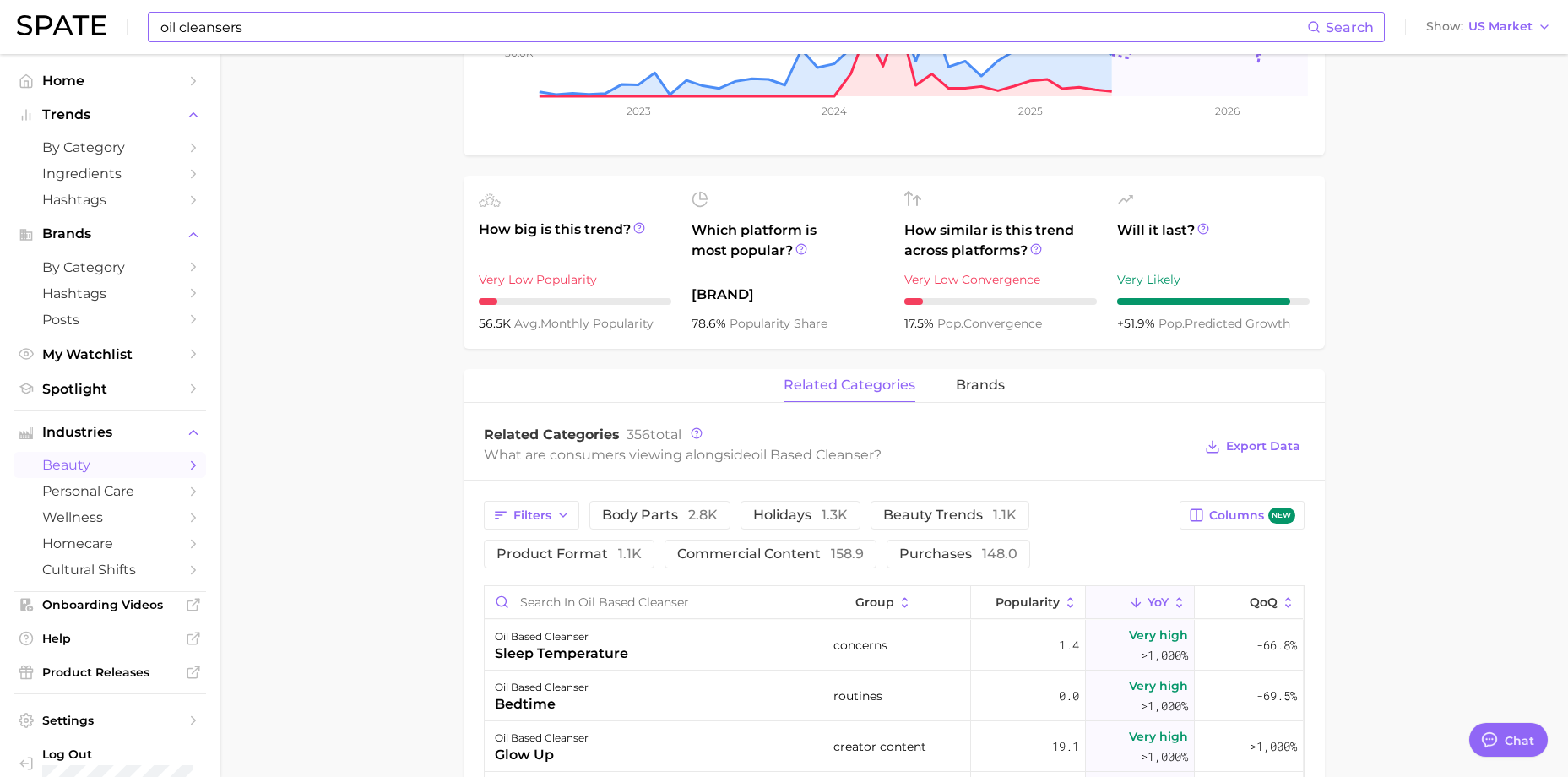scroll, scrollTop: 231, scrollLeft: 0, axis: vertical 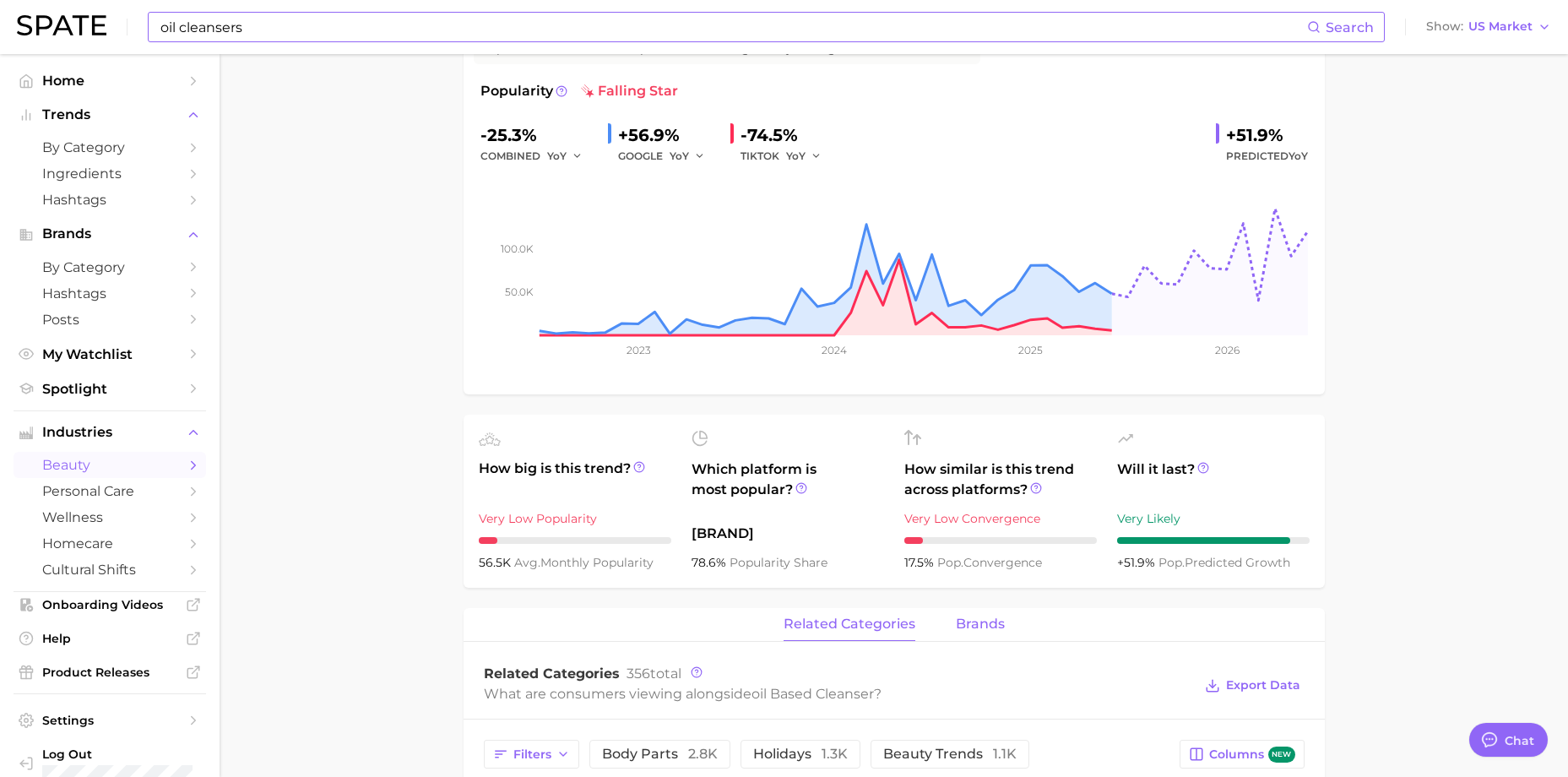 click on "brands" at bounding box center [980, 624] 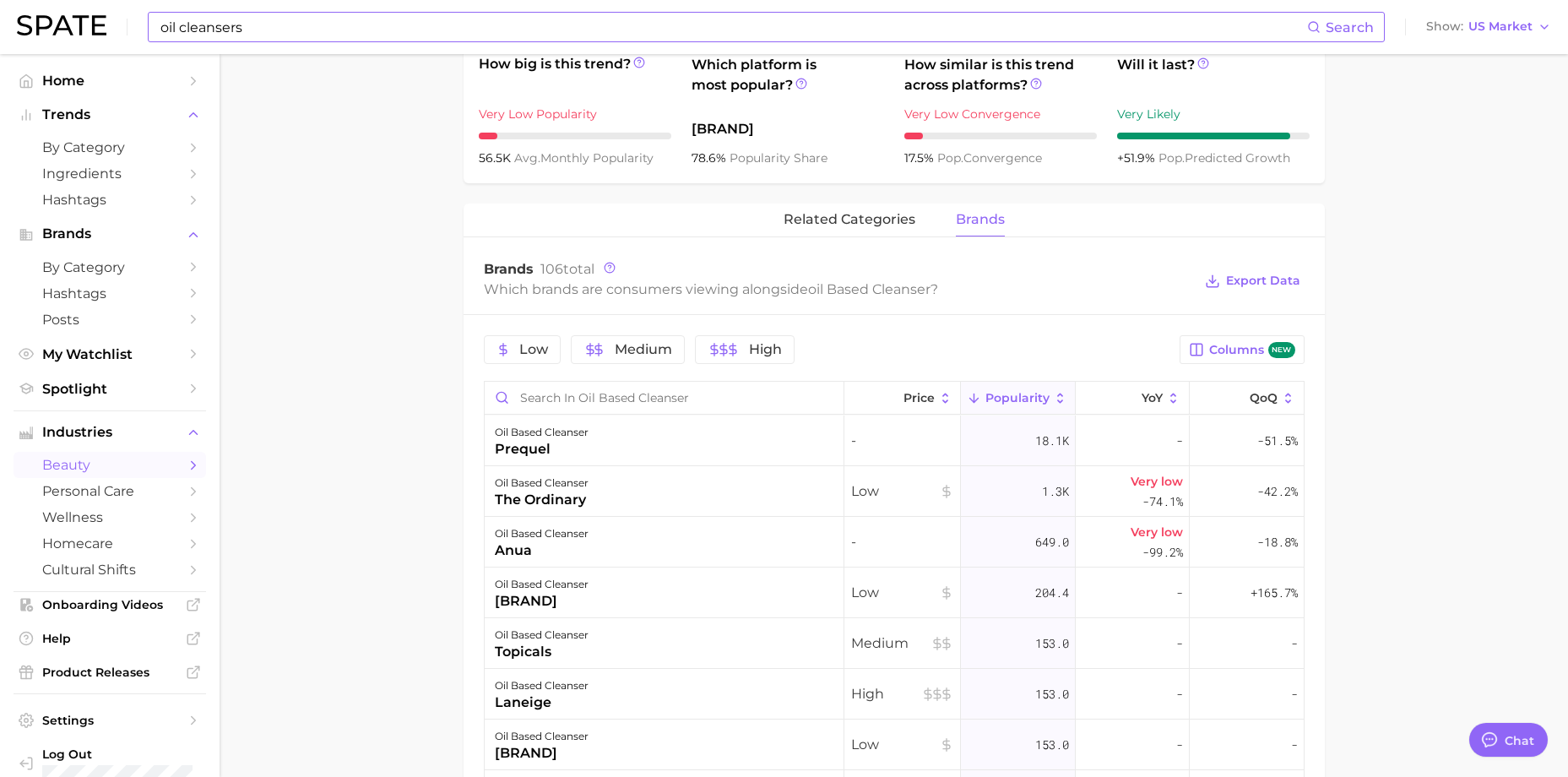 scroll, scrollTop: 737, scrollLeft: 0, axis: vertical 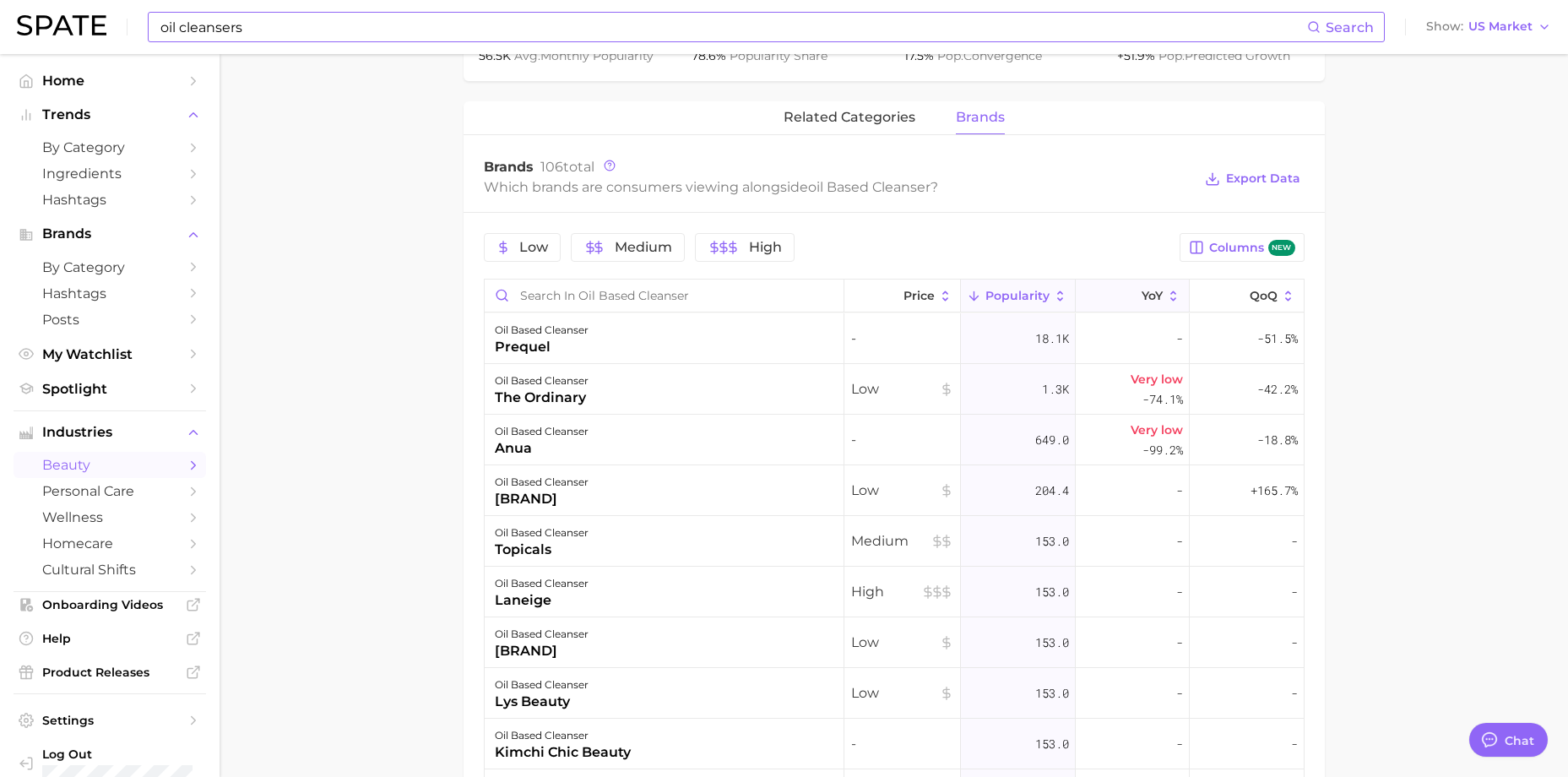 click 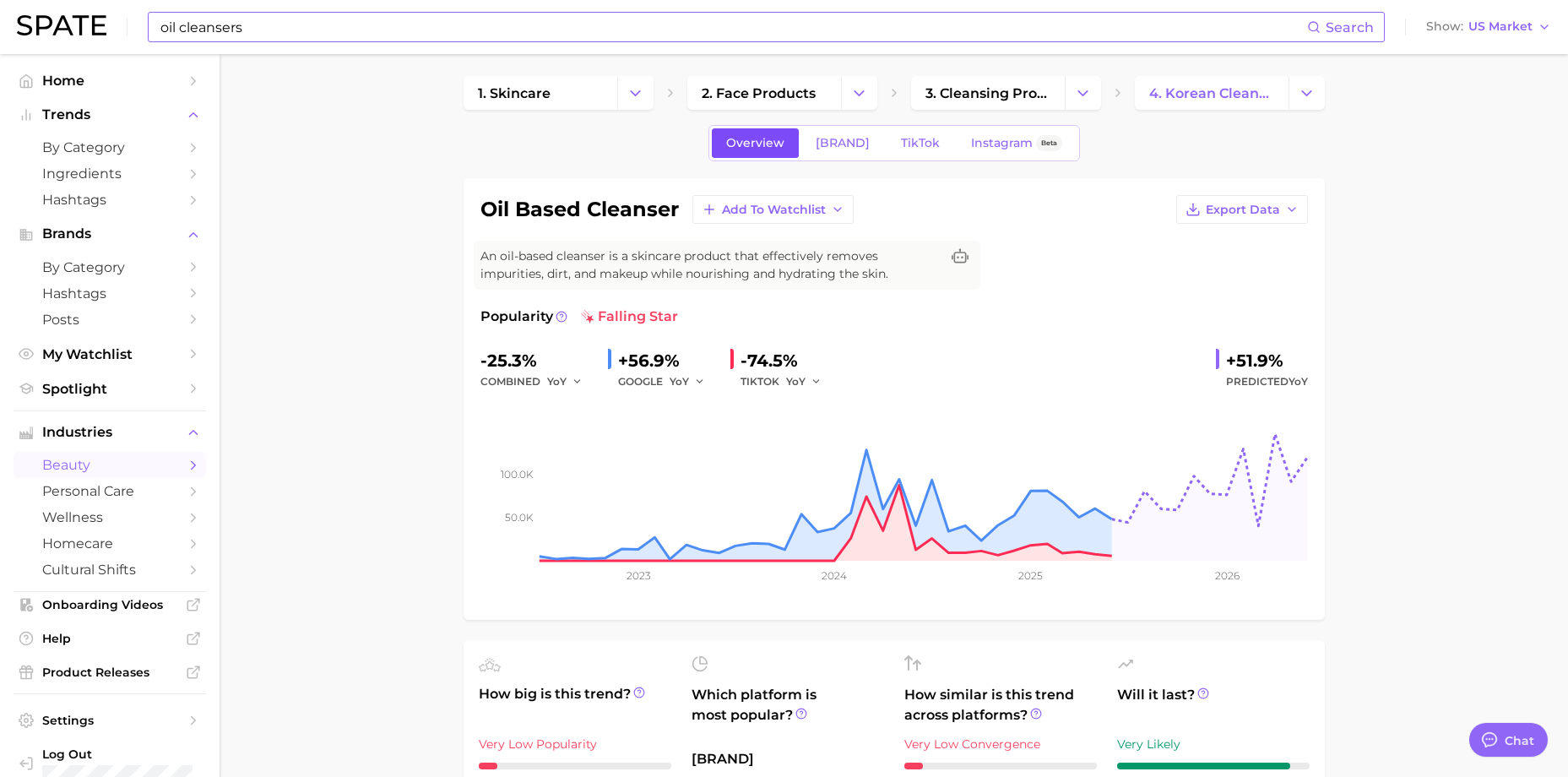 scroll, scrollTop: 0, scrollLeft: 0, axis: both 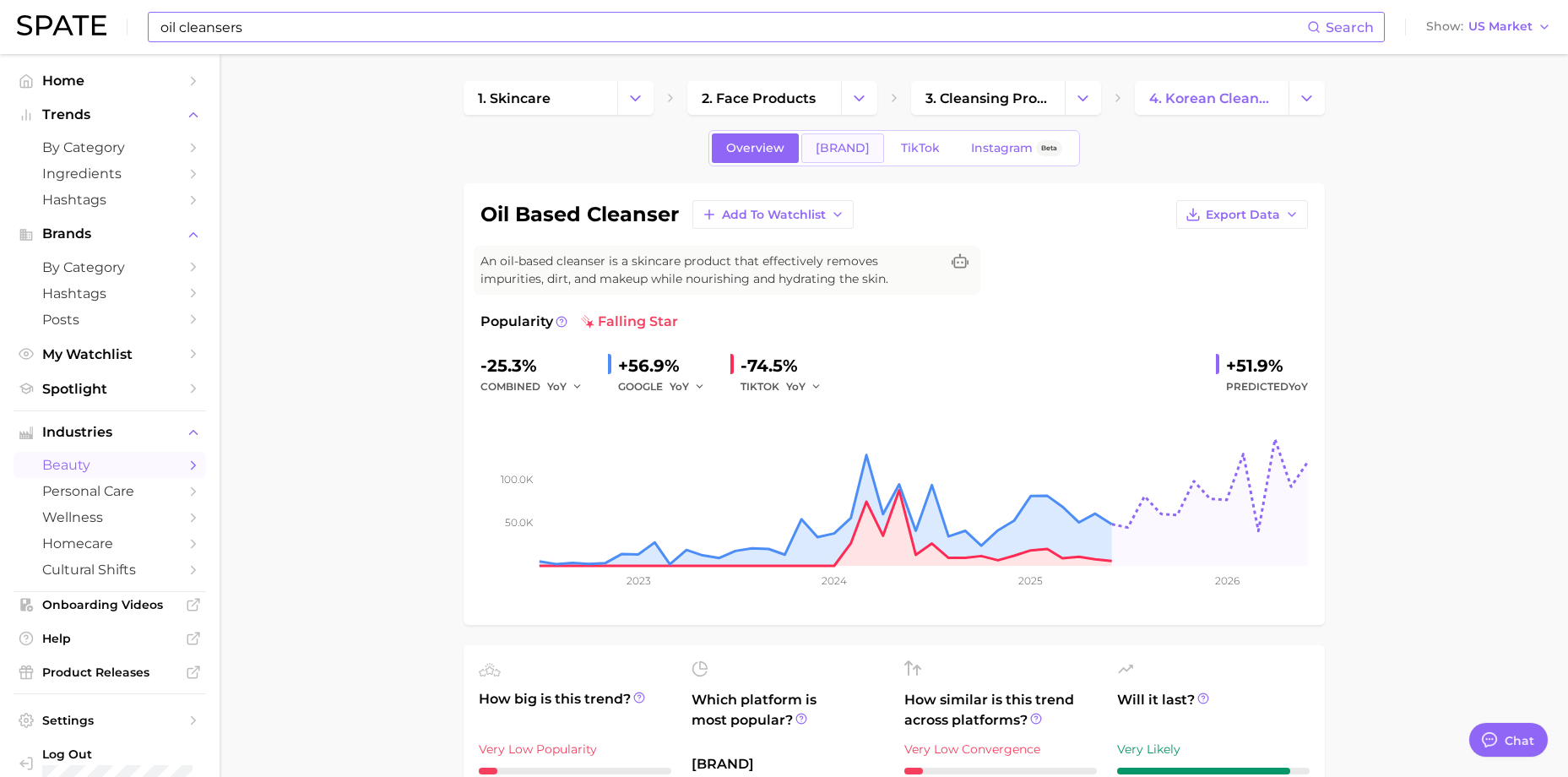 click on "[BRAND]" at bounding box center (843, 148) 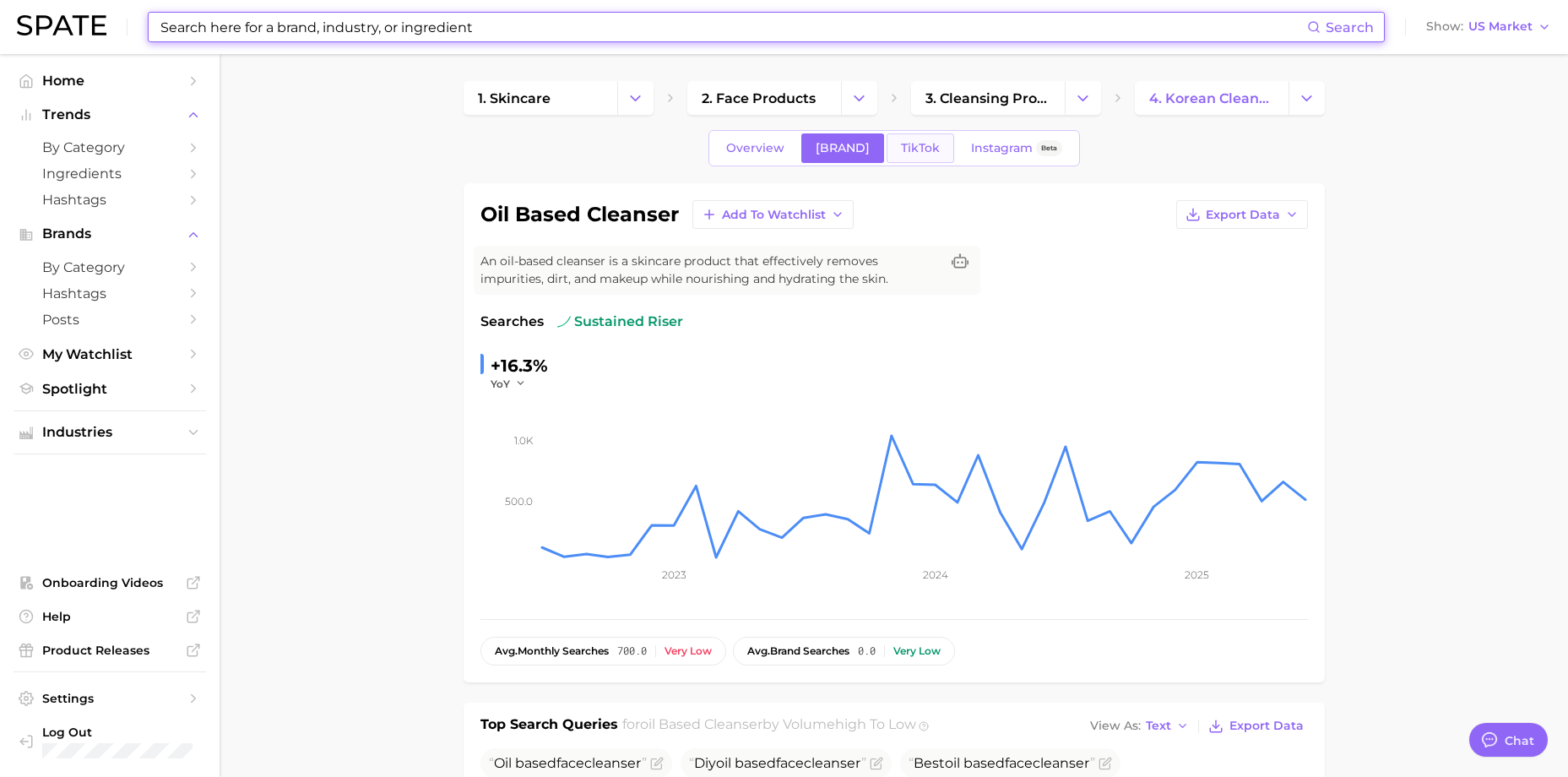 click on "TikTok" at bounding box center [920, 148] 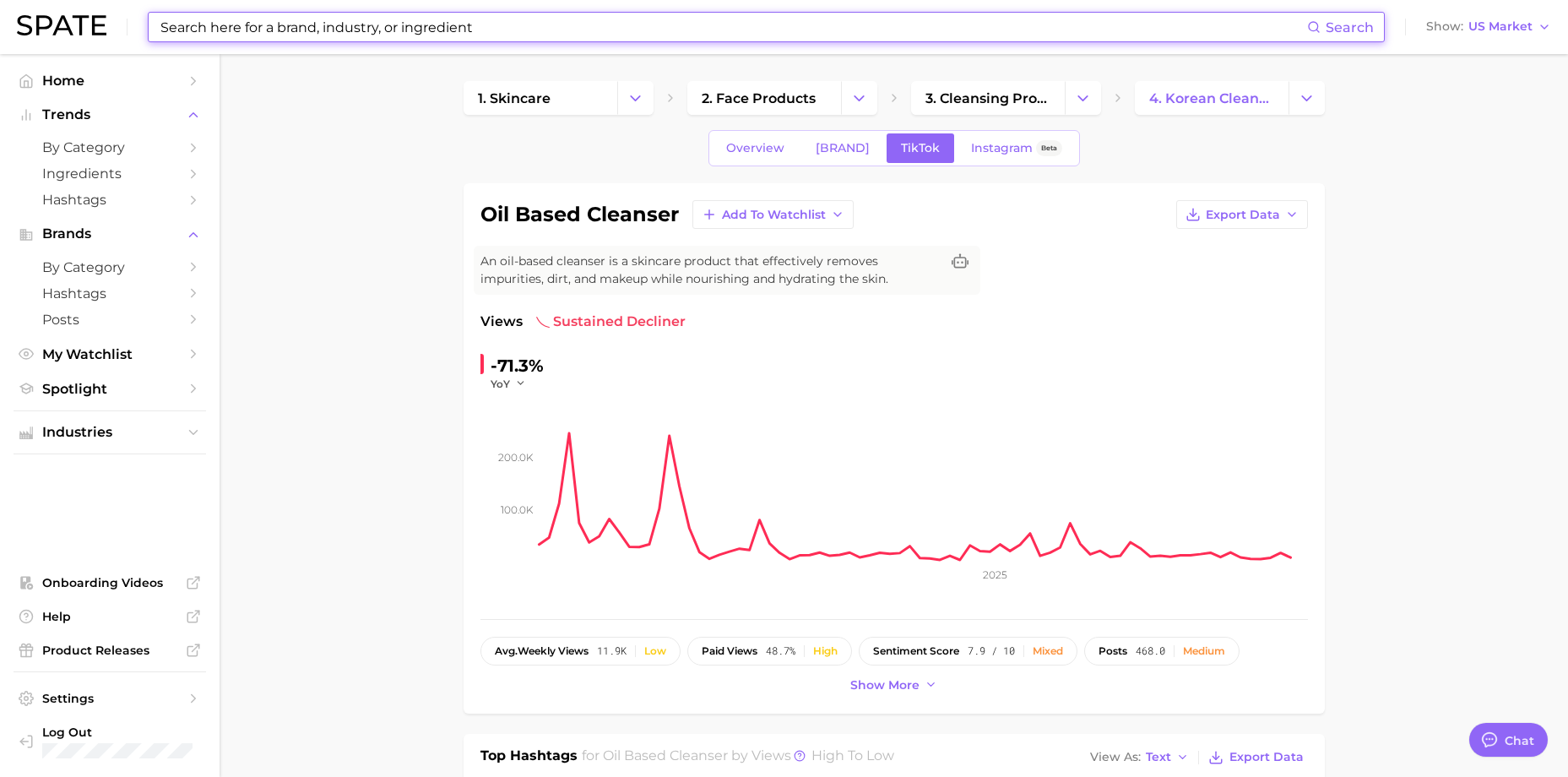 scroll, scrollTop: 0, scrollLeft: 0, axis: both 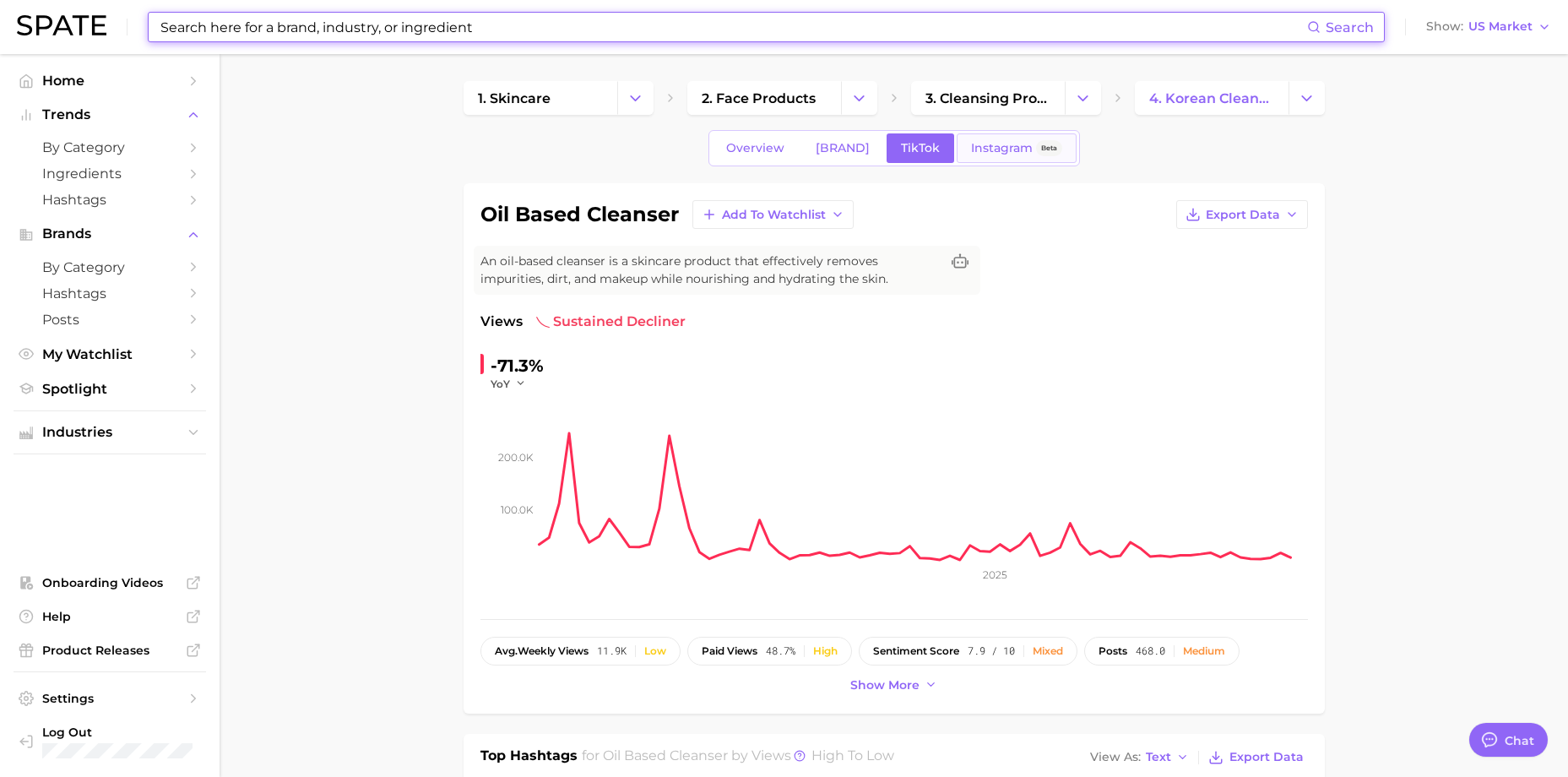 click on "Instagram" at bounding box center (1001, 148) 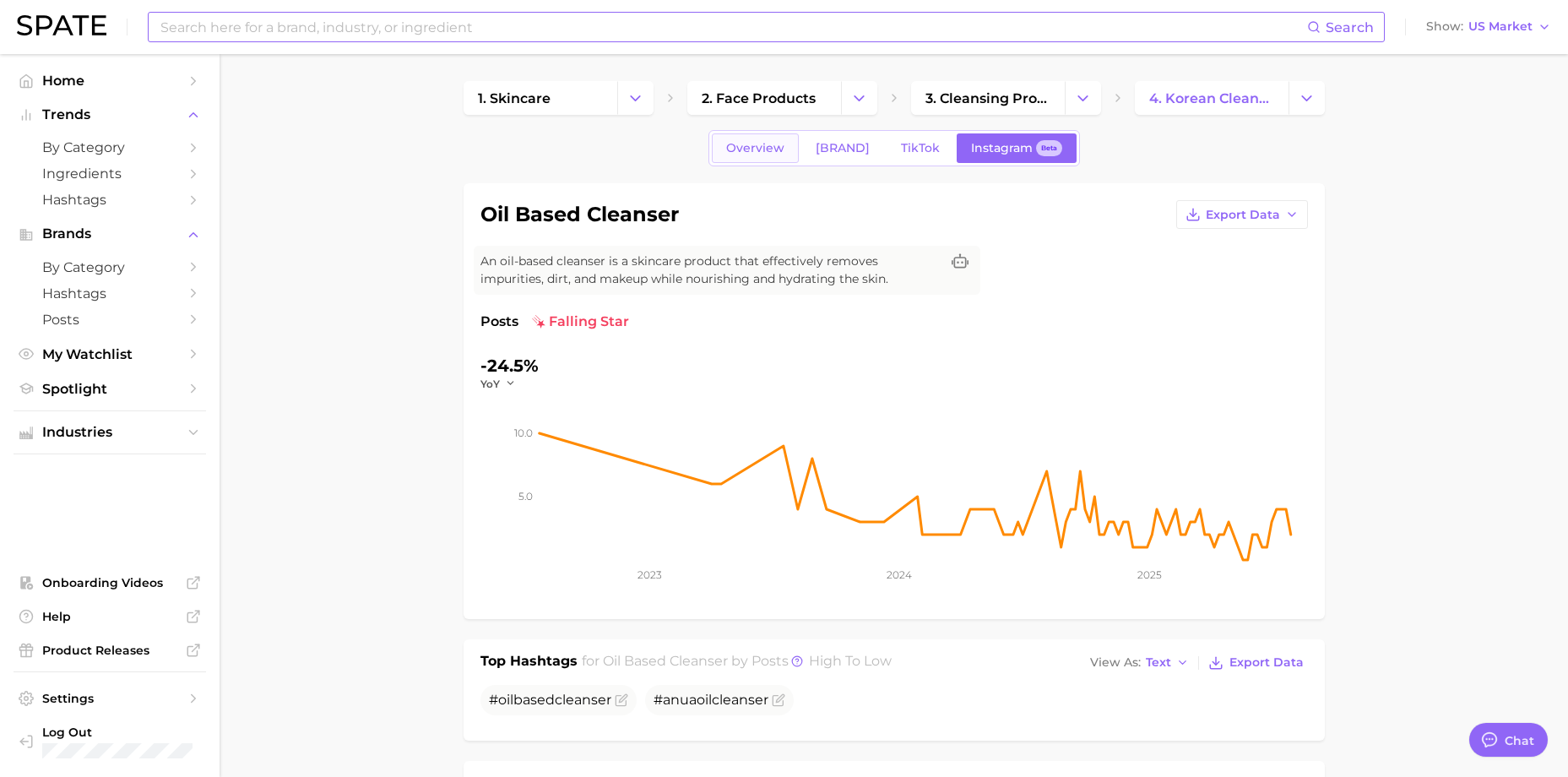 click on "Overview" at bounding box center (755, 148) 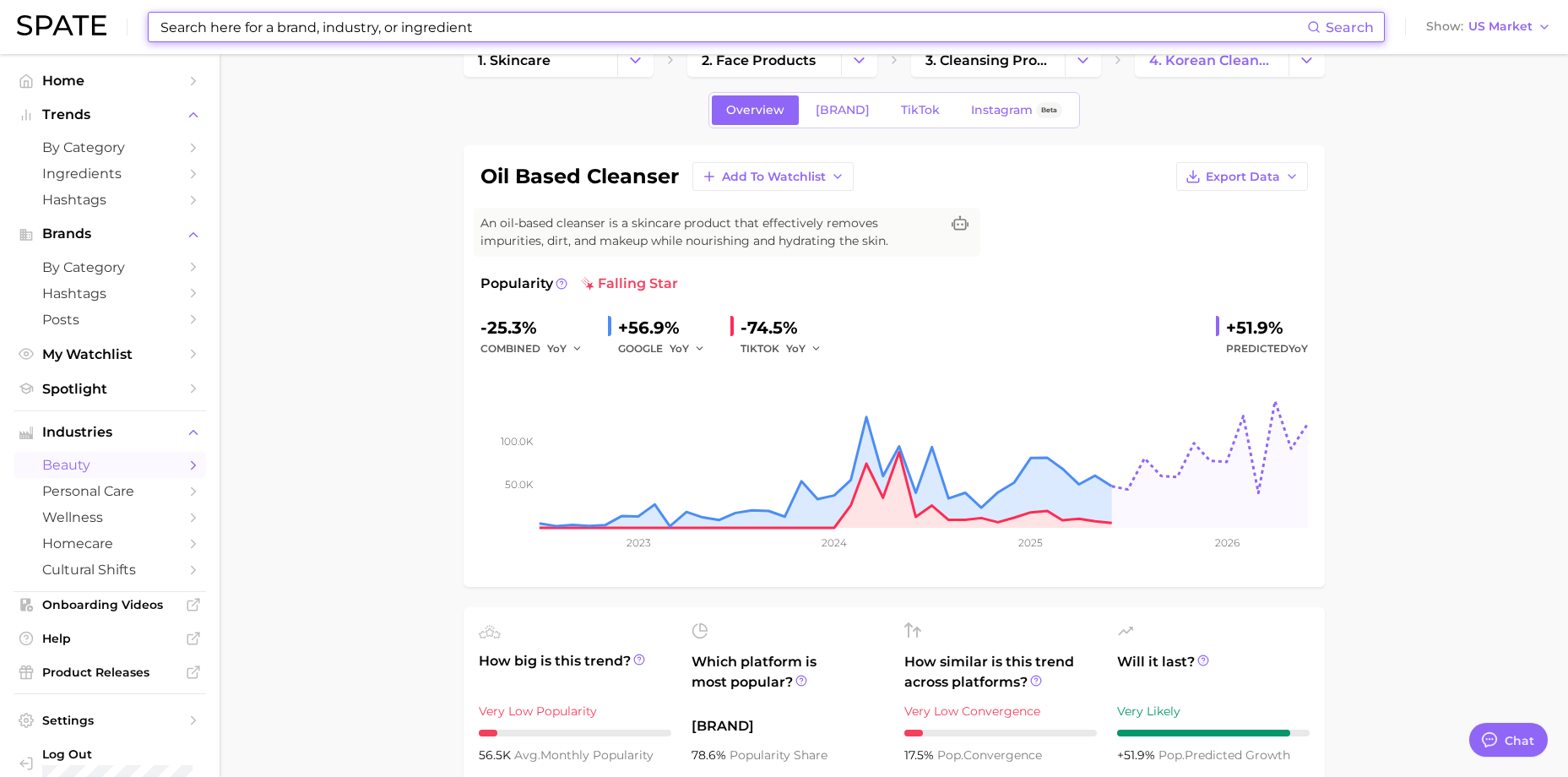 scroll, scrollTop: 0, scrollLeft: 0, axis: both 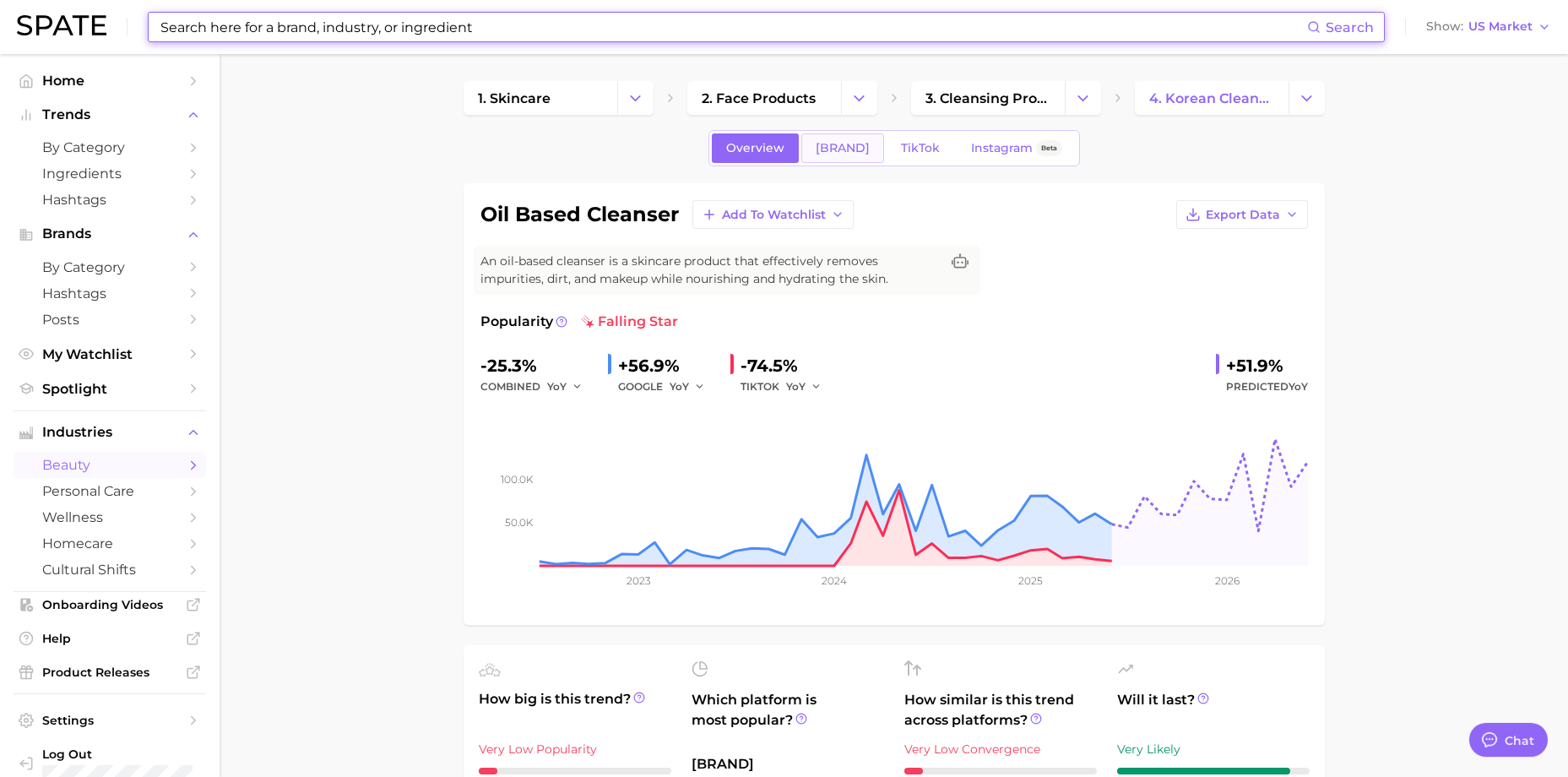 click on "[BRAND]" at bounding box center [843, 148] 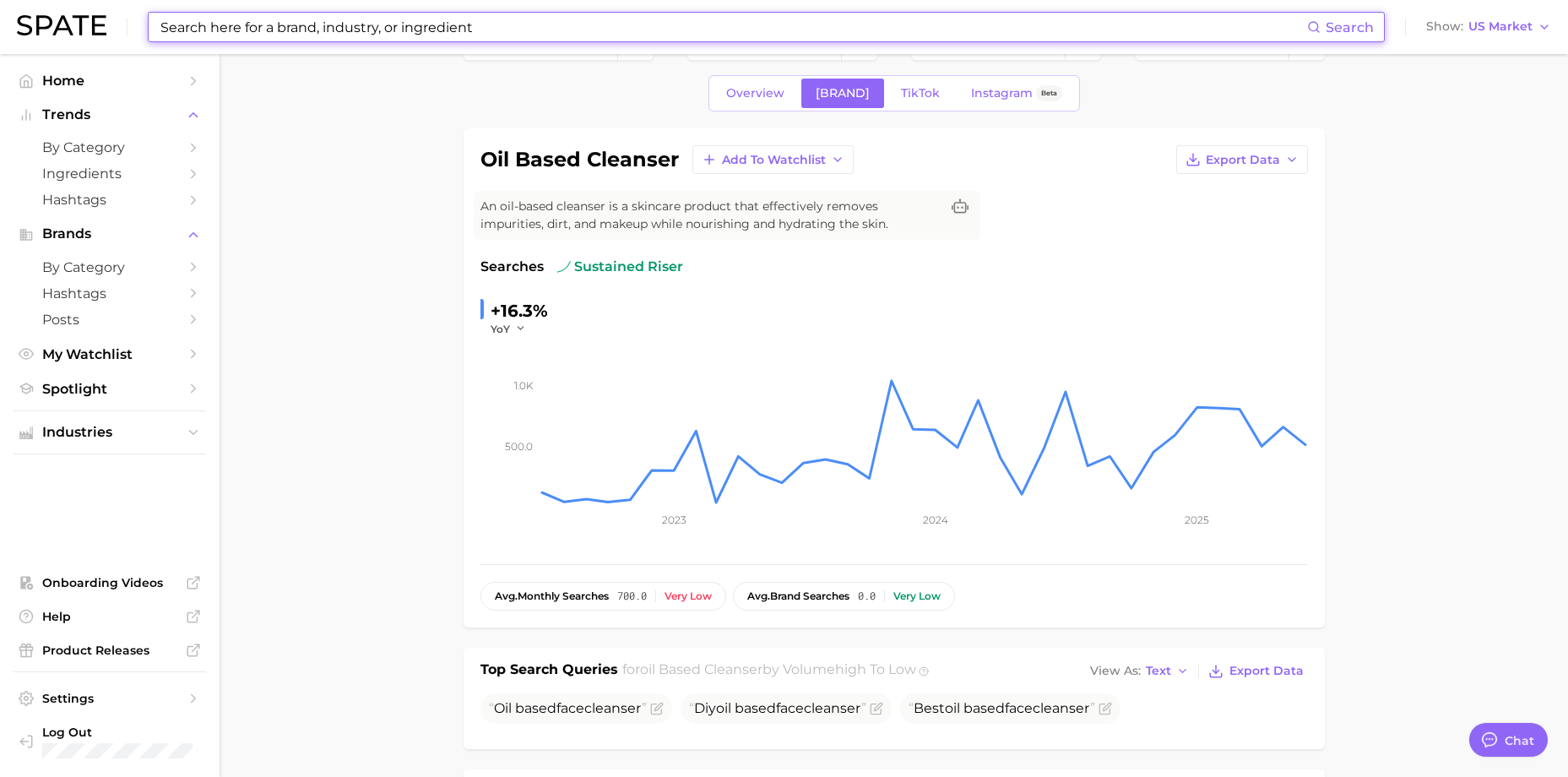 scroll, scrollTop: 84, scrollLeft: 0, axis: vertical 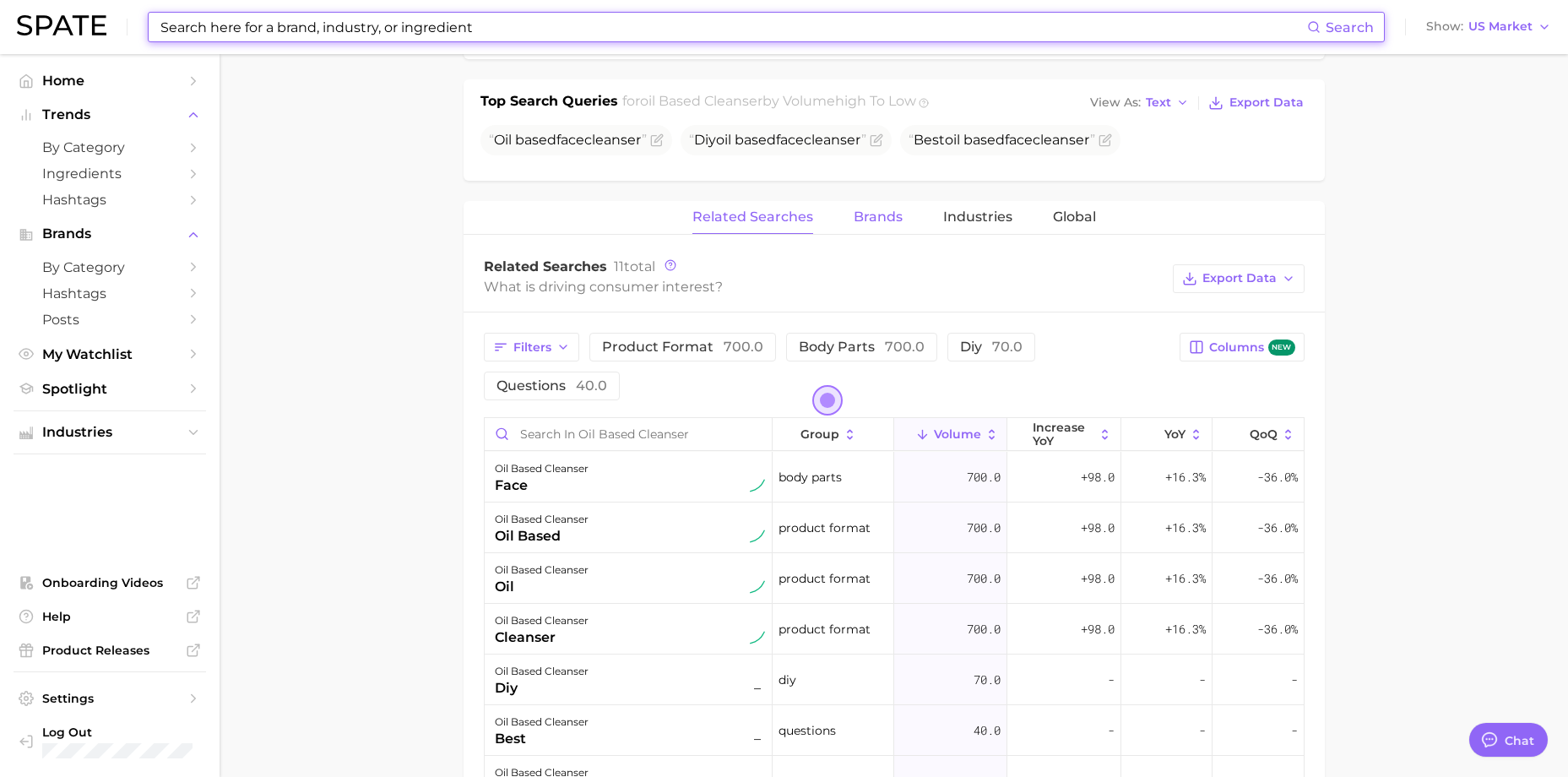 click on "Brands" at bounding box center (878, 217) 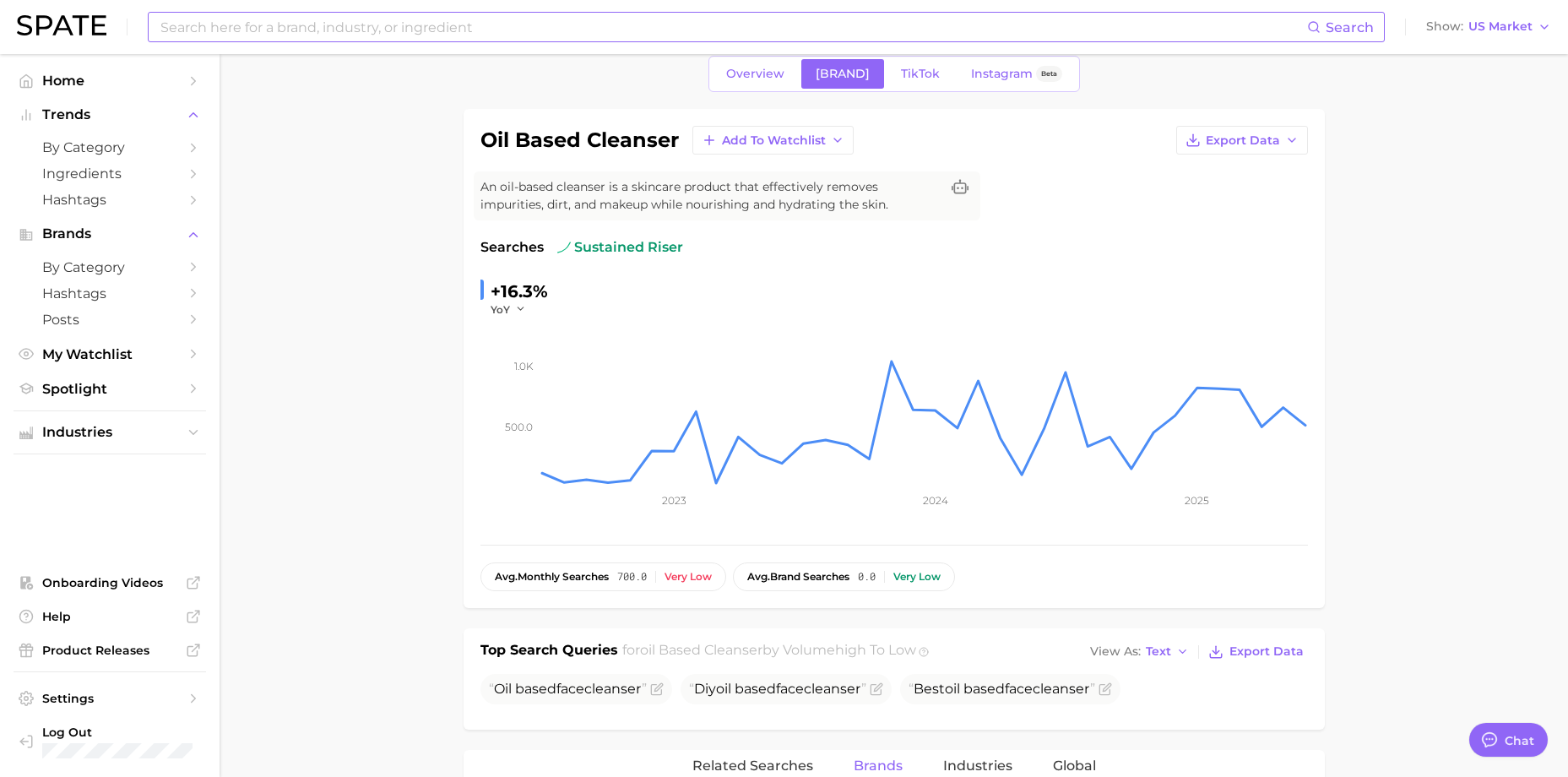 scroll, scrollTop: 0, scrollLeft: 0, axis: both 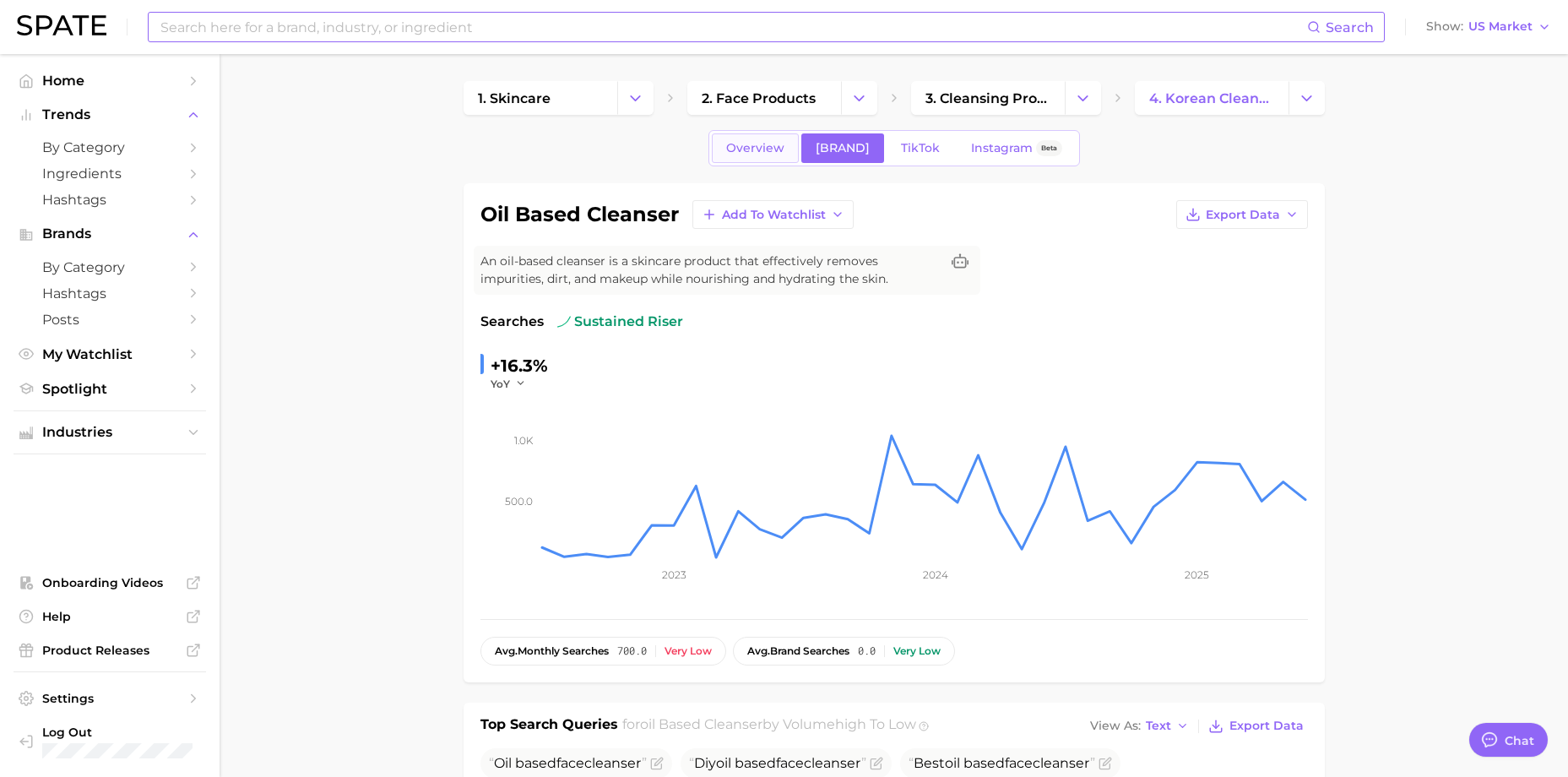 click on "Overview" at bounding box center (755, 148) 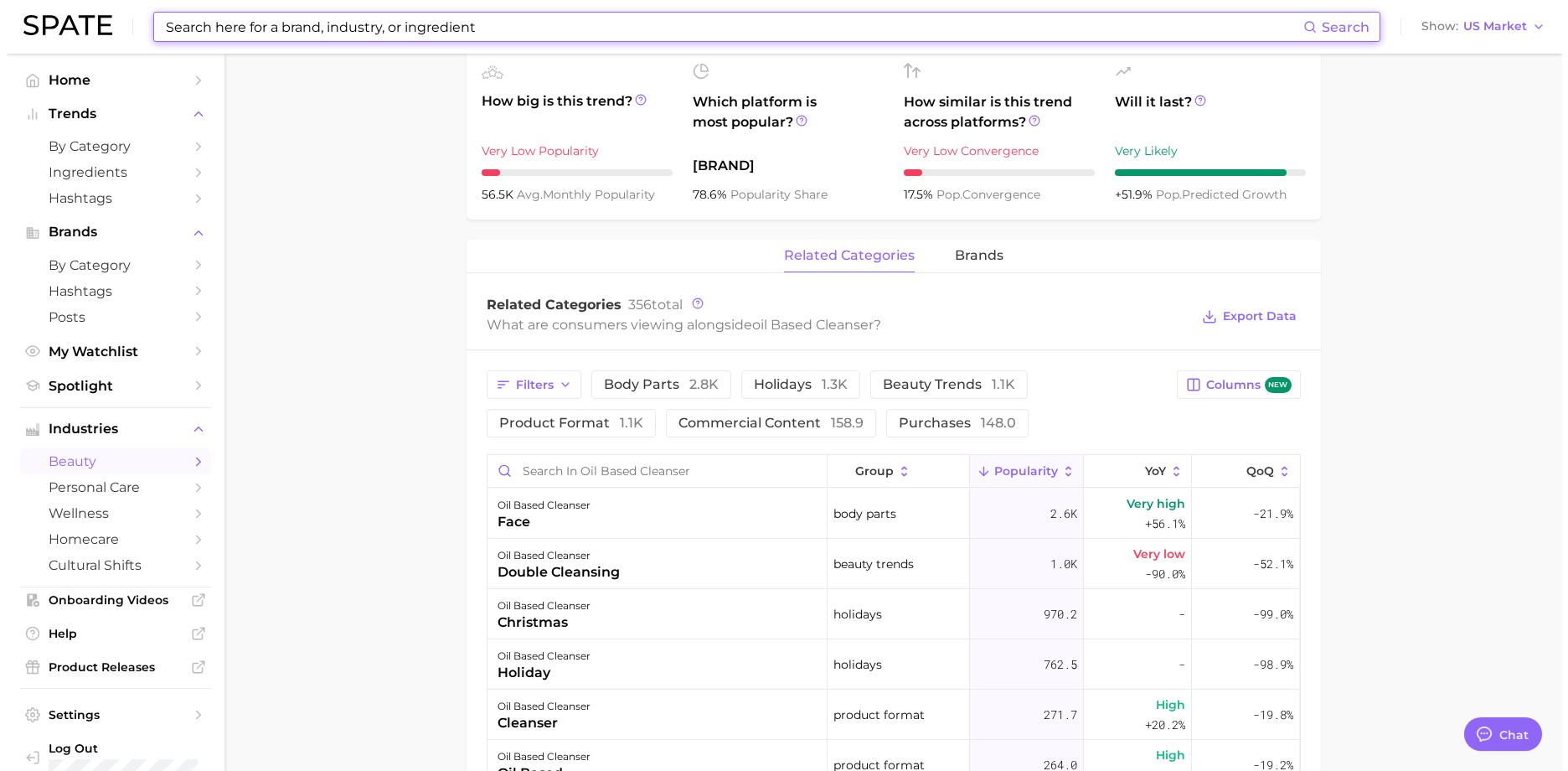 scroll, scrollTop: 754, scrollLeft: 0, axis: vertical 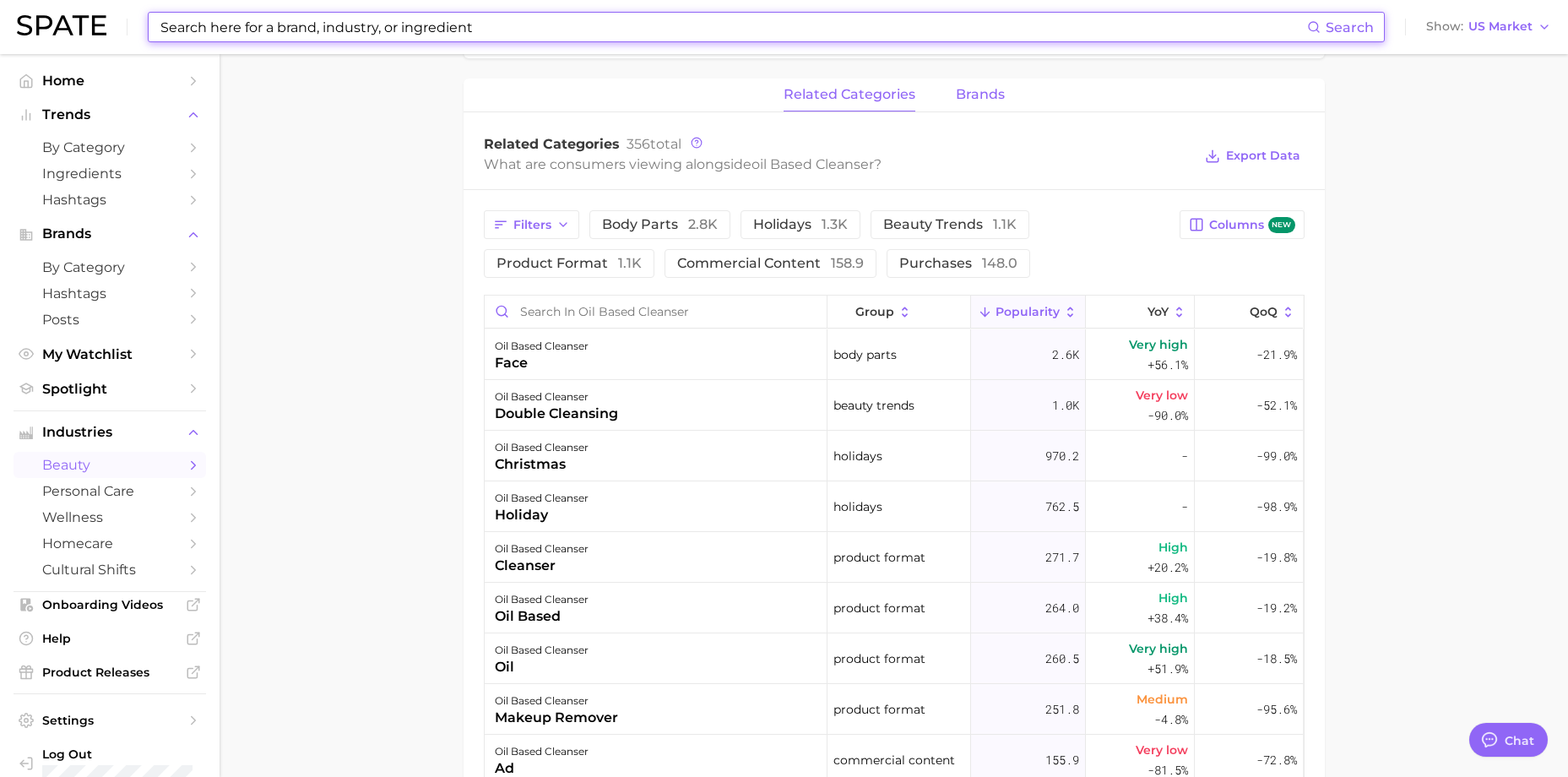click on "brands" at bounding box center (980, 95) 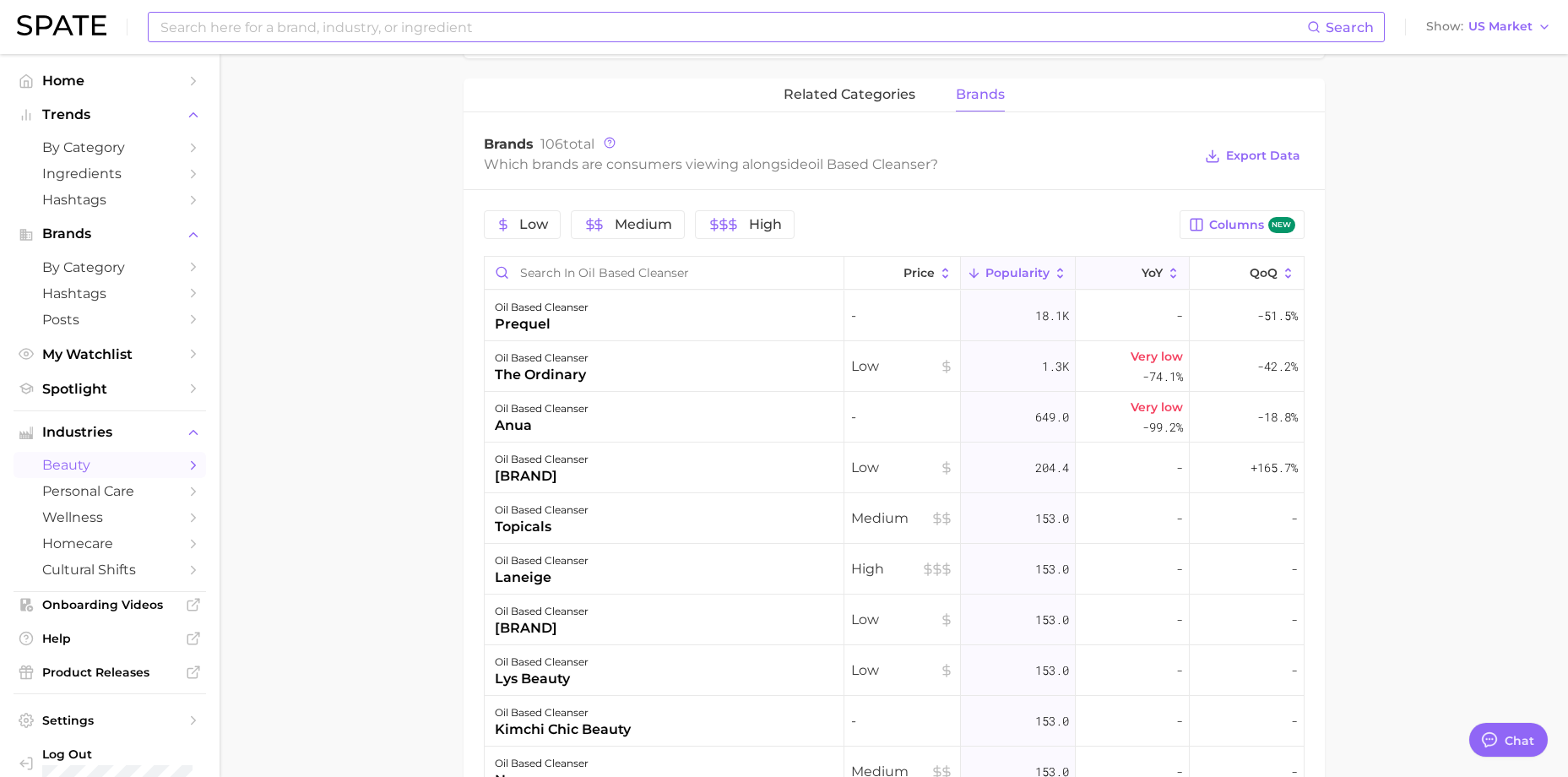 click 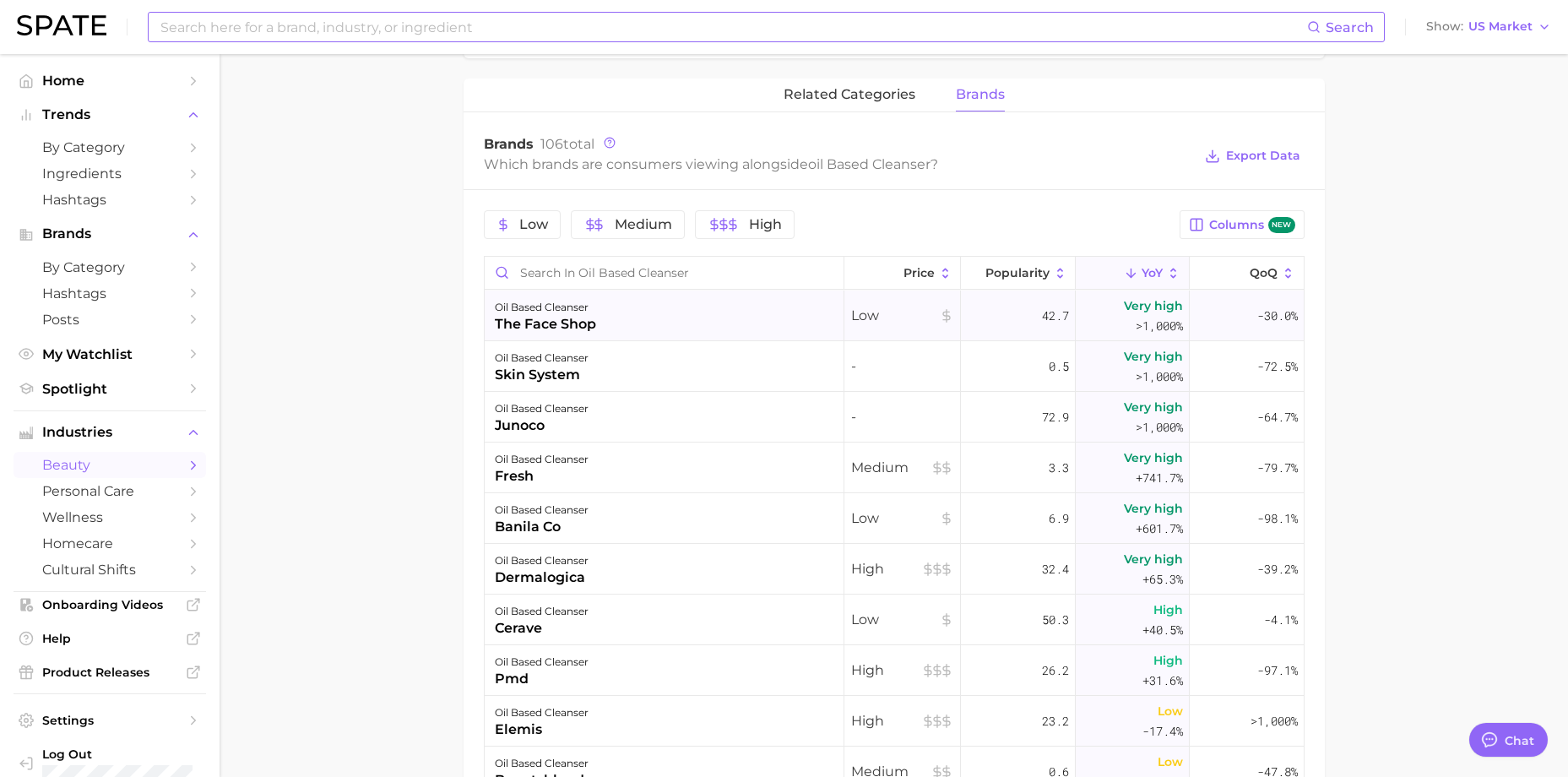 click on "the face shop" at bounding box center [545, 324] 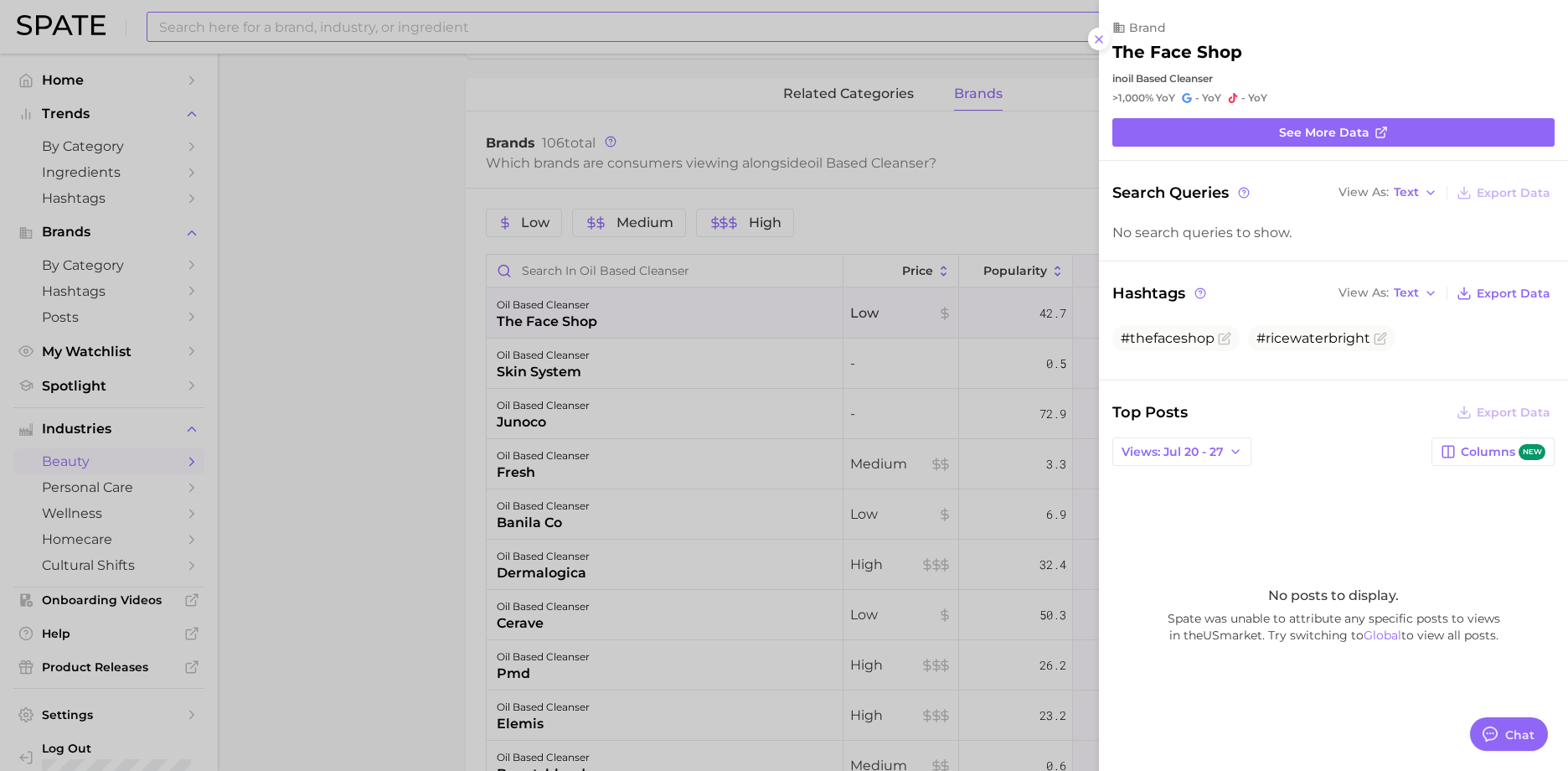 click at bounding box center (784, 386) 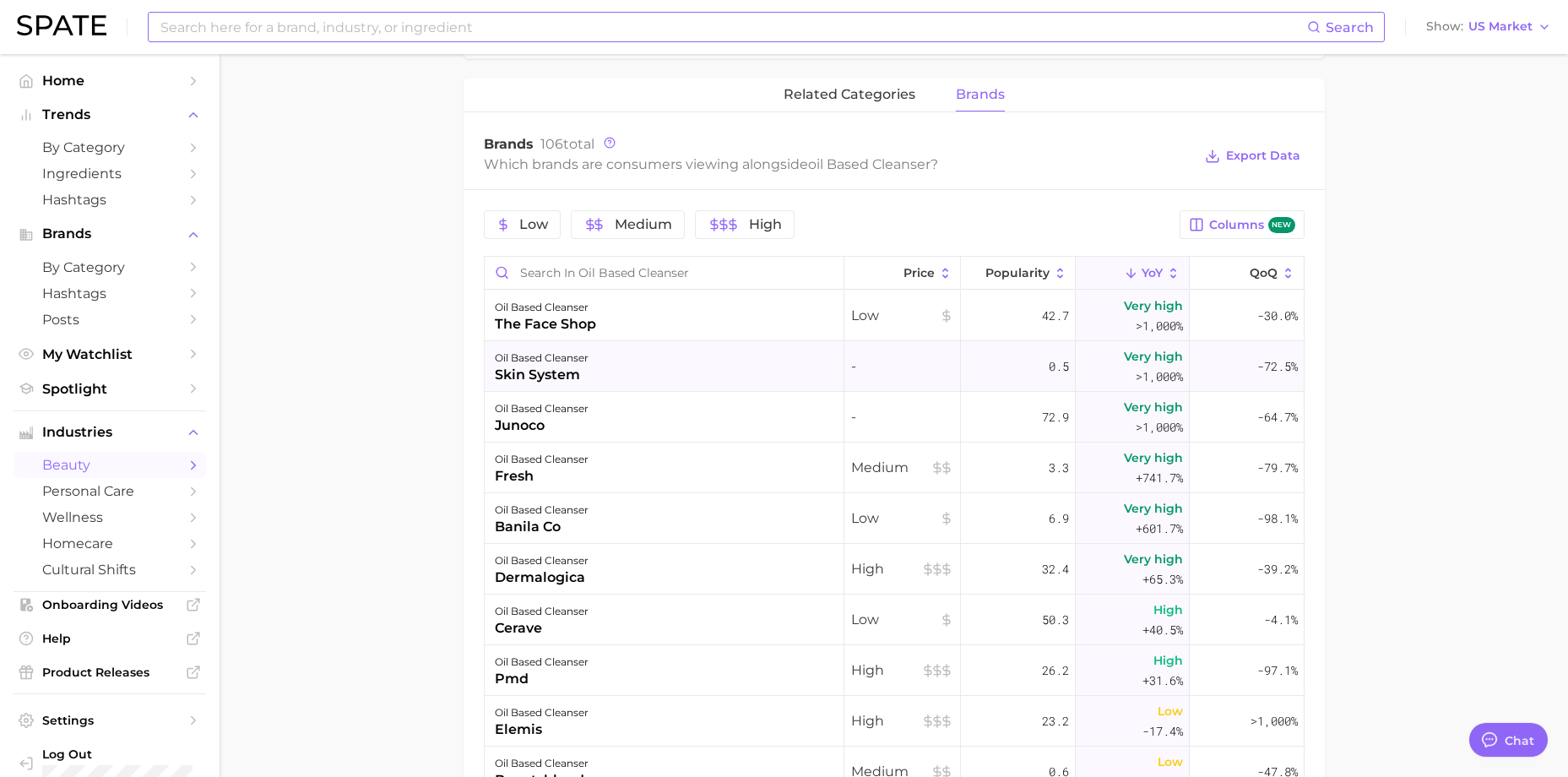 click on "skin system" at bounding box center (541, 375) 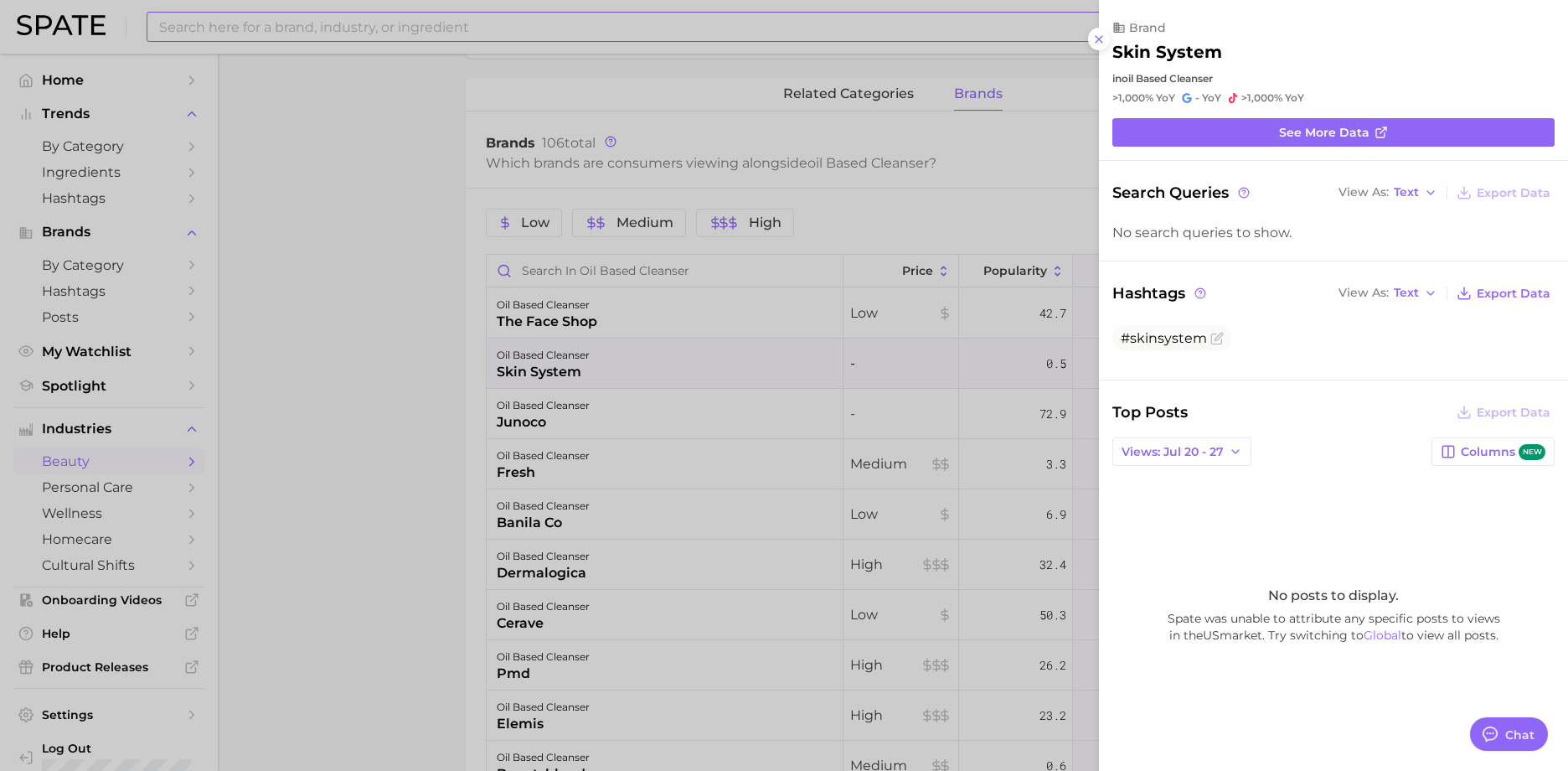 click at bounding box center [784, 386] 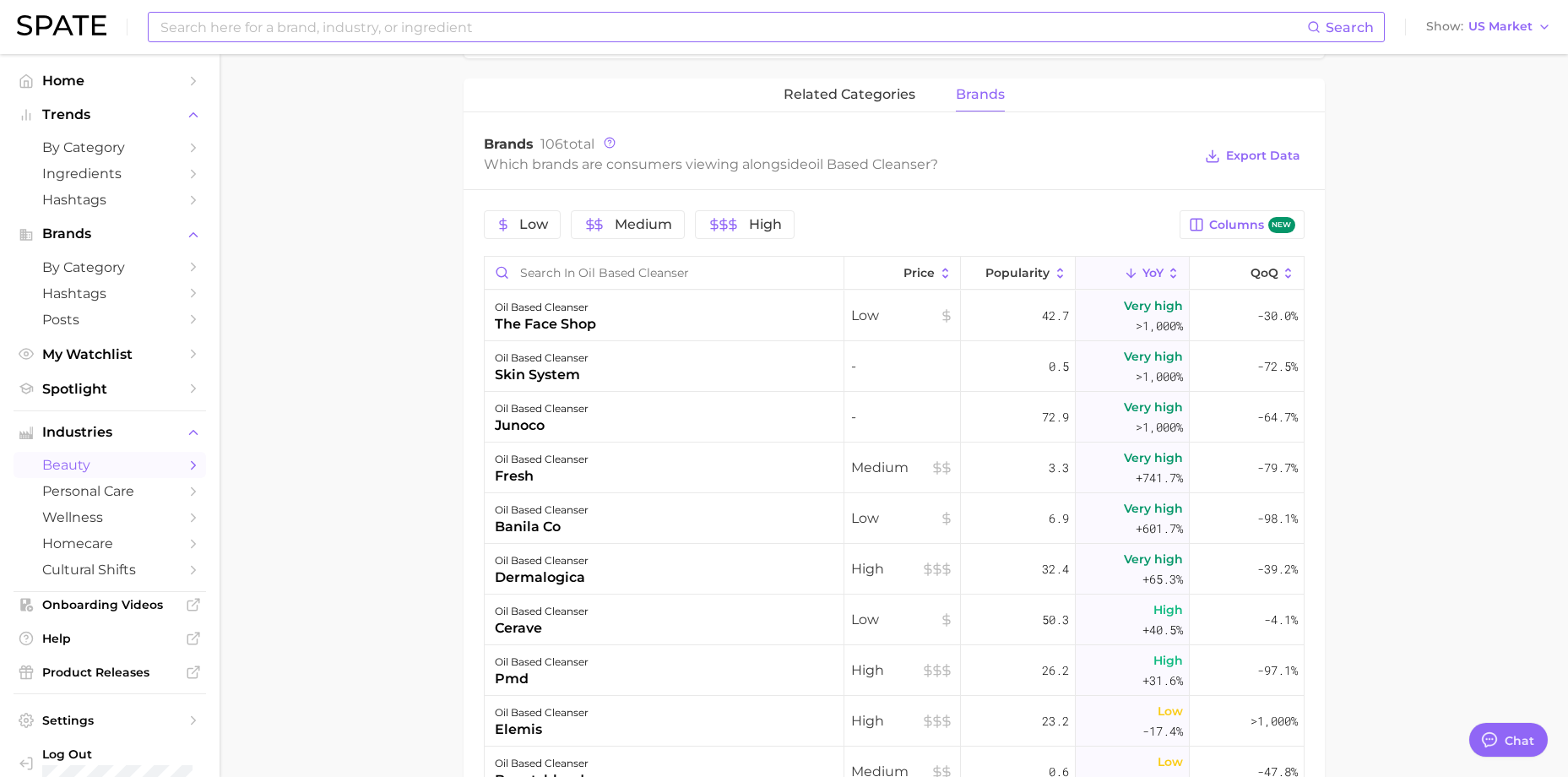 click on "junoco" at bounding box center [541, 426] 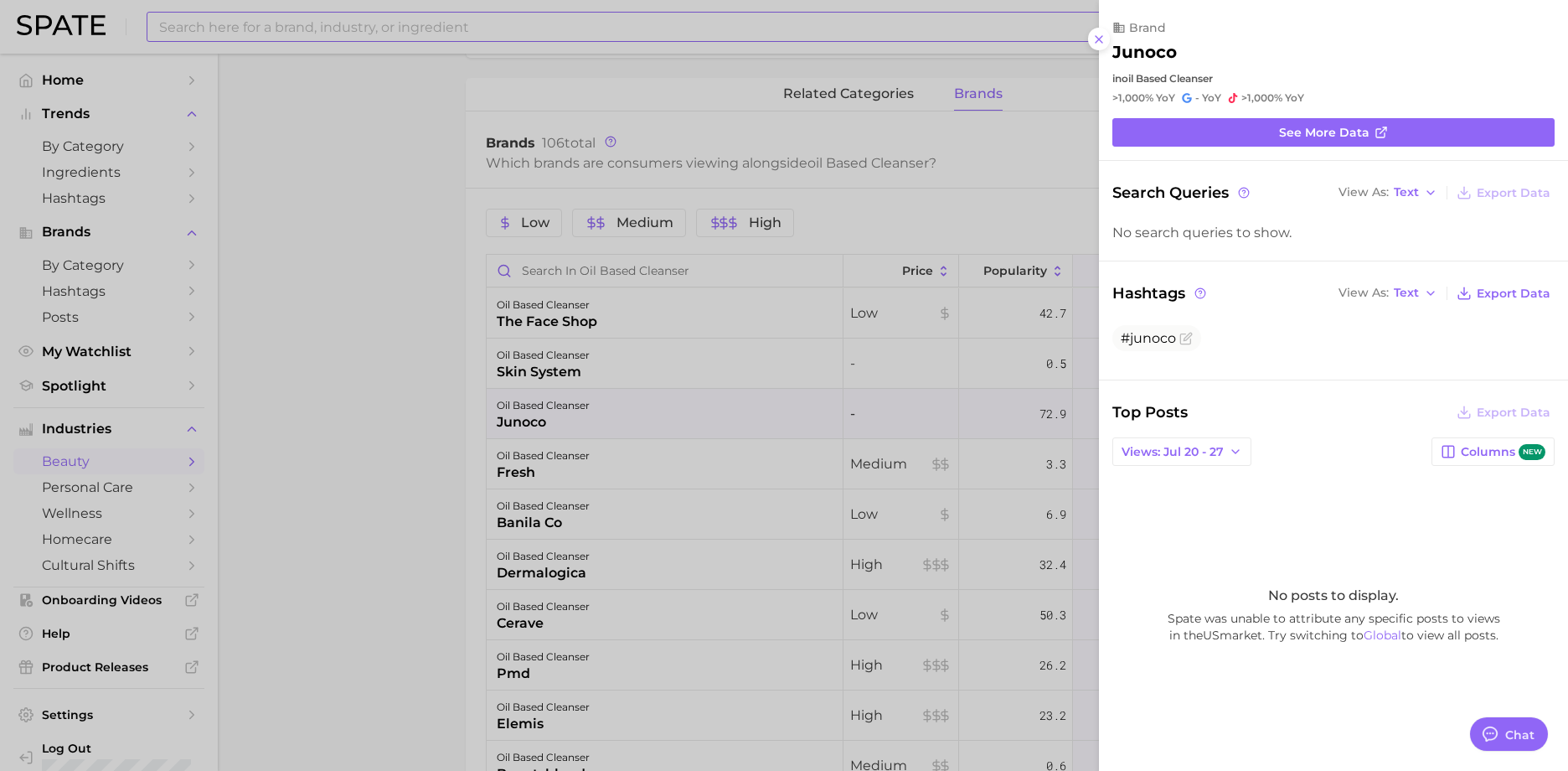click at bounding box center [784, 386] 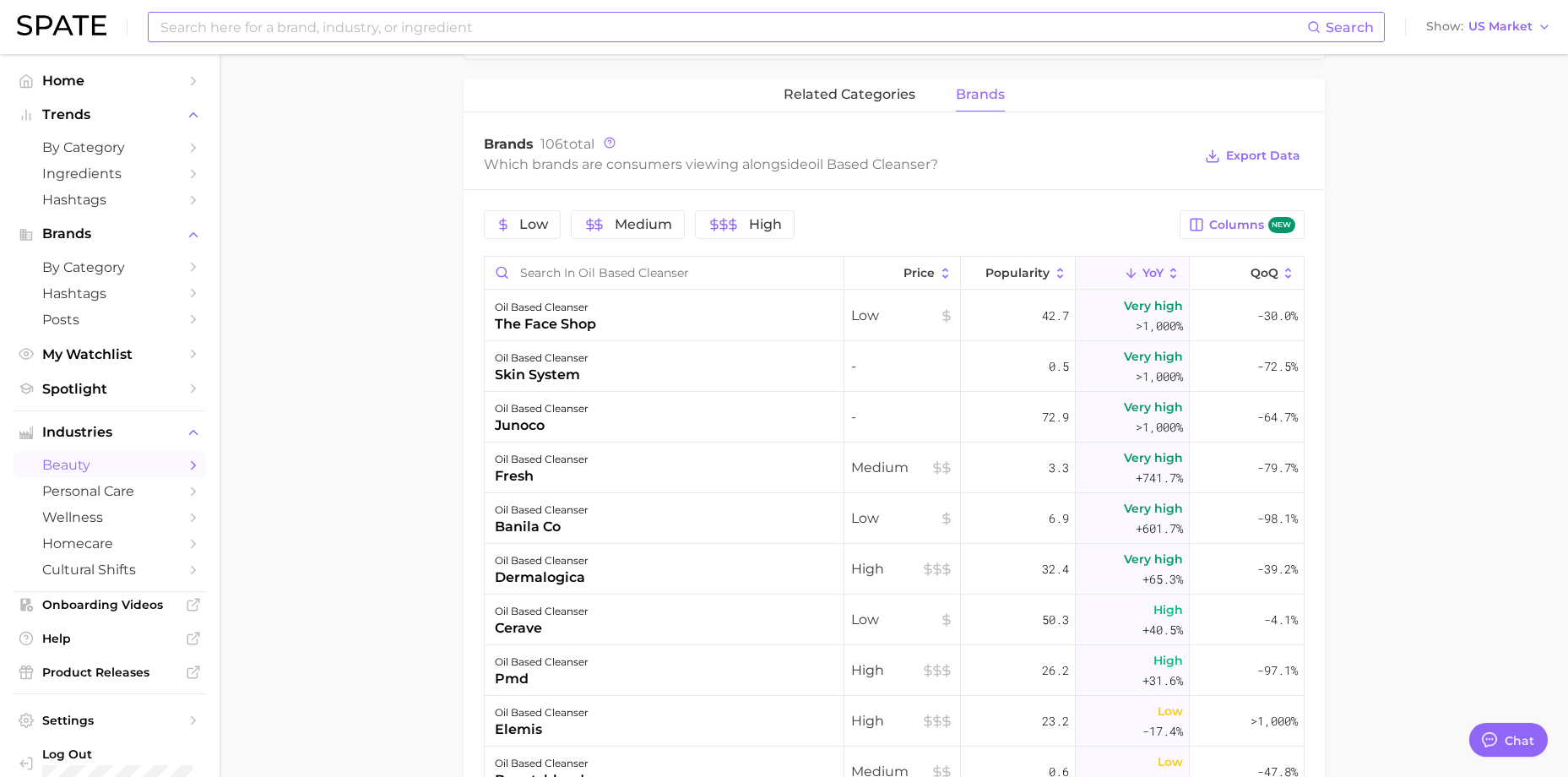 click on "fresh" at bounding box center (541, 476) 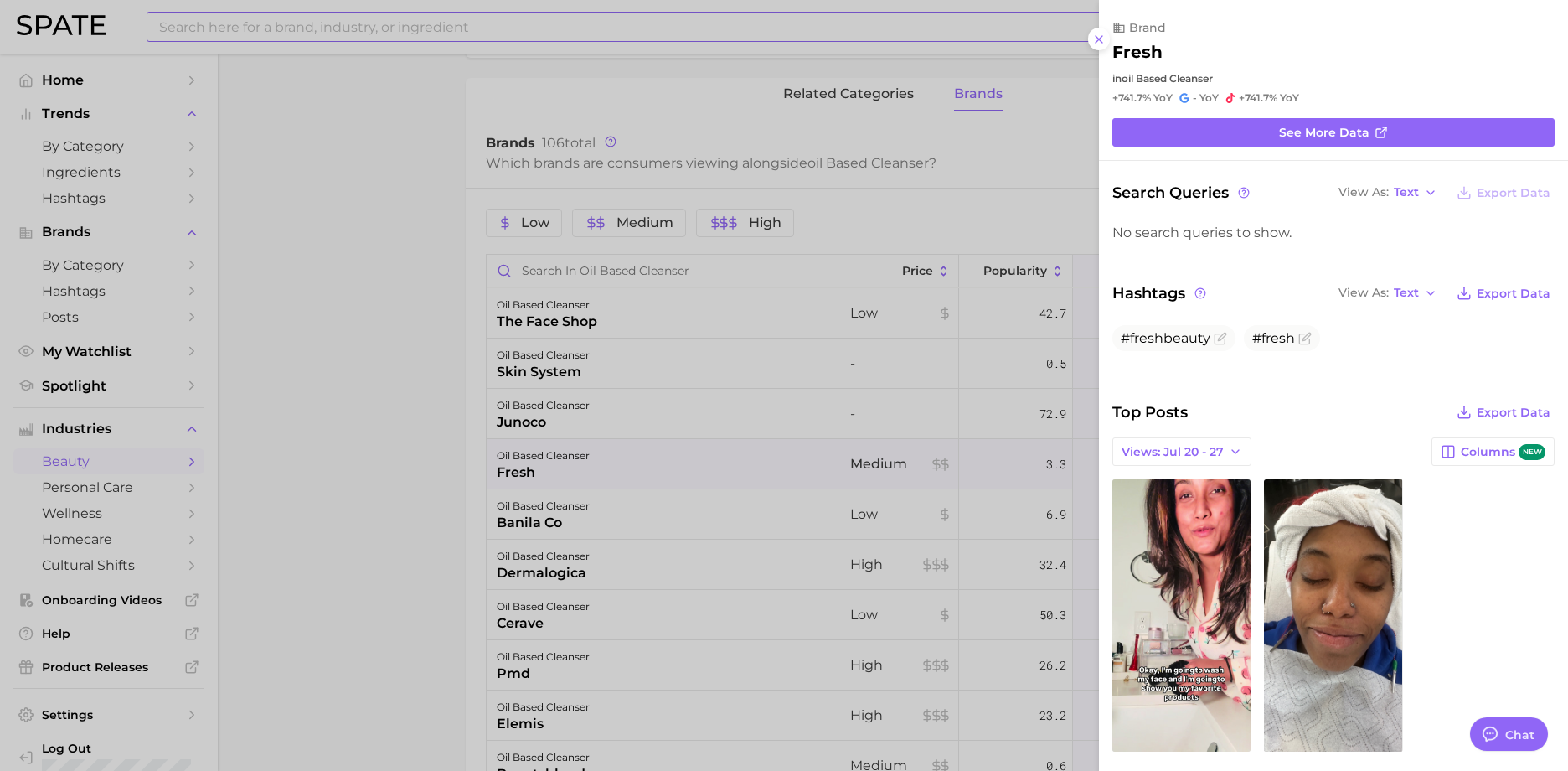 scroll, scrollTop: 0, scrollLeft: 0, axis: both 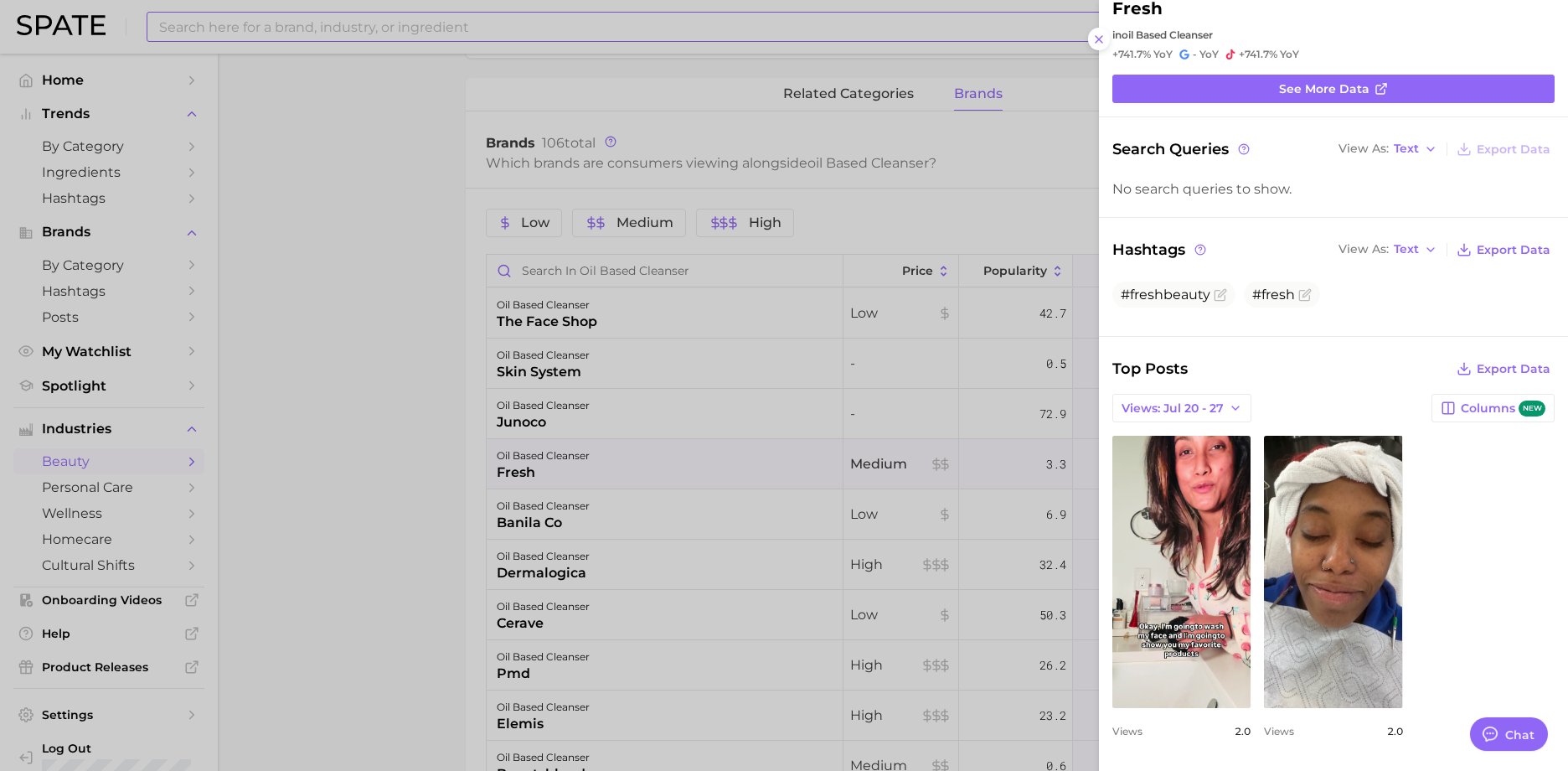 click at bounding box center (784, 386) 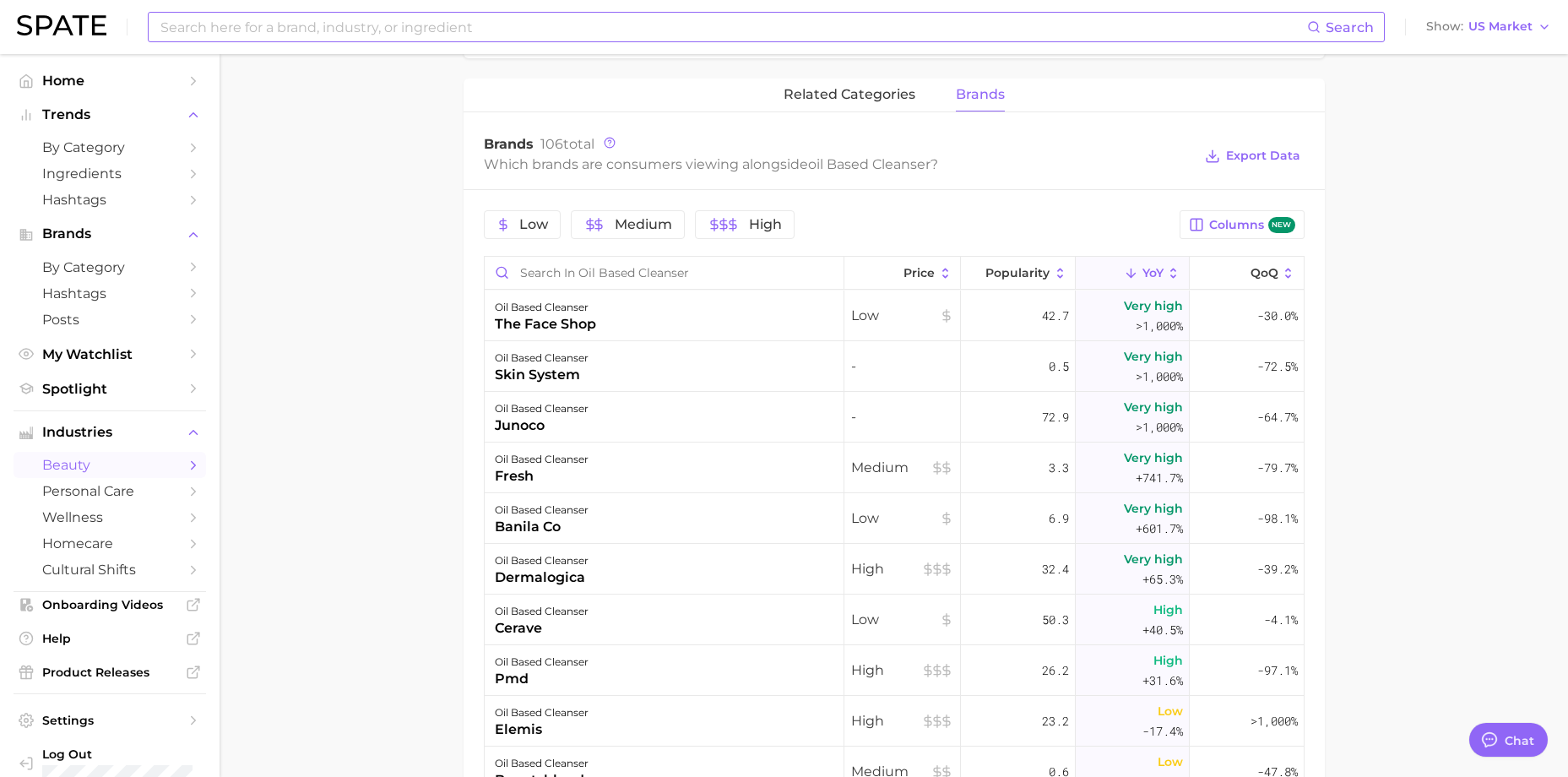 click on "banila co" at bounding box center (541, 527) 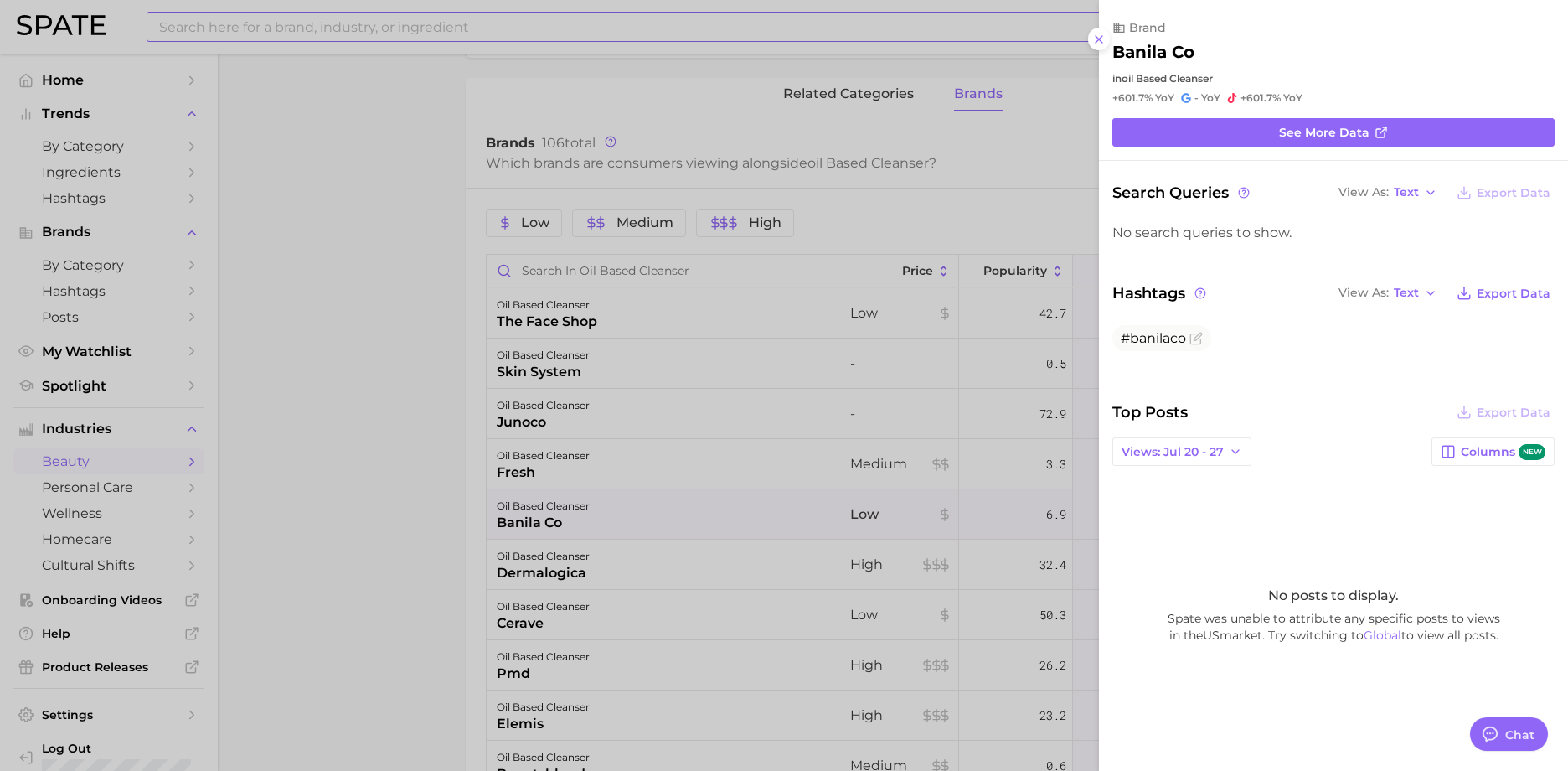 click at bounding box center [784, 386] 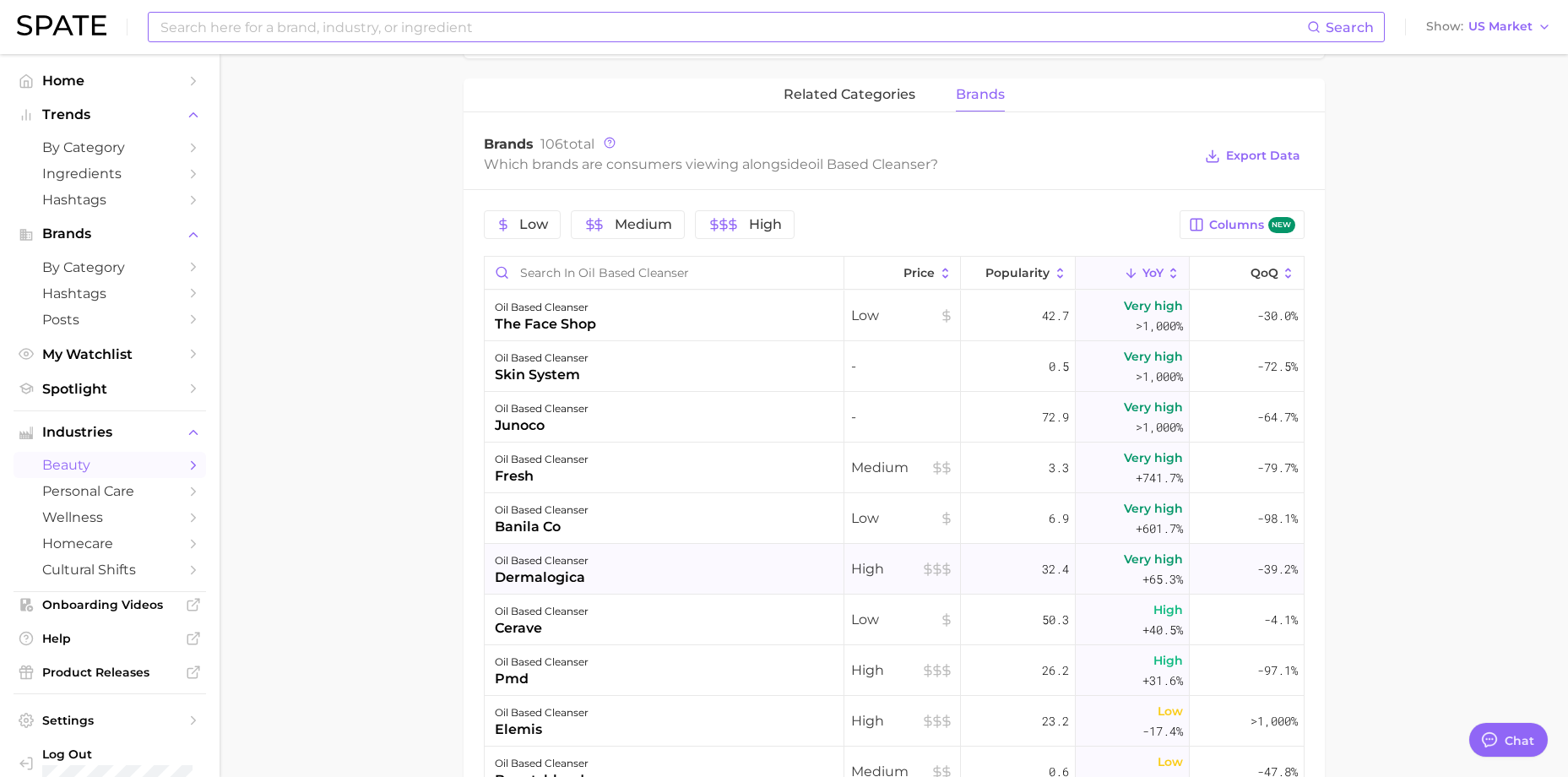 click on "dermalogica" at bounding box center [541, 578] 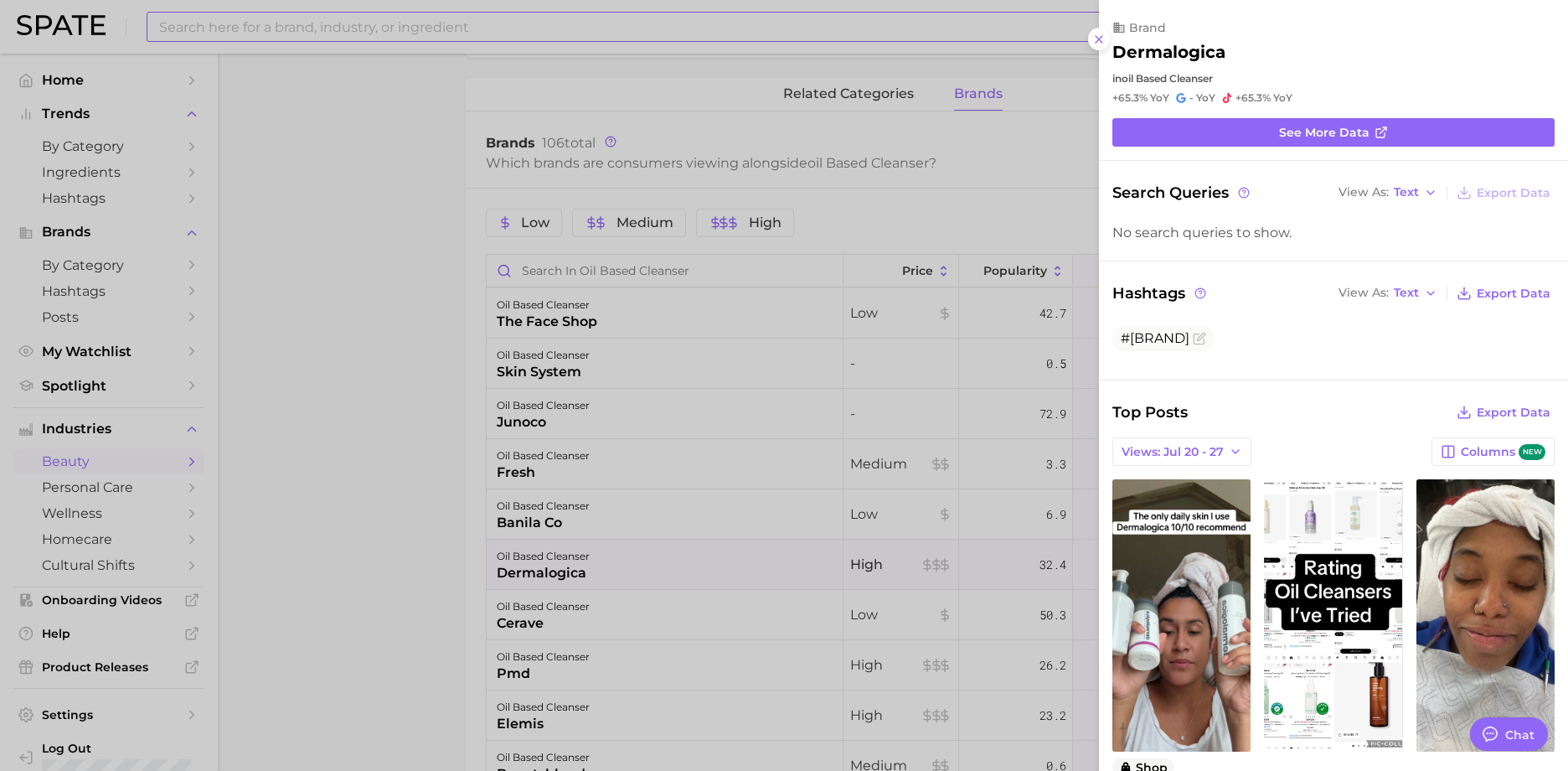 scroll, scrollTop: 0, scrollLeft: 0, axis: both 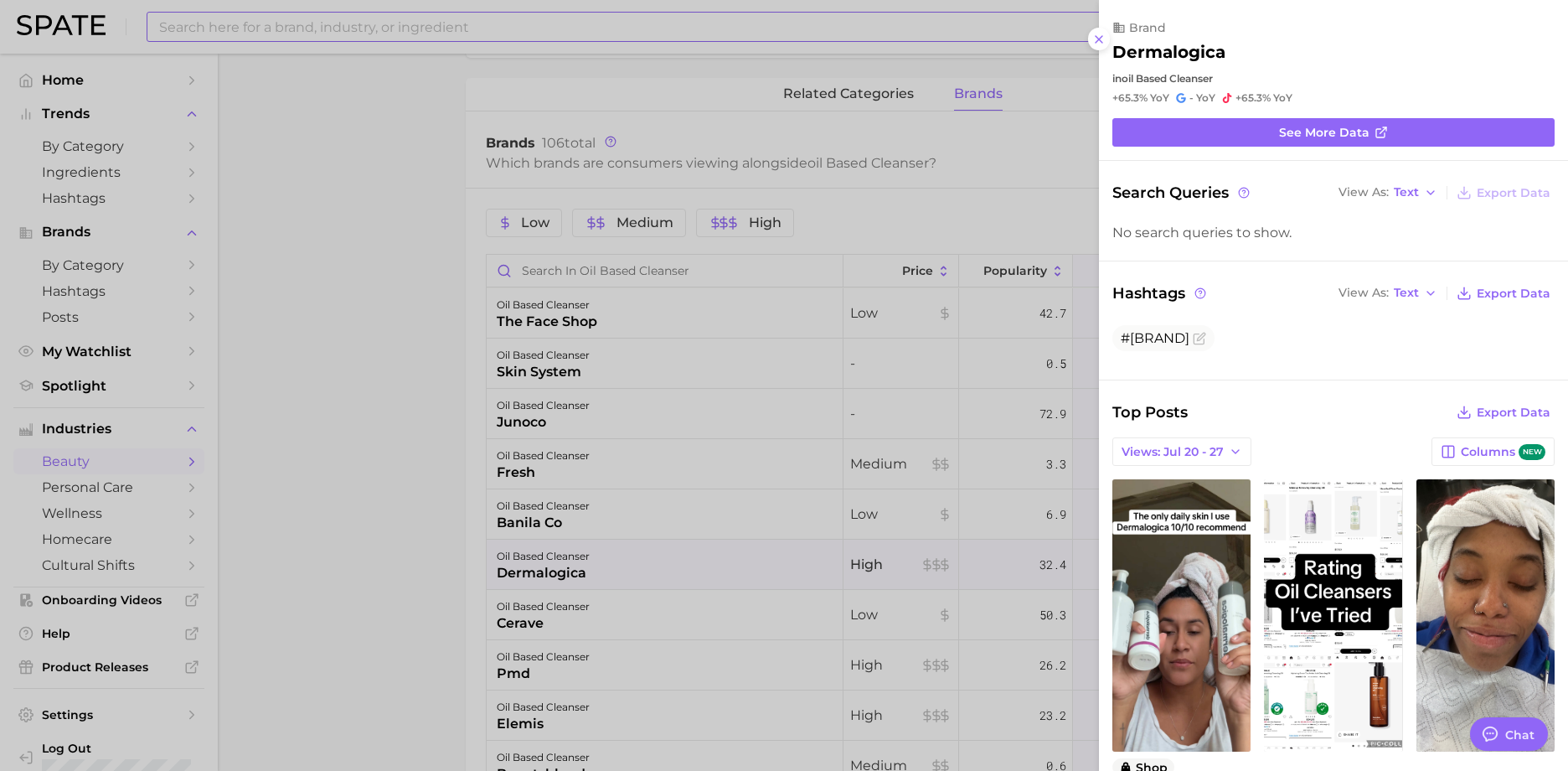 click at bounding box center [784, 386] 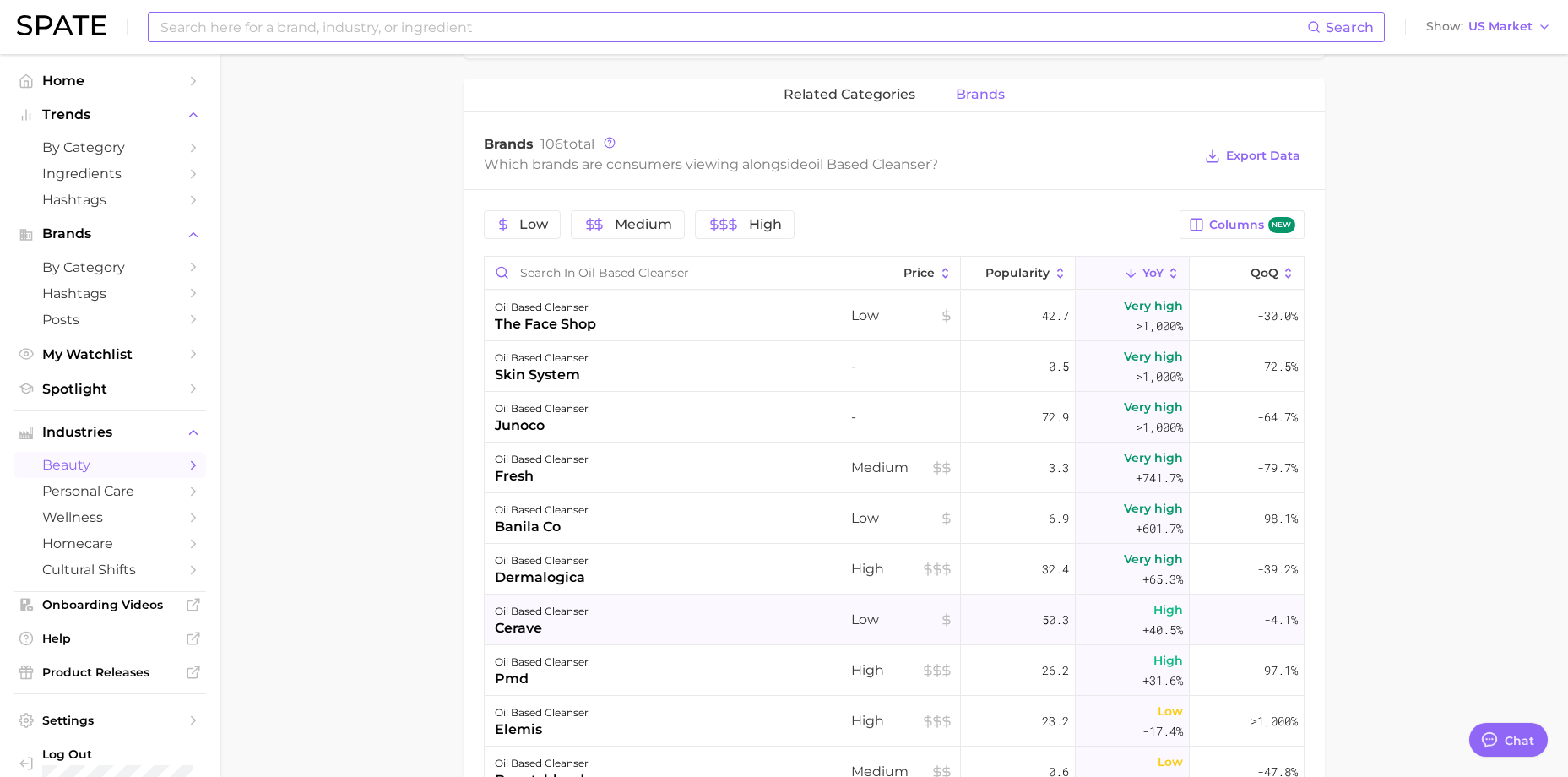 click on "cerave" at bounding box center (541, 628) 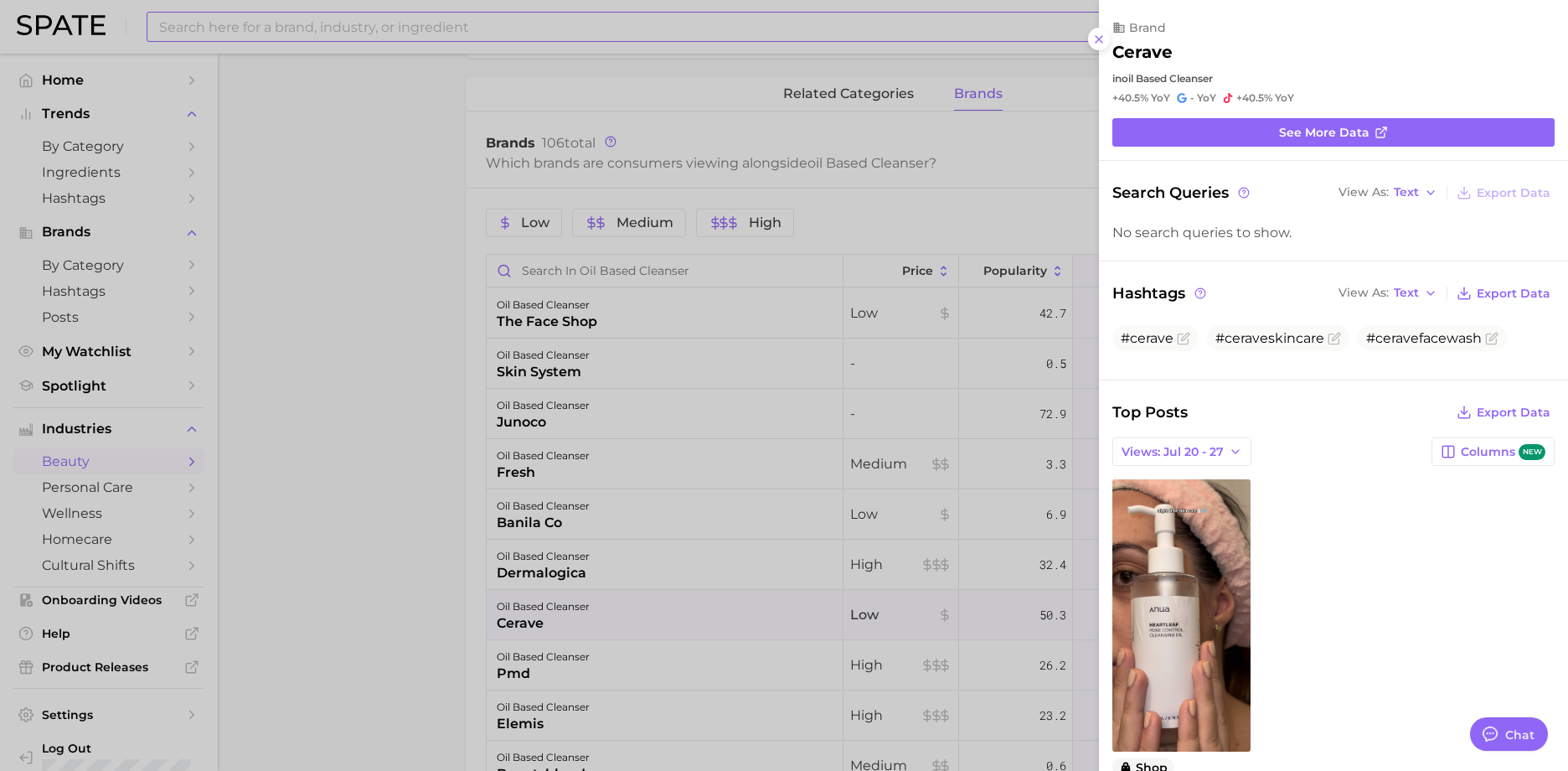 scroll, scrollTop: 0, scrollLeft: 0, axis: both 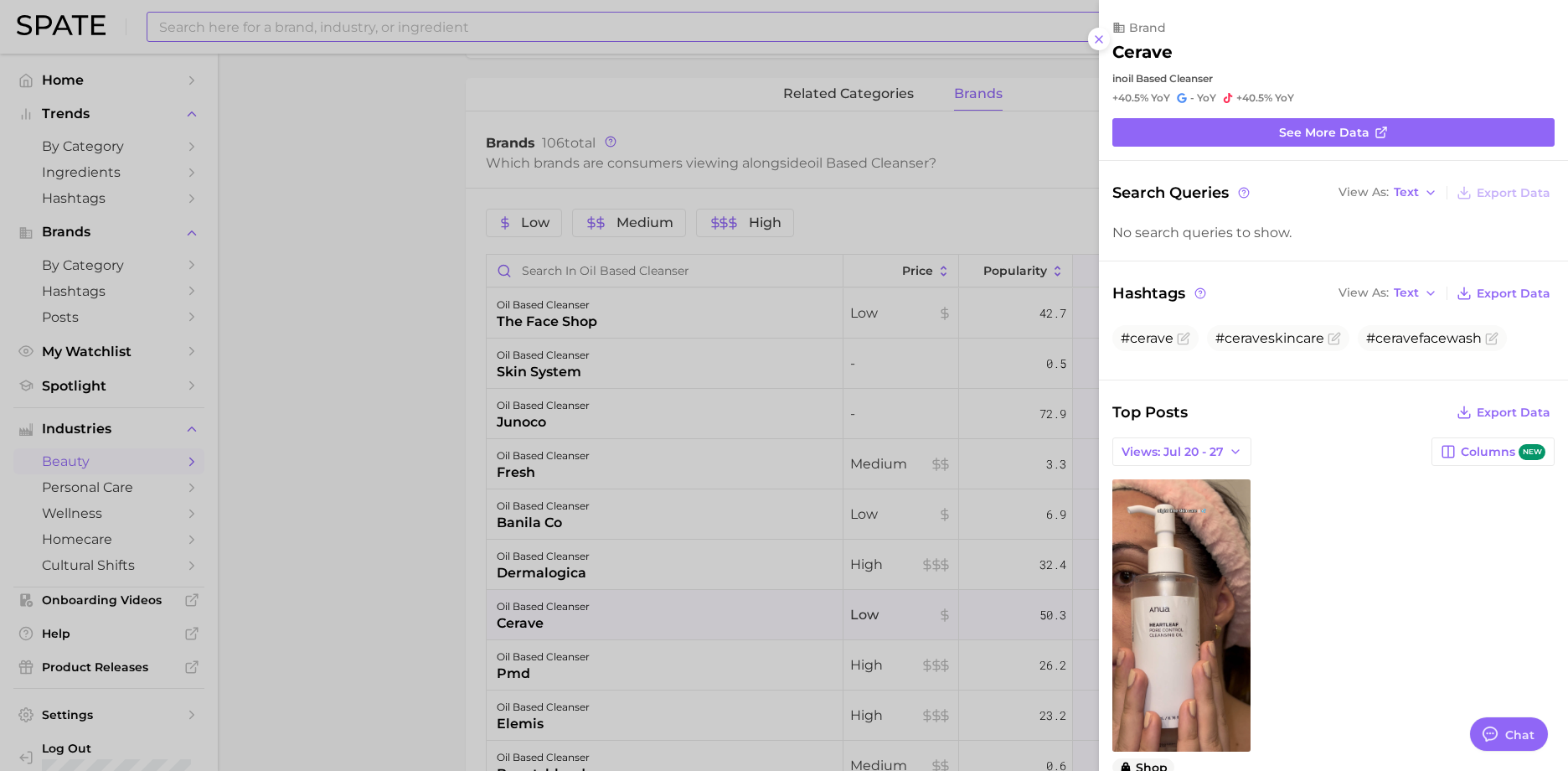 click at bounding box center [784, 386] 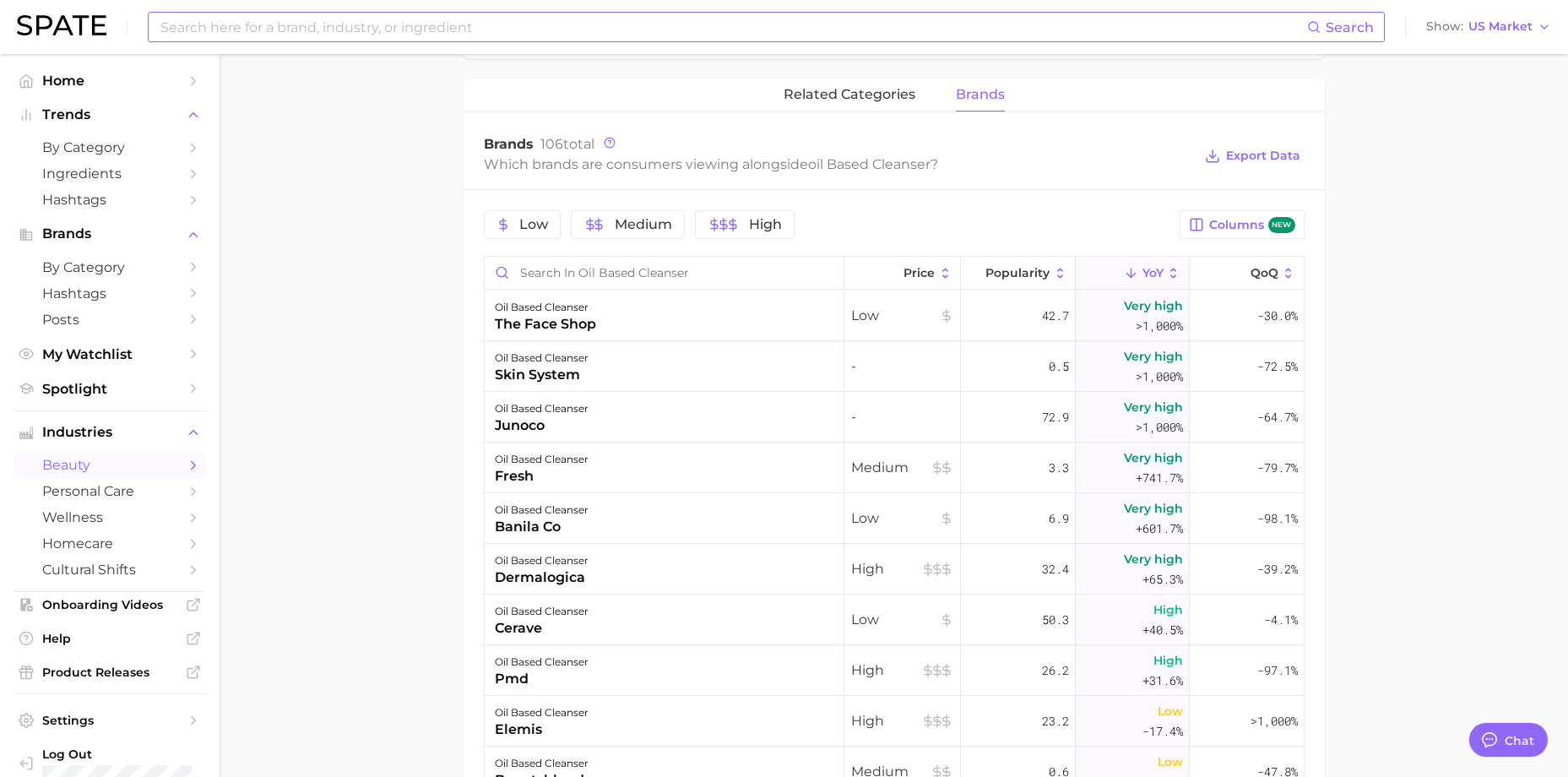 click on "pmd" at bounding box center (541, 679) 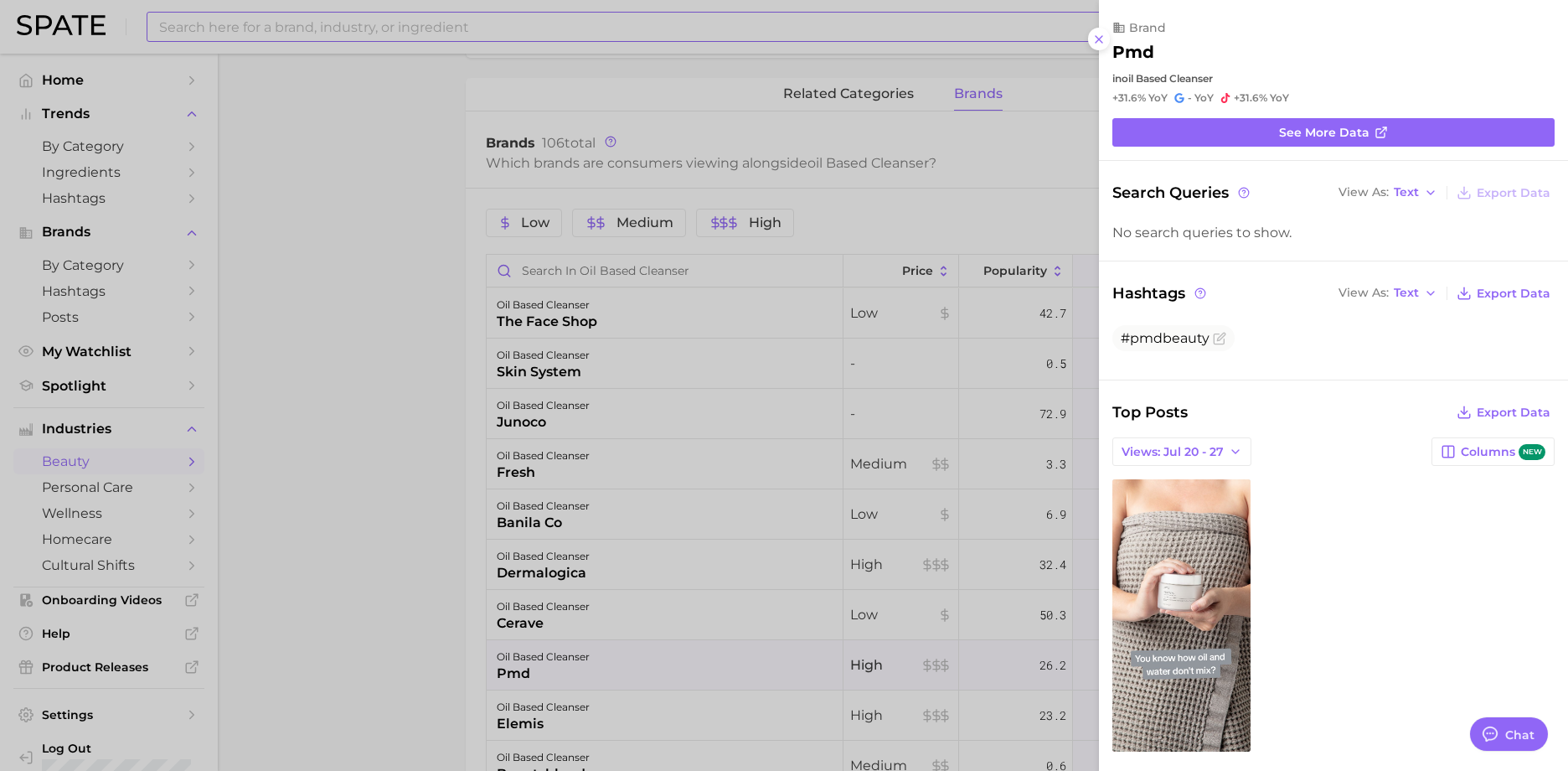 scroll, scrollTop: 0, scrollLeft: 0, axis: both 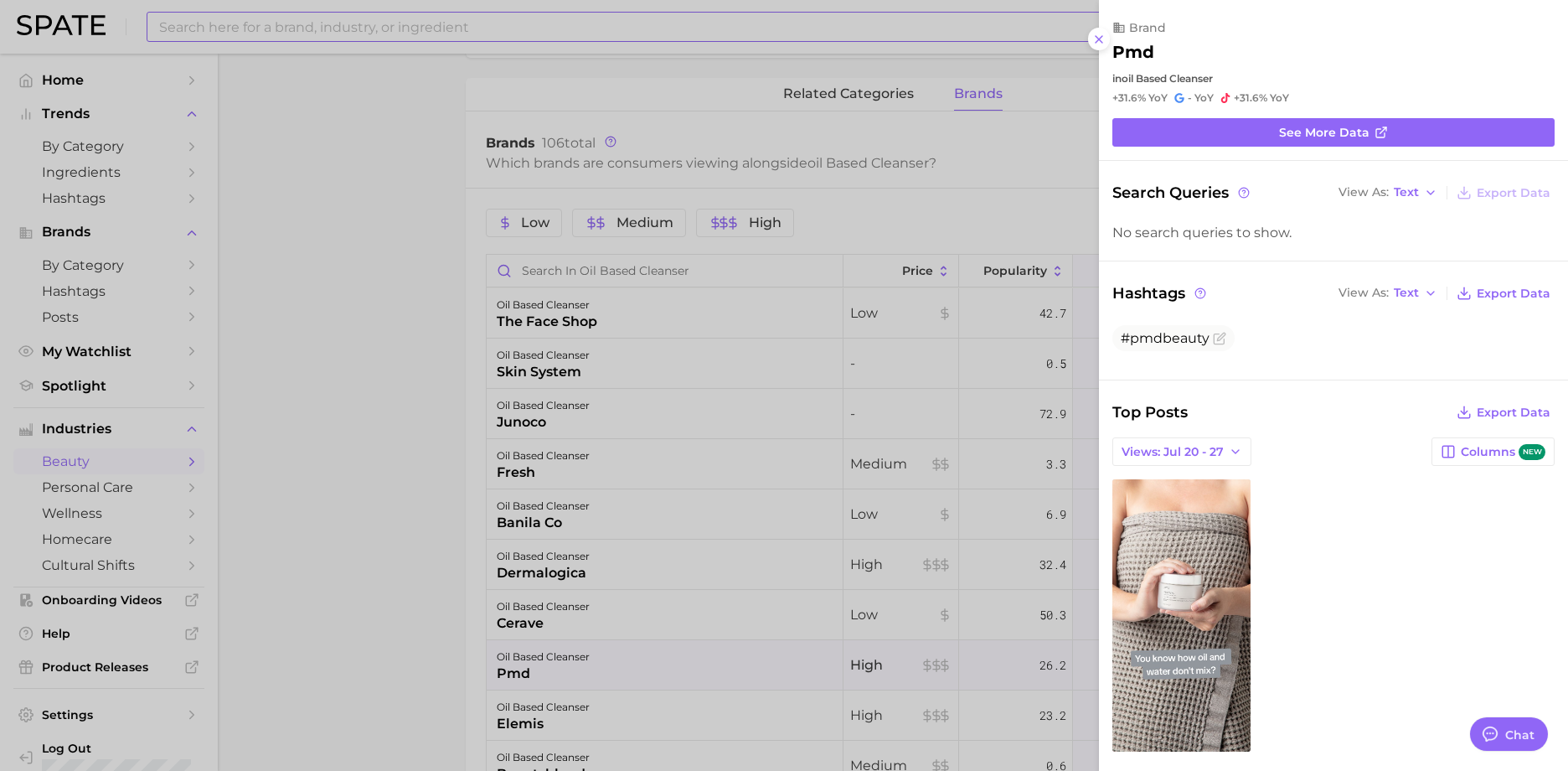 click at bounding box center (784, 386) 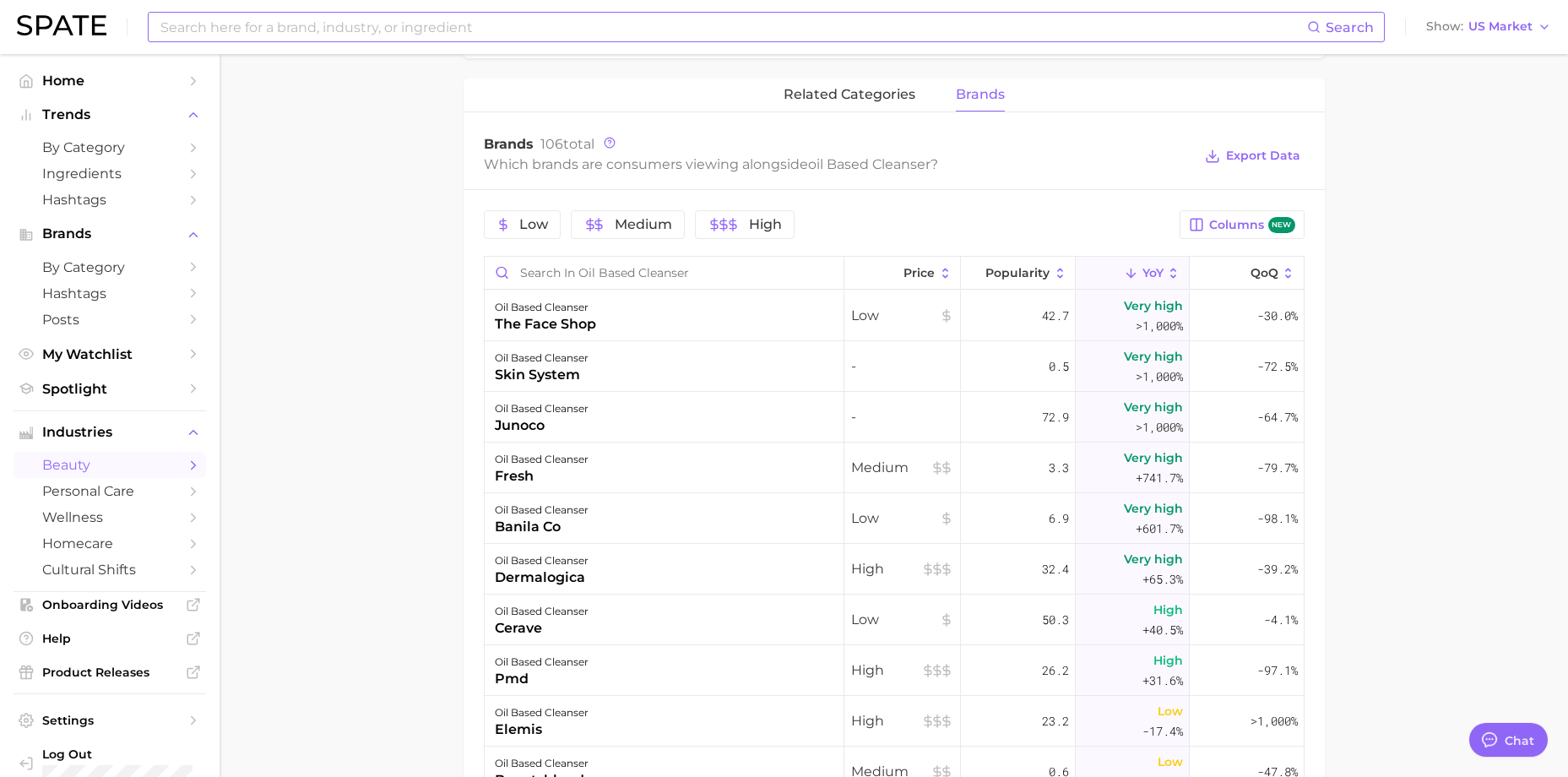 click on "elemis" at bounding box center (541, 730) 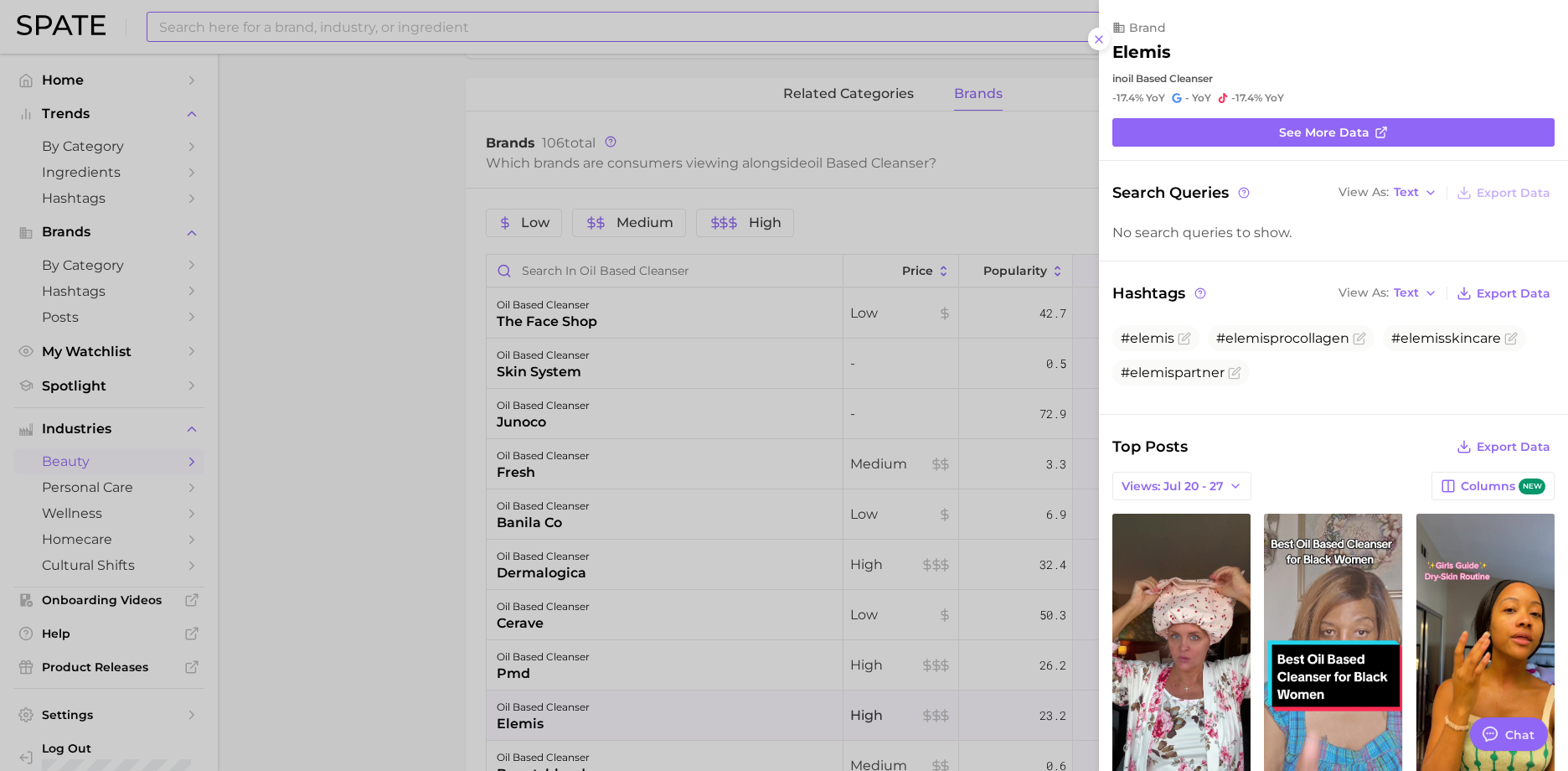 scroll, scrollTop: 0, scrollLeft: 0, axis: both 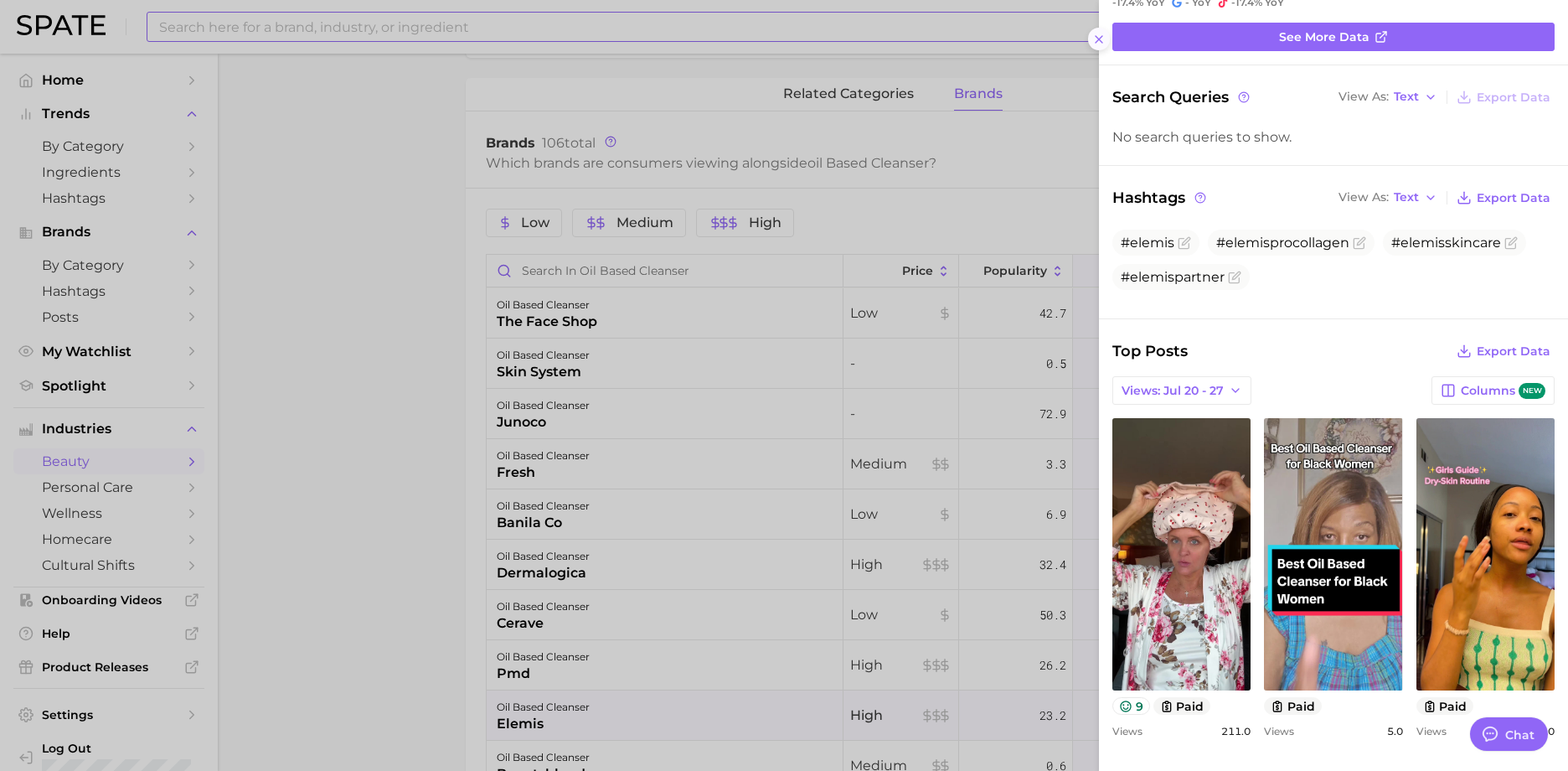 drag, startPoint x: 1097, startPoint y: 34, endPoint x: 1087, endPoint y: 40, distance: 11.661904 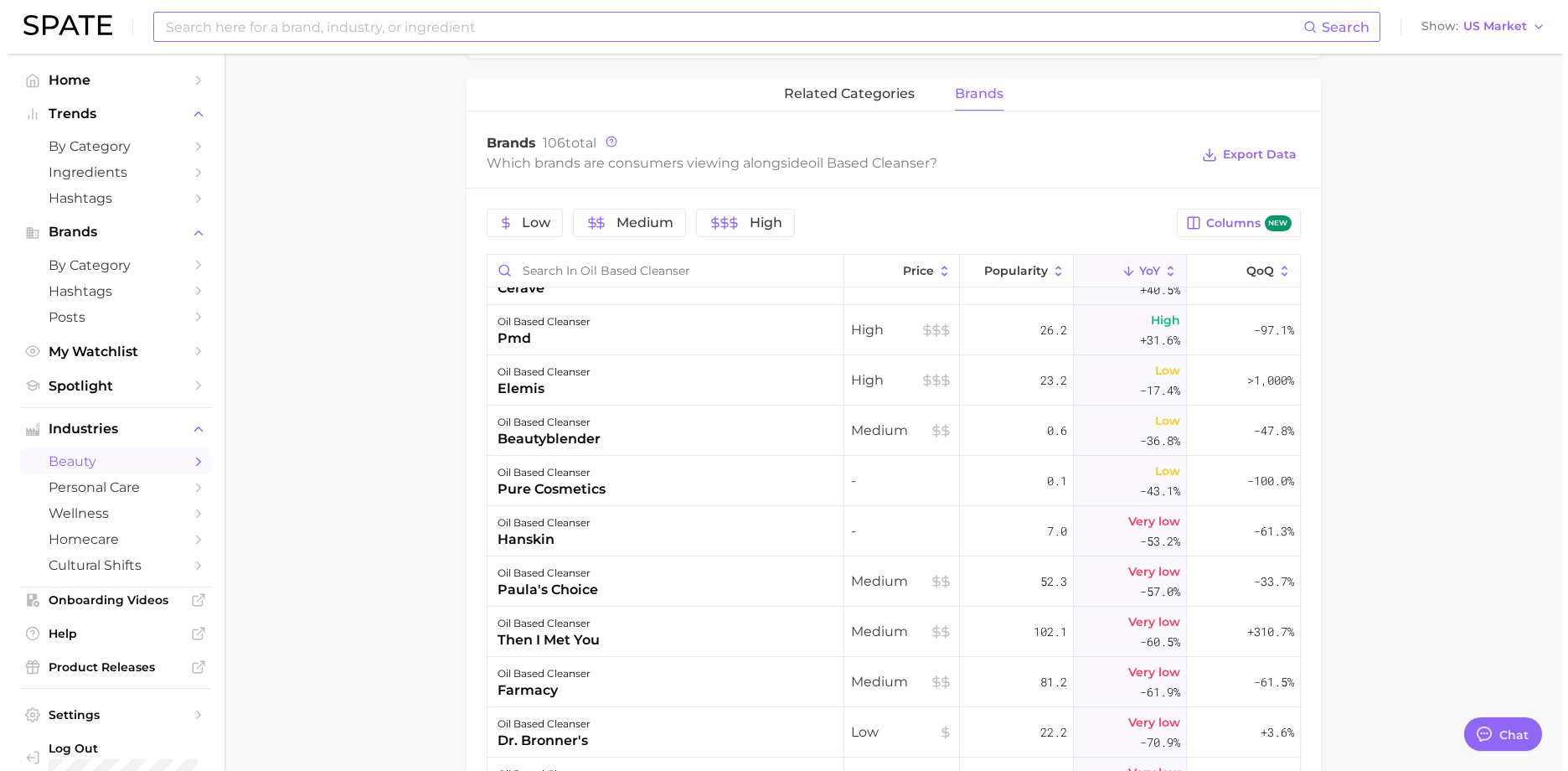 scroll, scrollTop: 419, scrollLeft: 0, axis: vertical 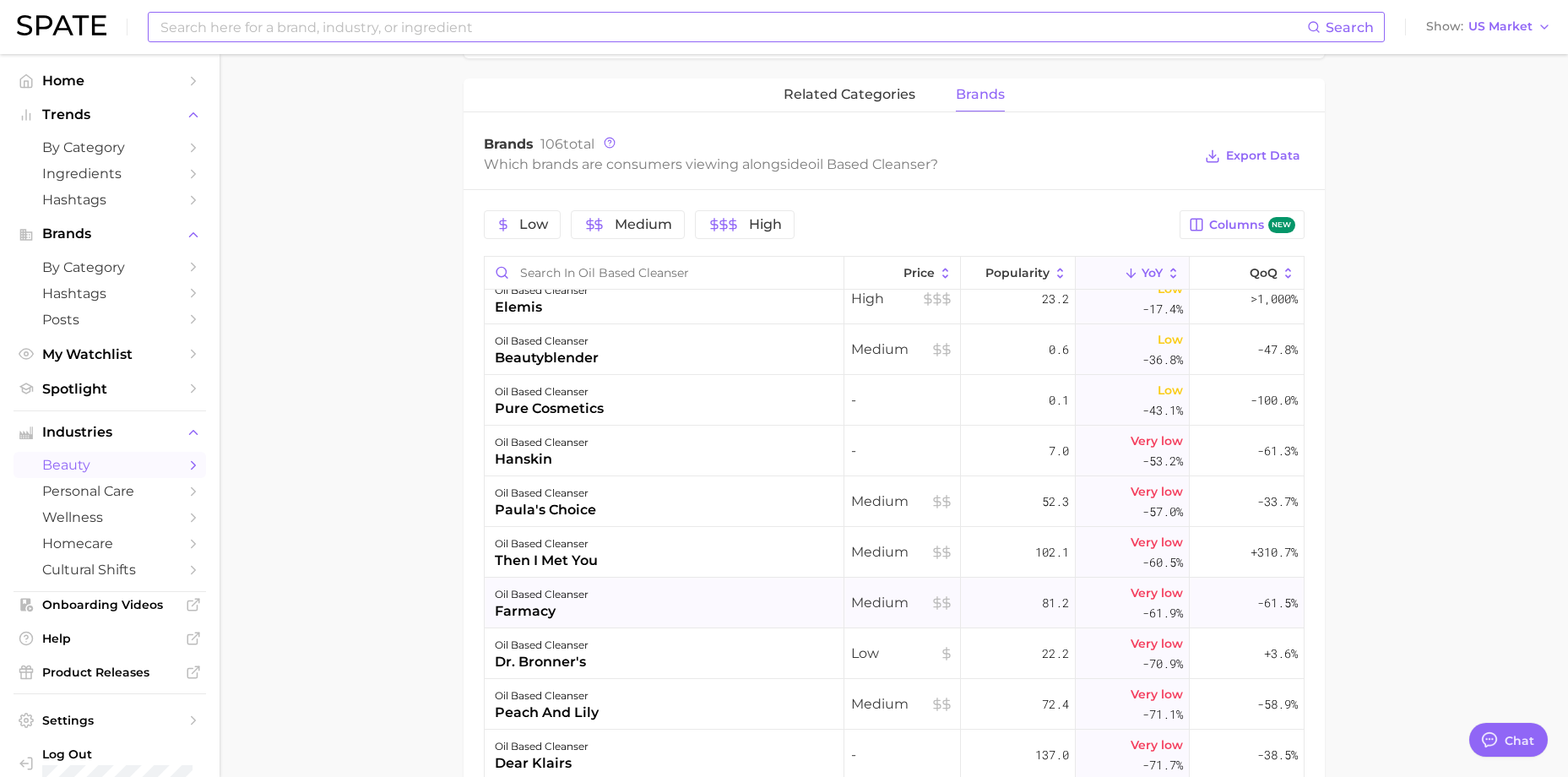 click on "oil based cleanser" at bounding box center [541, 595] 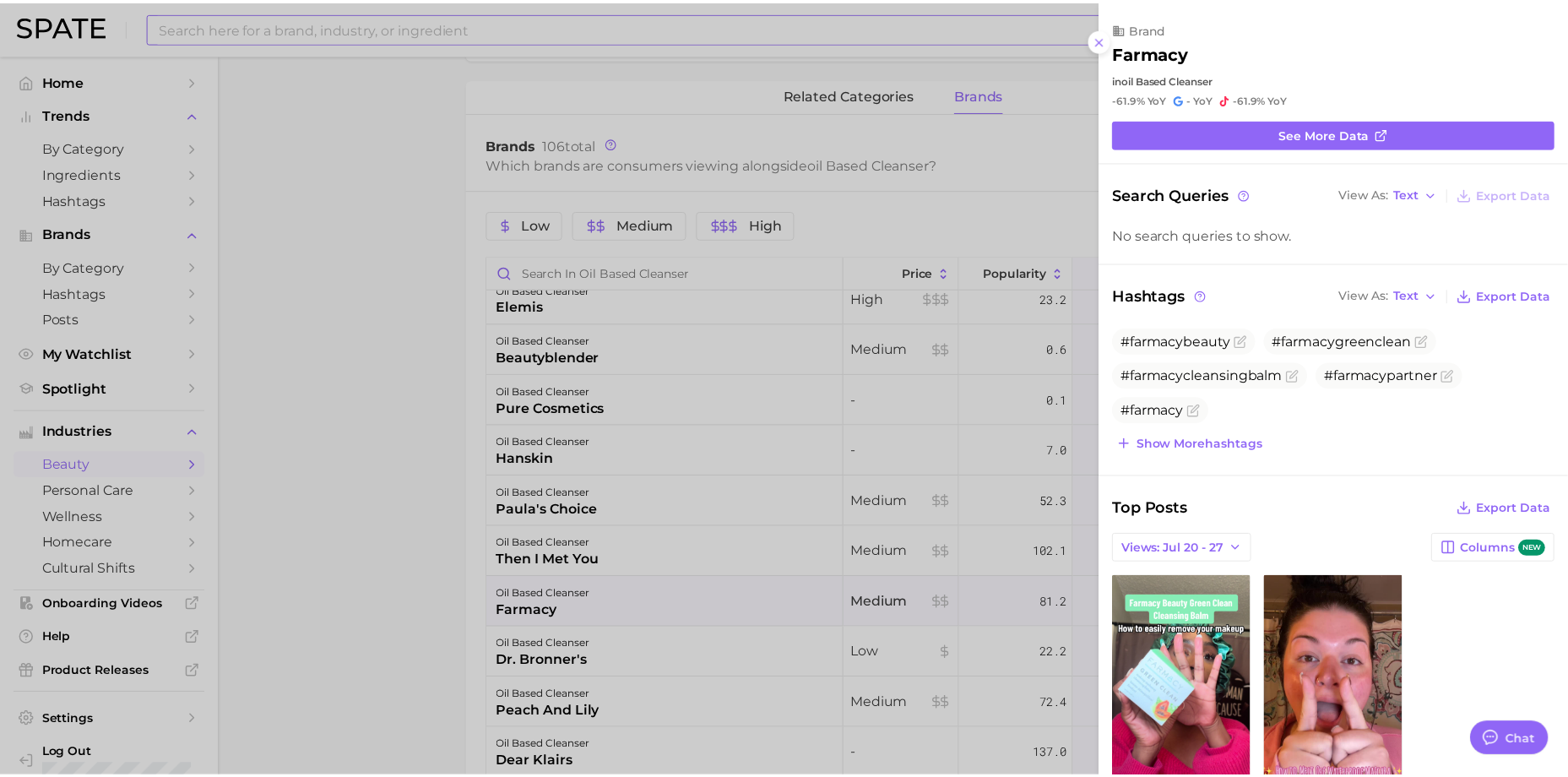 scroll, scrollTop: 0, scrollLeft: 0, axis: both 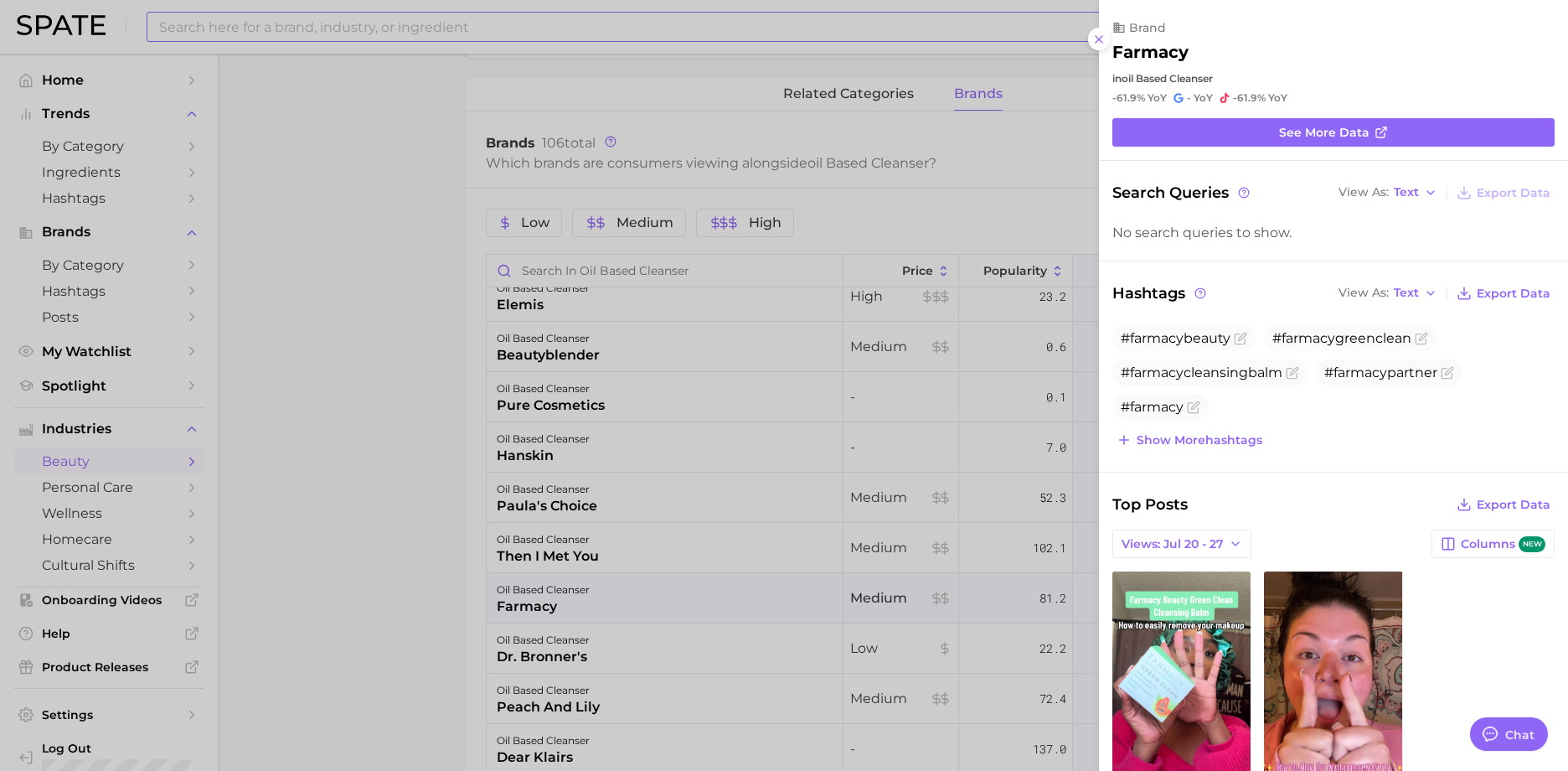 click at bounding box center (784, 386) 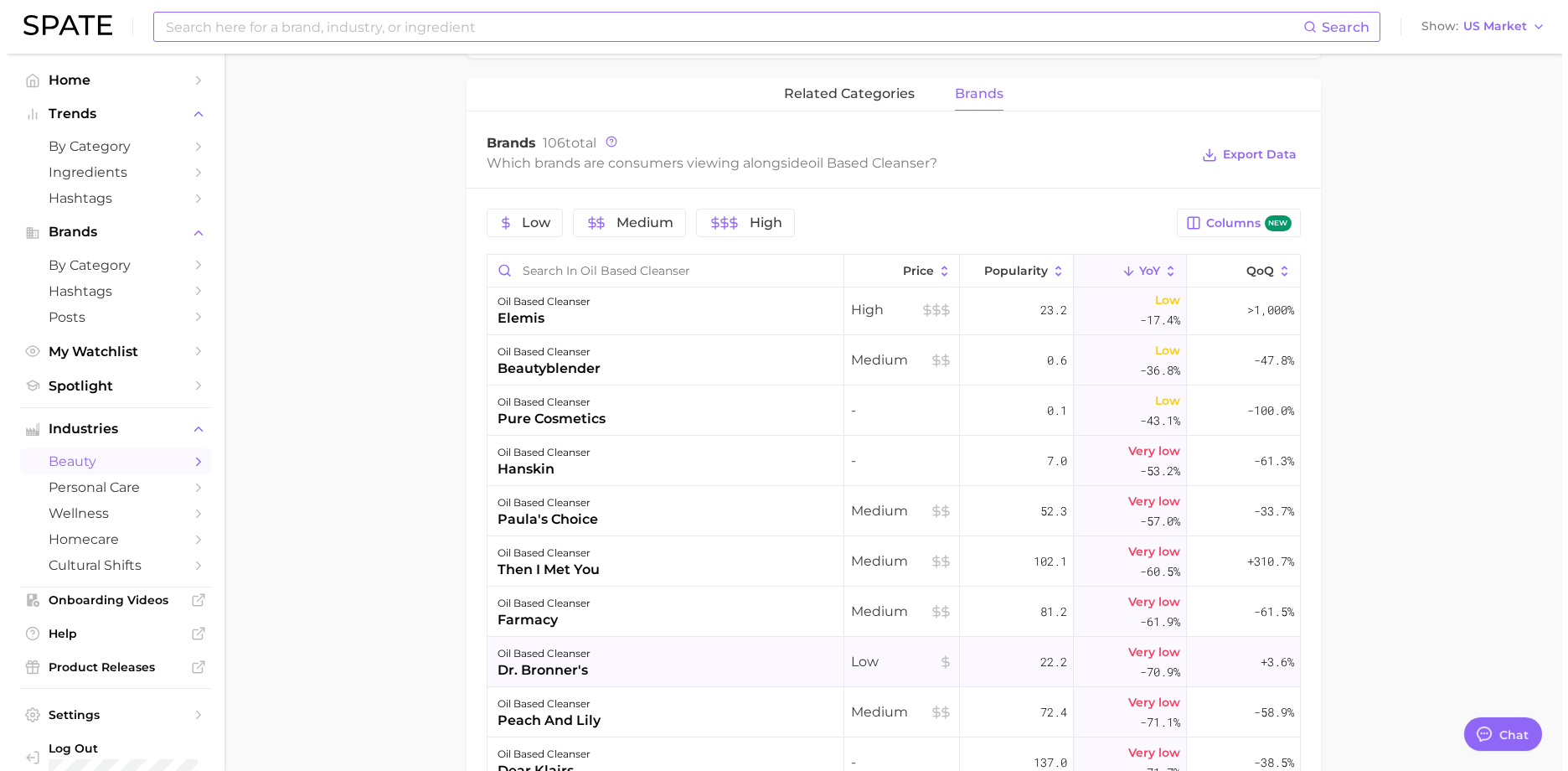 scroll, scrollTop: 251, scrollLeft: 0, axis: vertical 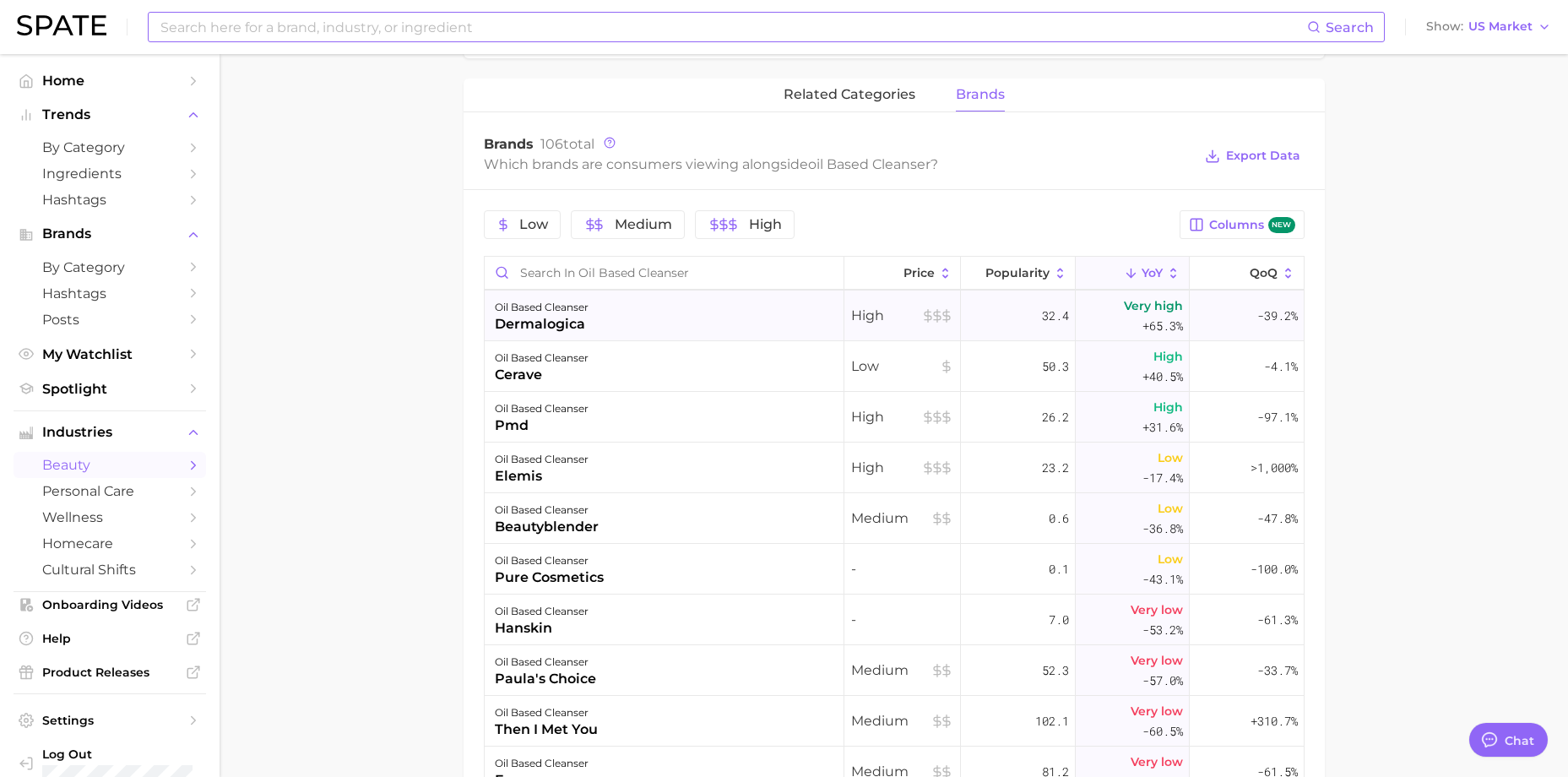 click on "dermalogica" at bounding box center (541, 324) 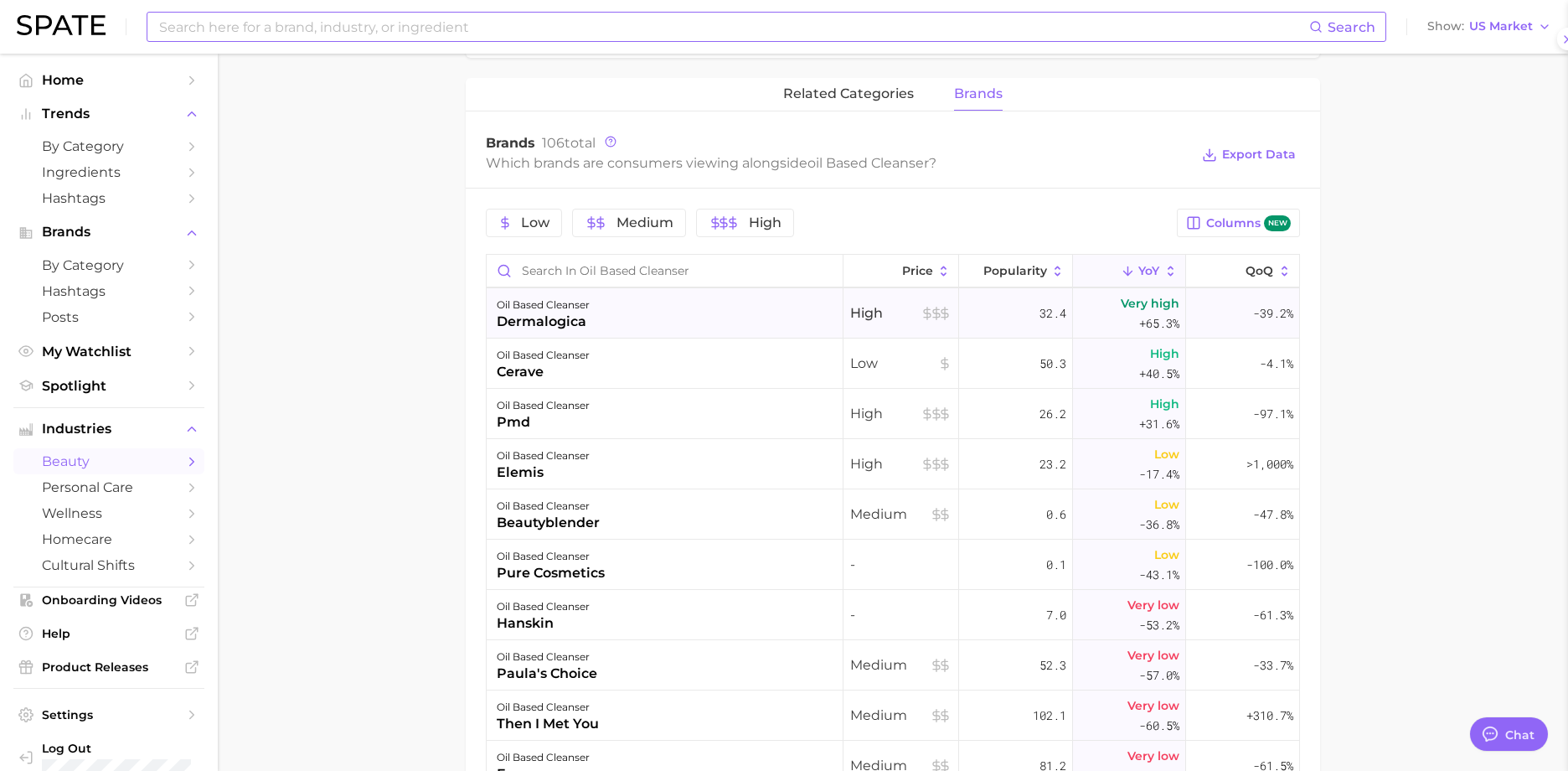 scroll, scrollTop: 0, scrollLeft: 0, axis: both 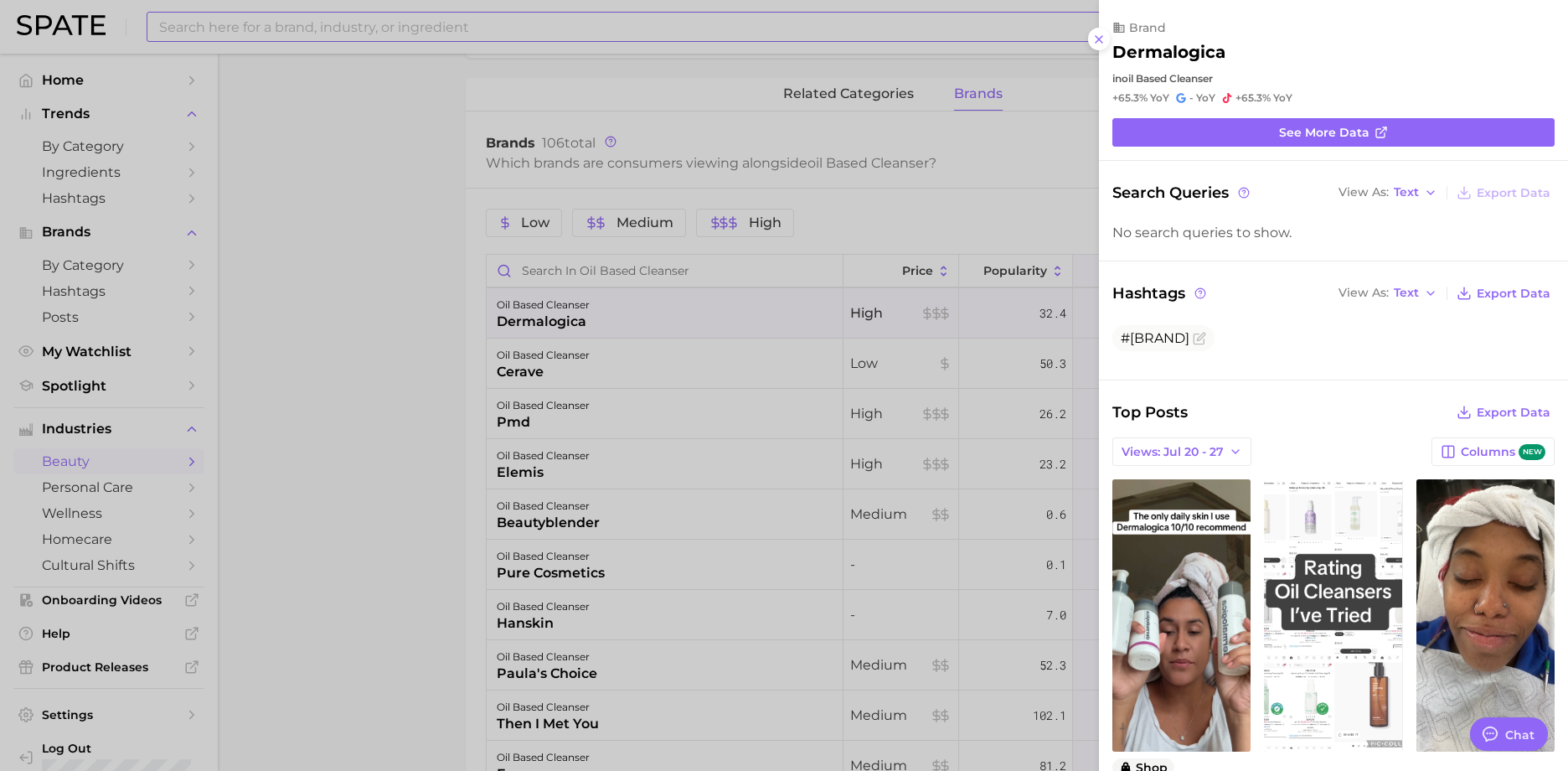 click on "view post on TikTok" at bounding box center [1333, 615] 